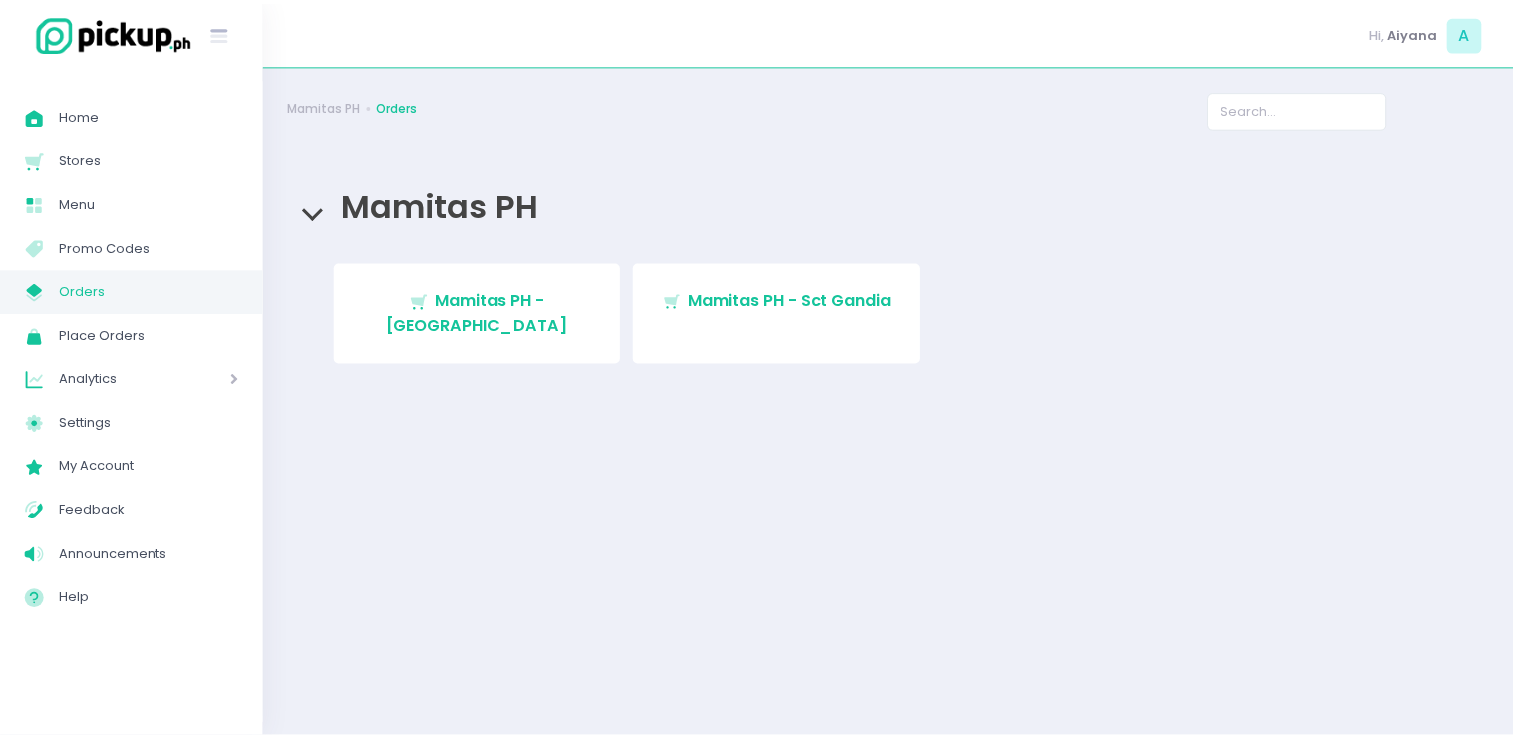 scroll, scrollTop: 0, scrollLeft: 0, axis: both 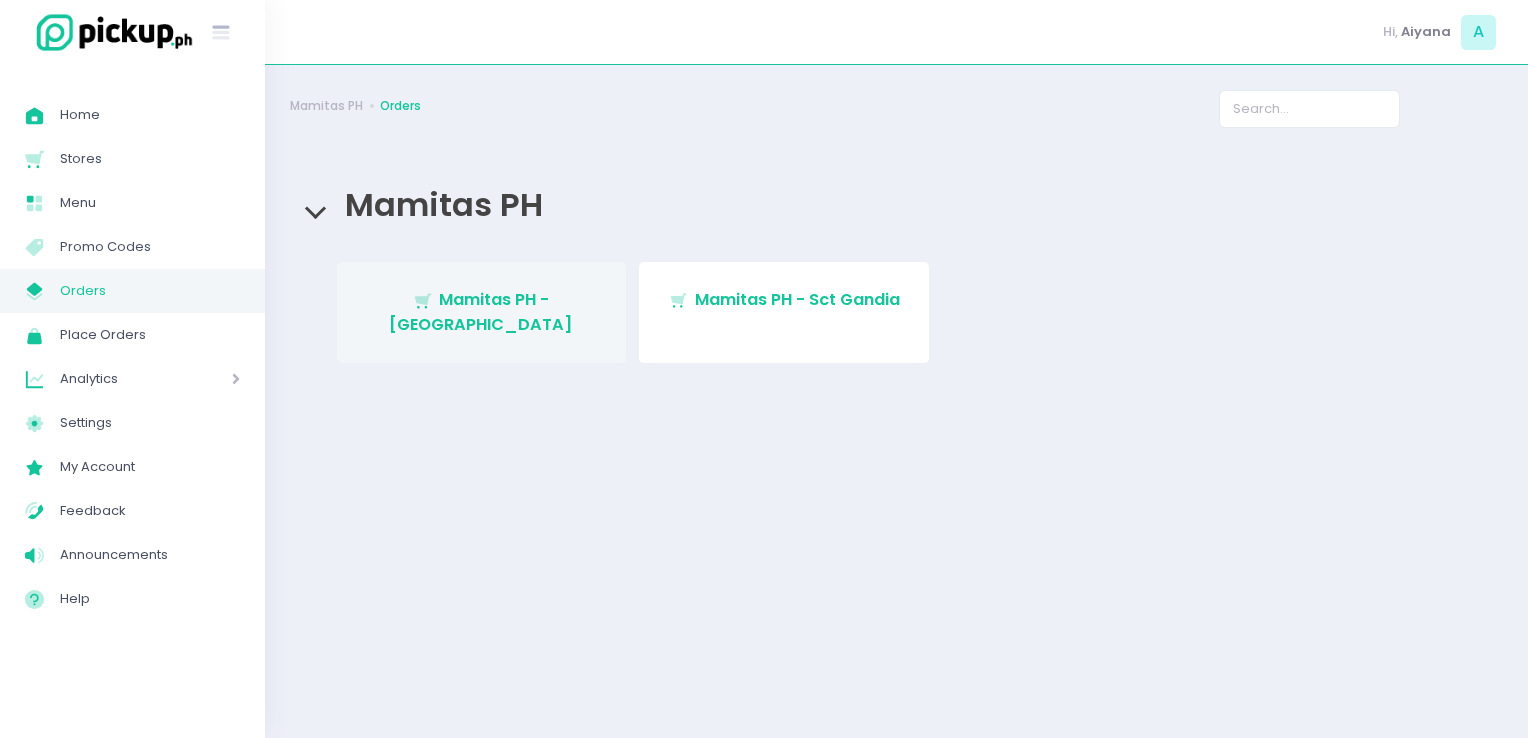 click on "Mamitas PH - Blue Ridge" at bounding box center (481, 311) 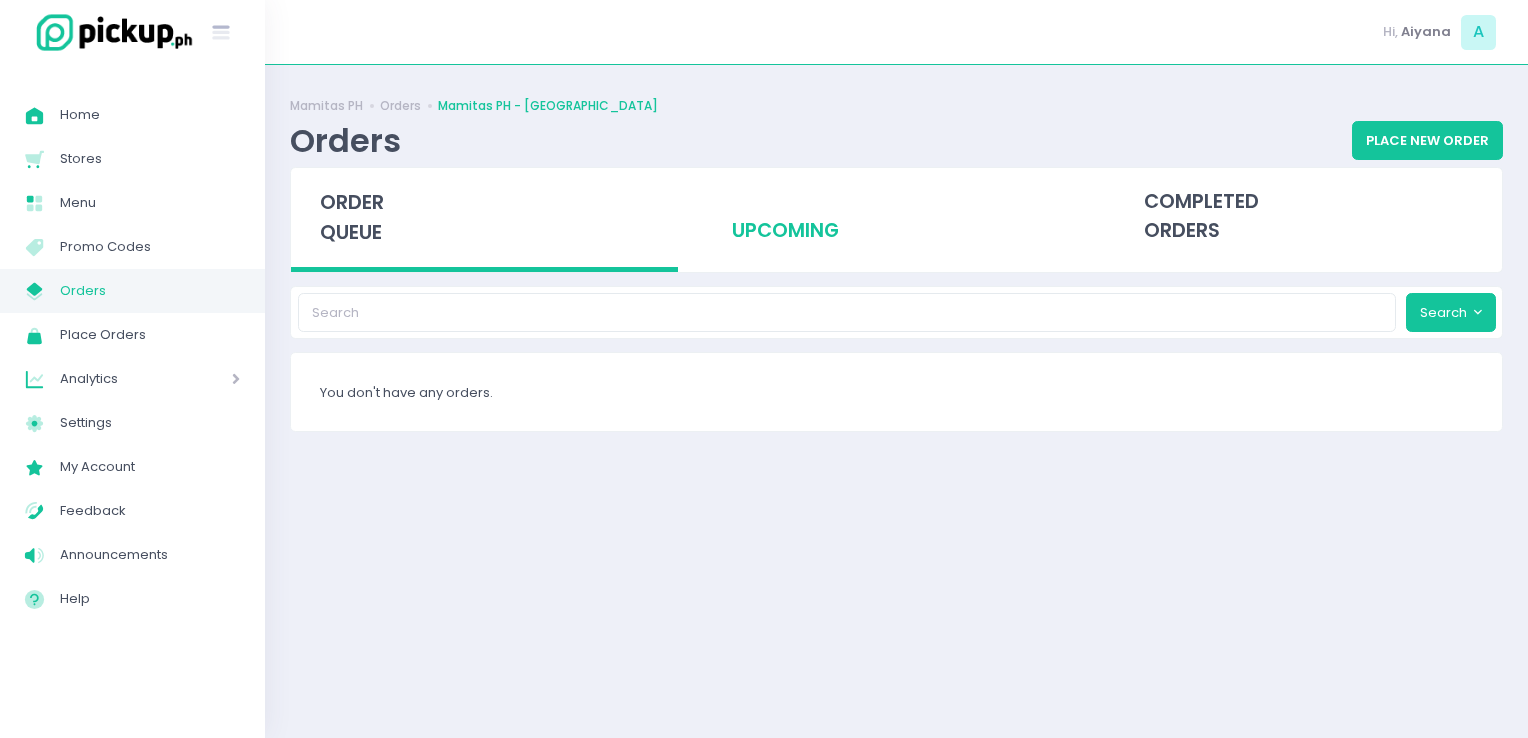 click on "upcoming" at bounding box center (896, 217) 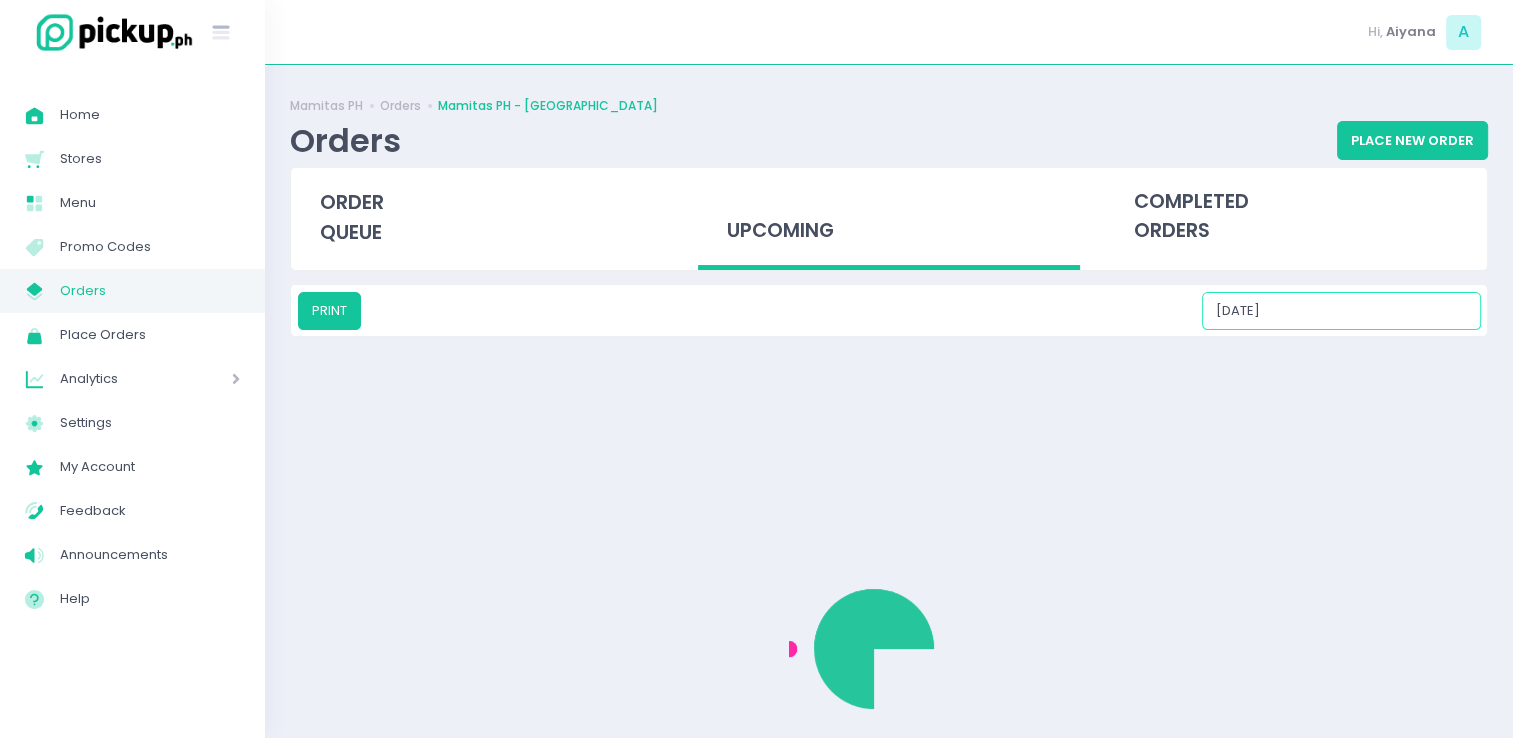 click on "07/13/2025" at bounding box center (1341, 311) 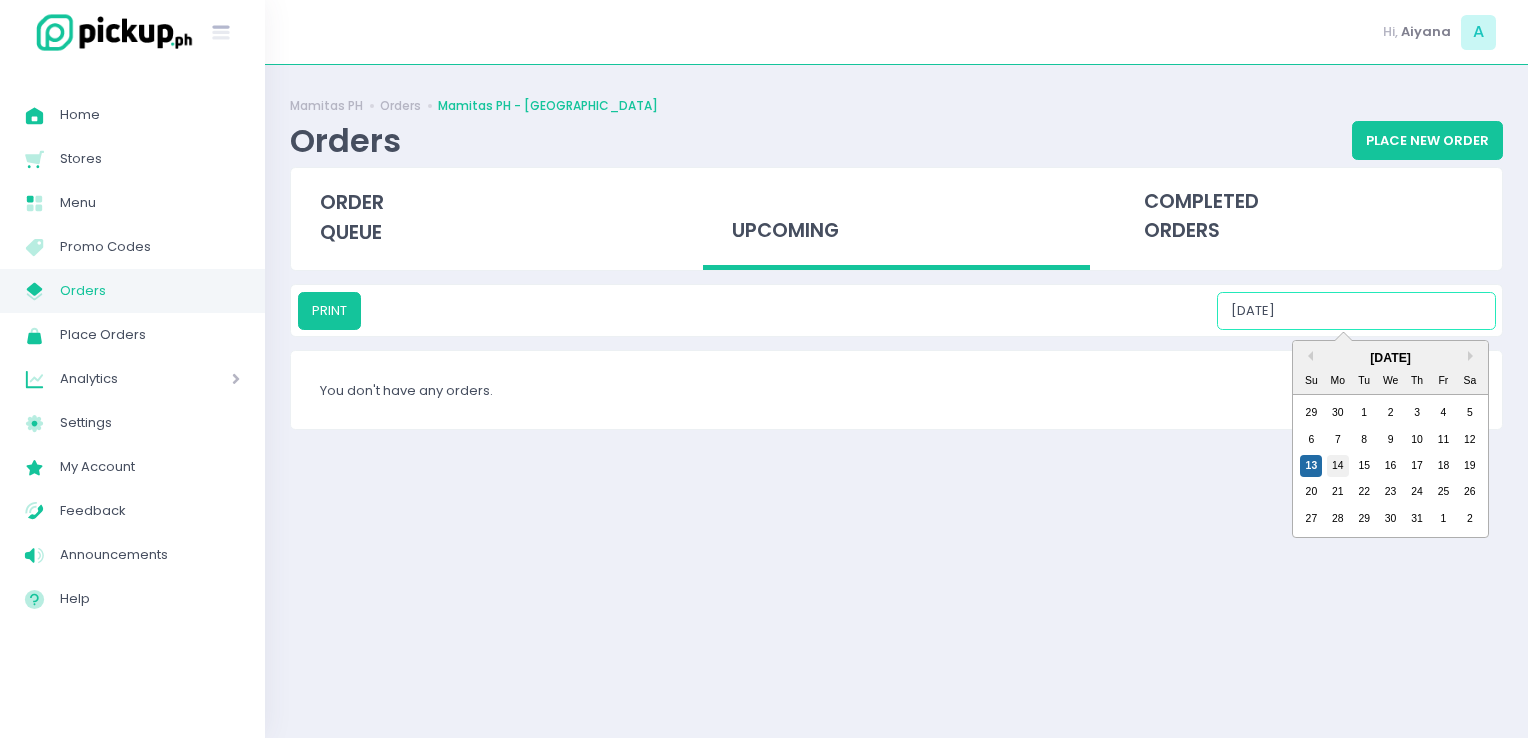 click on "14" at bounding box center (1338, 466) 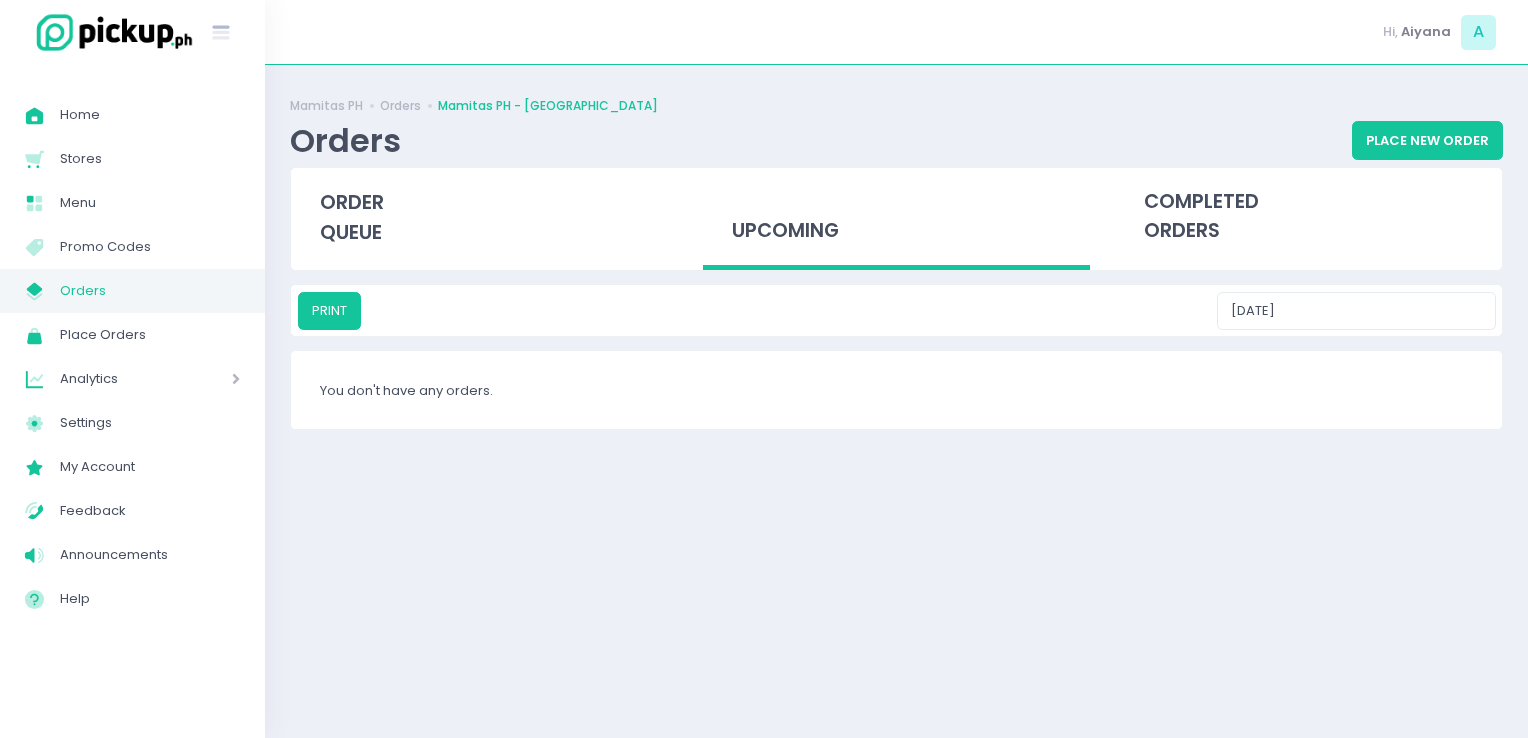 click on "Mamitas PH Orders Mamitas PH - Blue Ridge   Orders Place New Order       order   queue    upcoming completed  orders PRINT 07/14/2025 You don't have any orders." at bounding box center [896, 401] 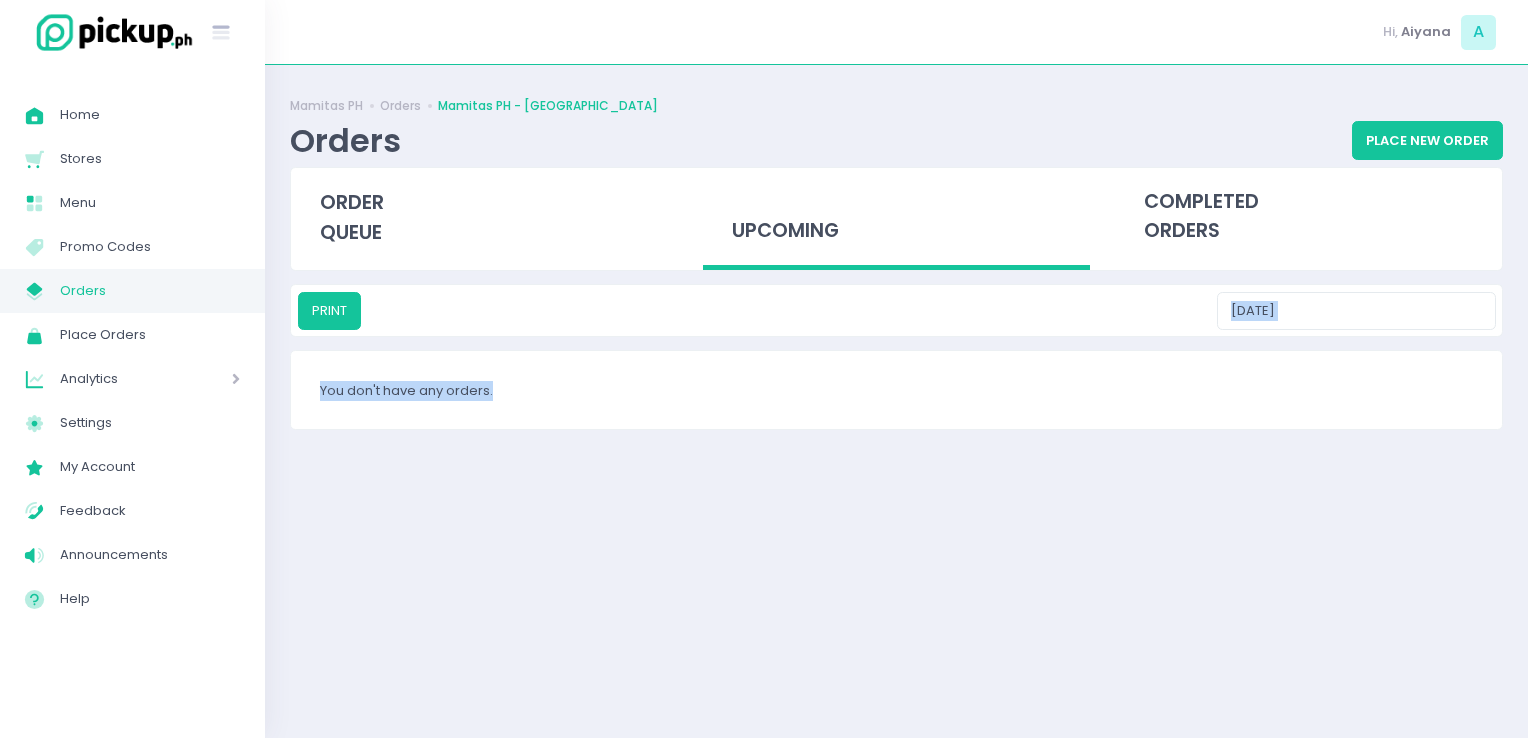 drag, startPoint x: 1381, startPoint y: 349, endPoint x: 1370, endPoint y: 308, distance: 42.44997 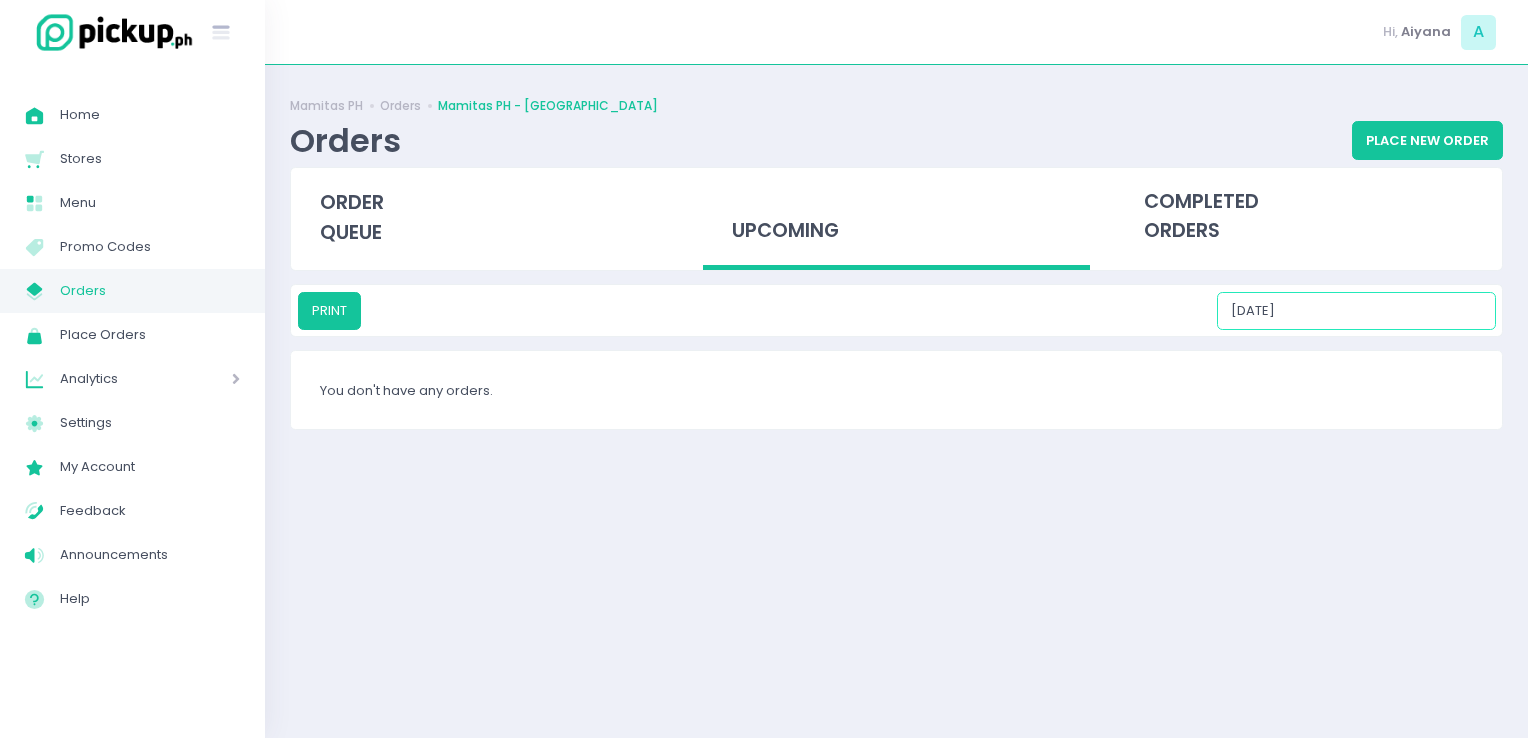 click on "07/14/2025" at bounding box center (1356, 311) 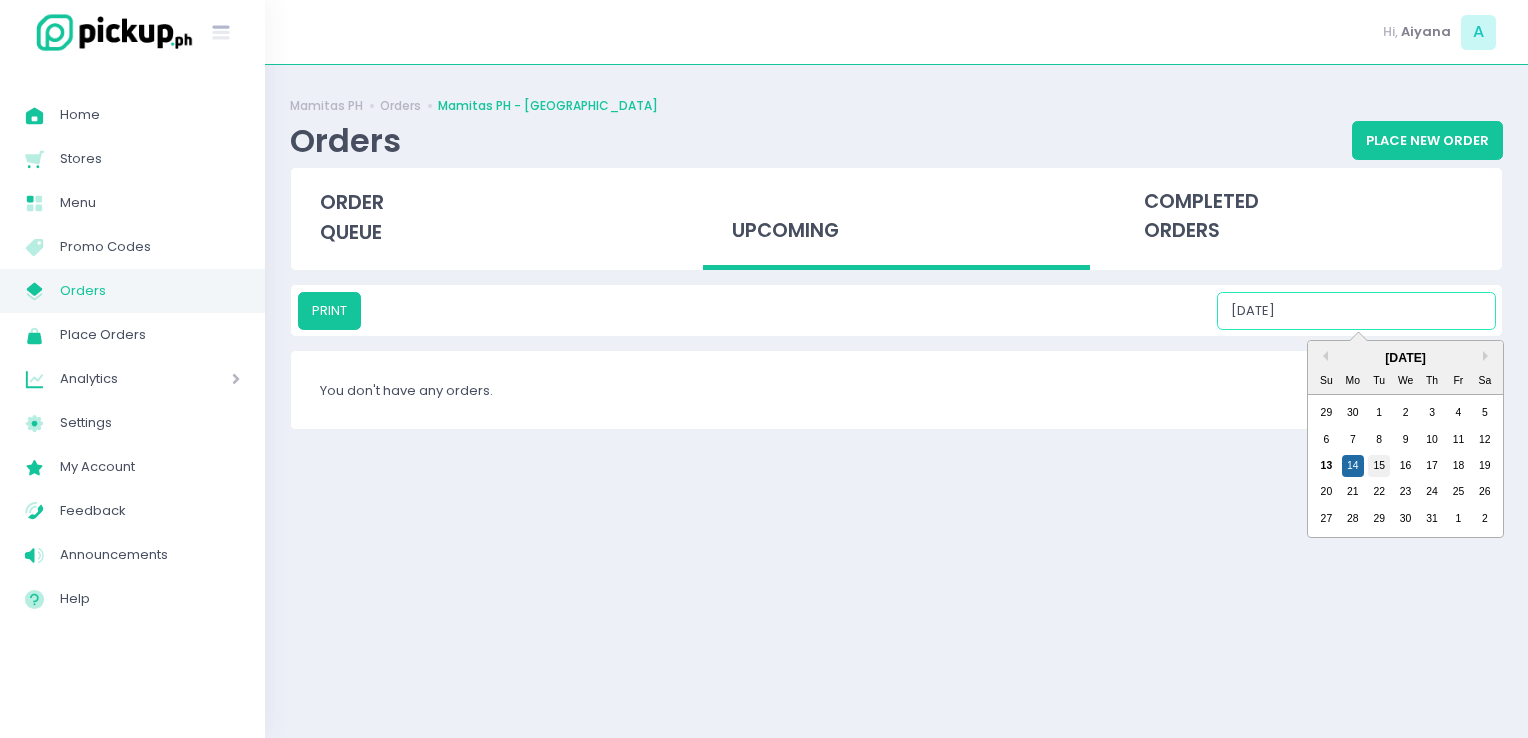click on "15" at bounding box center [1379, 466] 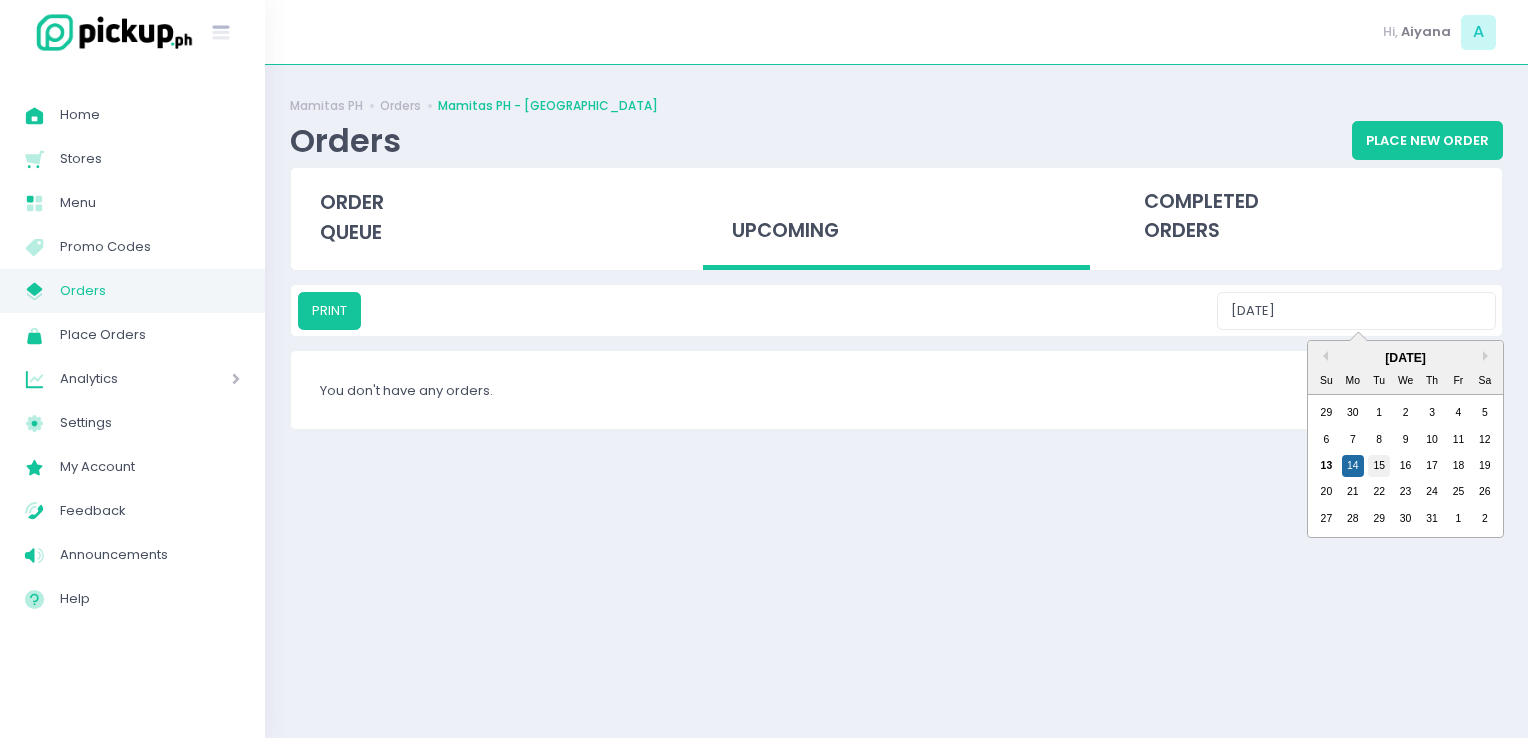 type on "07/15/2025" 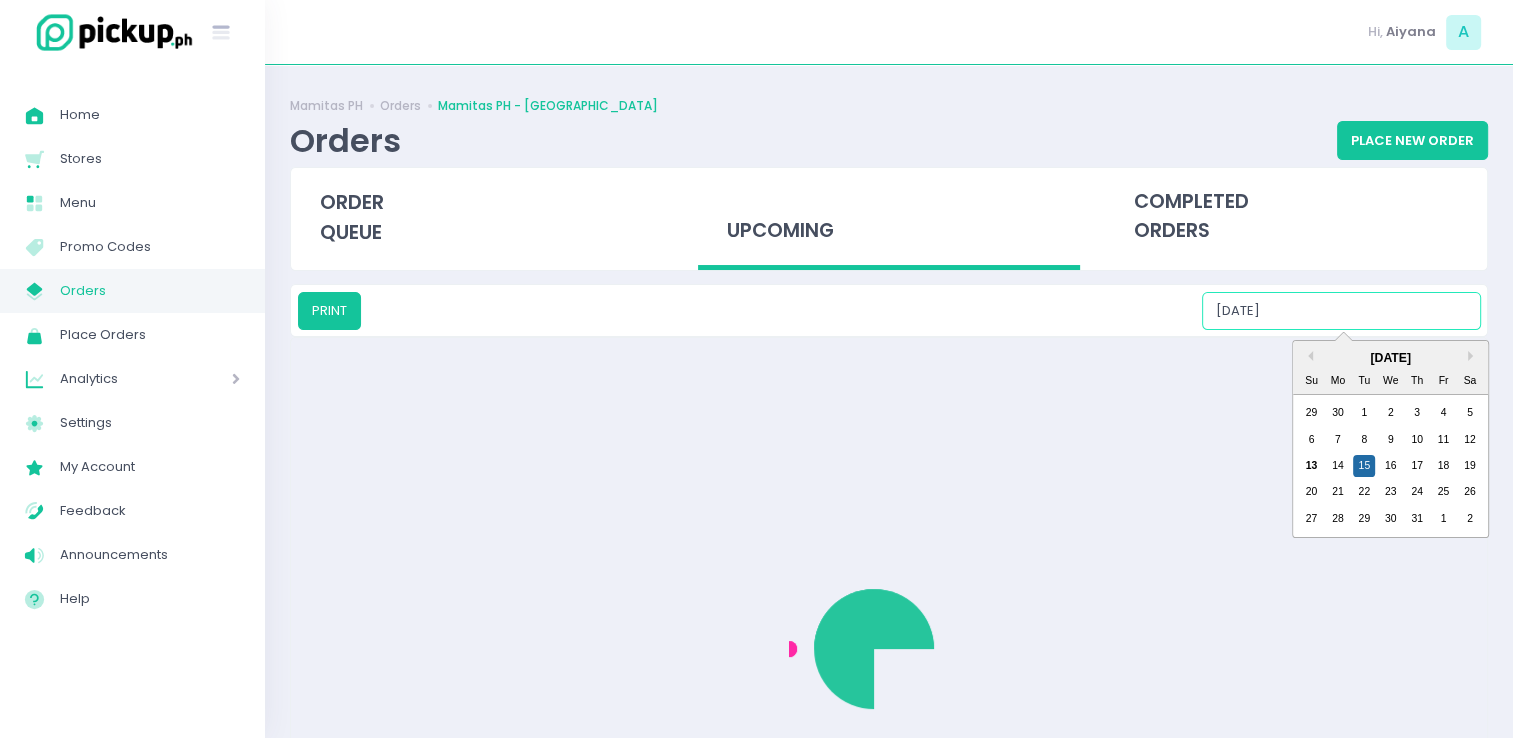 click on "07/15/2025" at bounding box center (1341, 311) 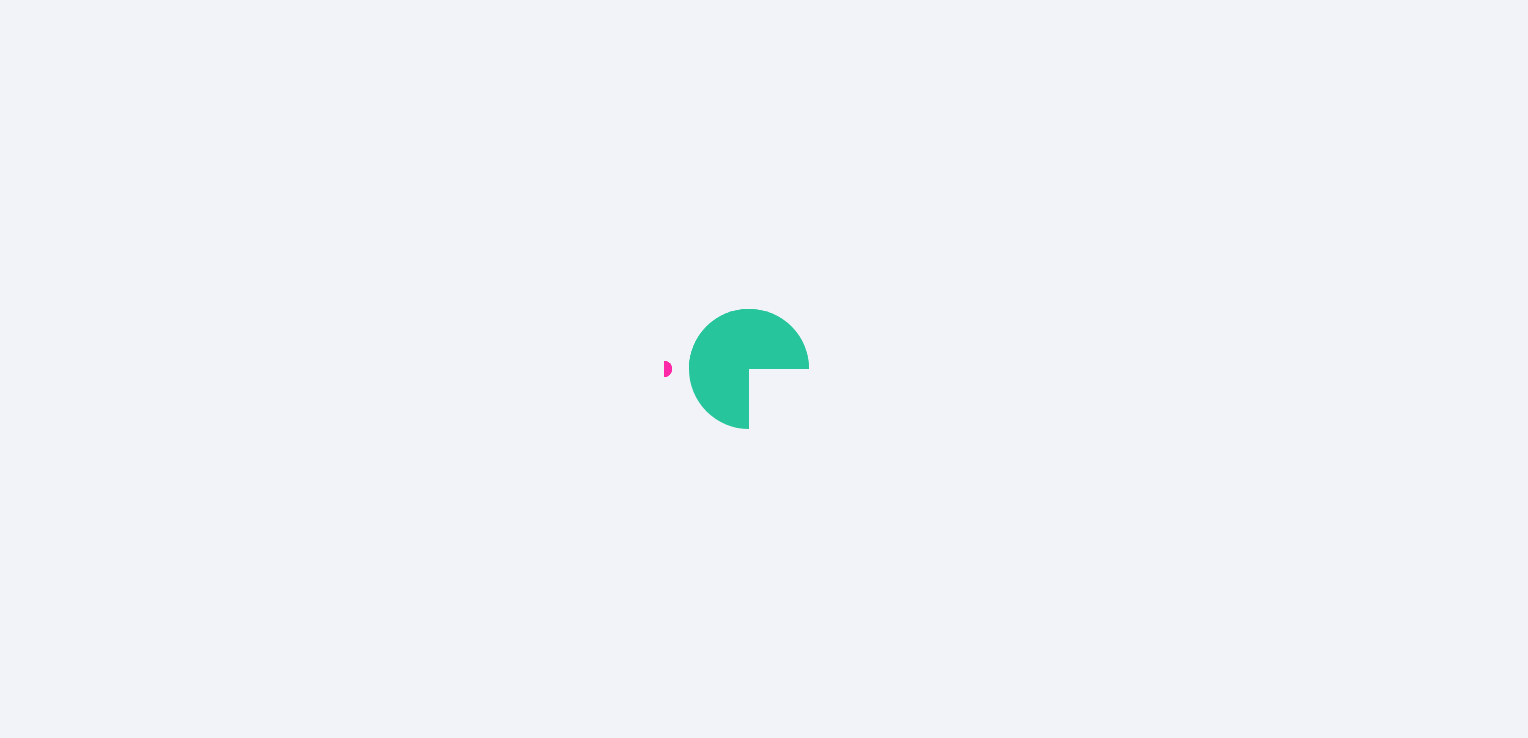 scroll, scrollTop: 0, scrollLeft: 0, axis: both 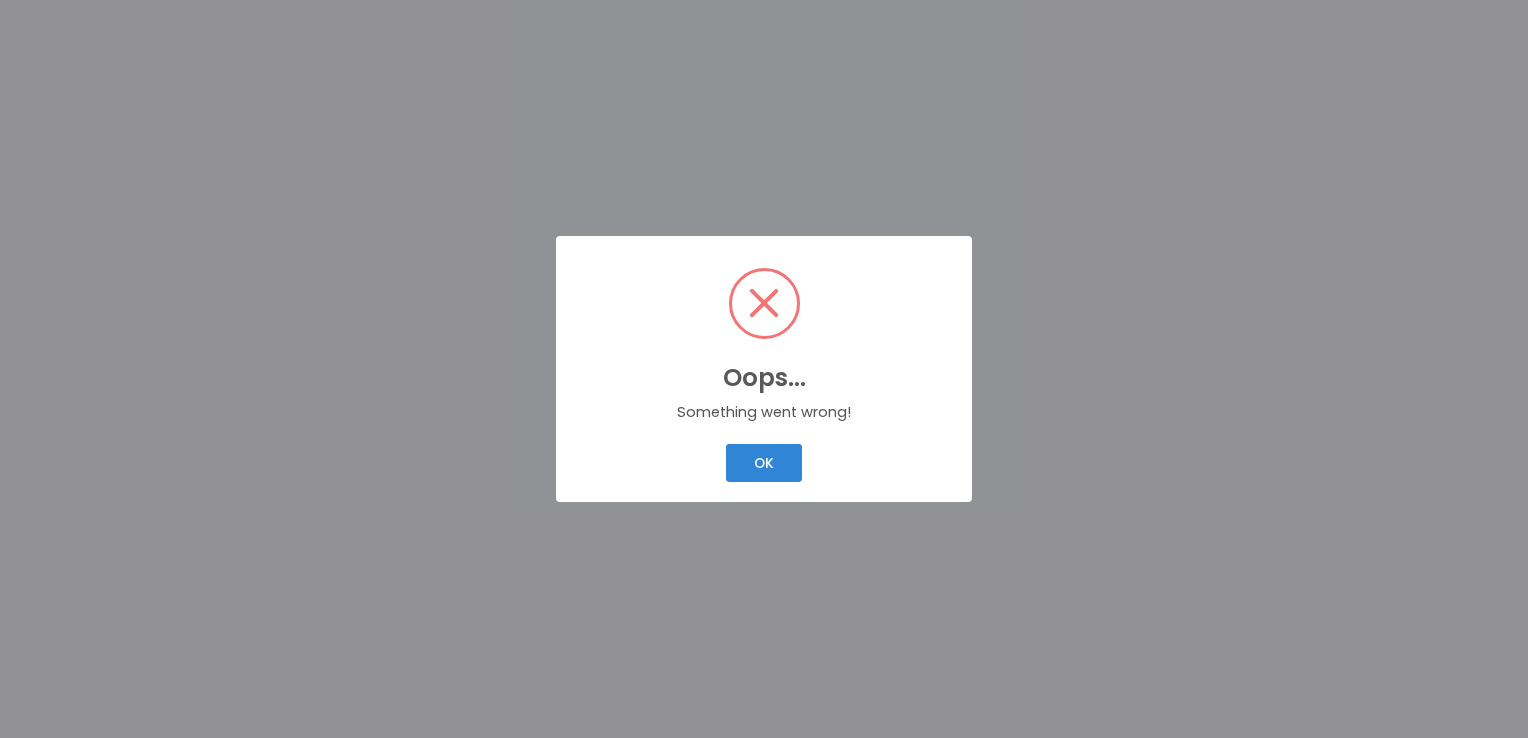 click on "OK Cancel" at bounding box center [764, 463] 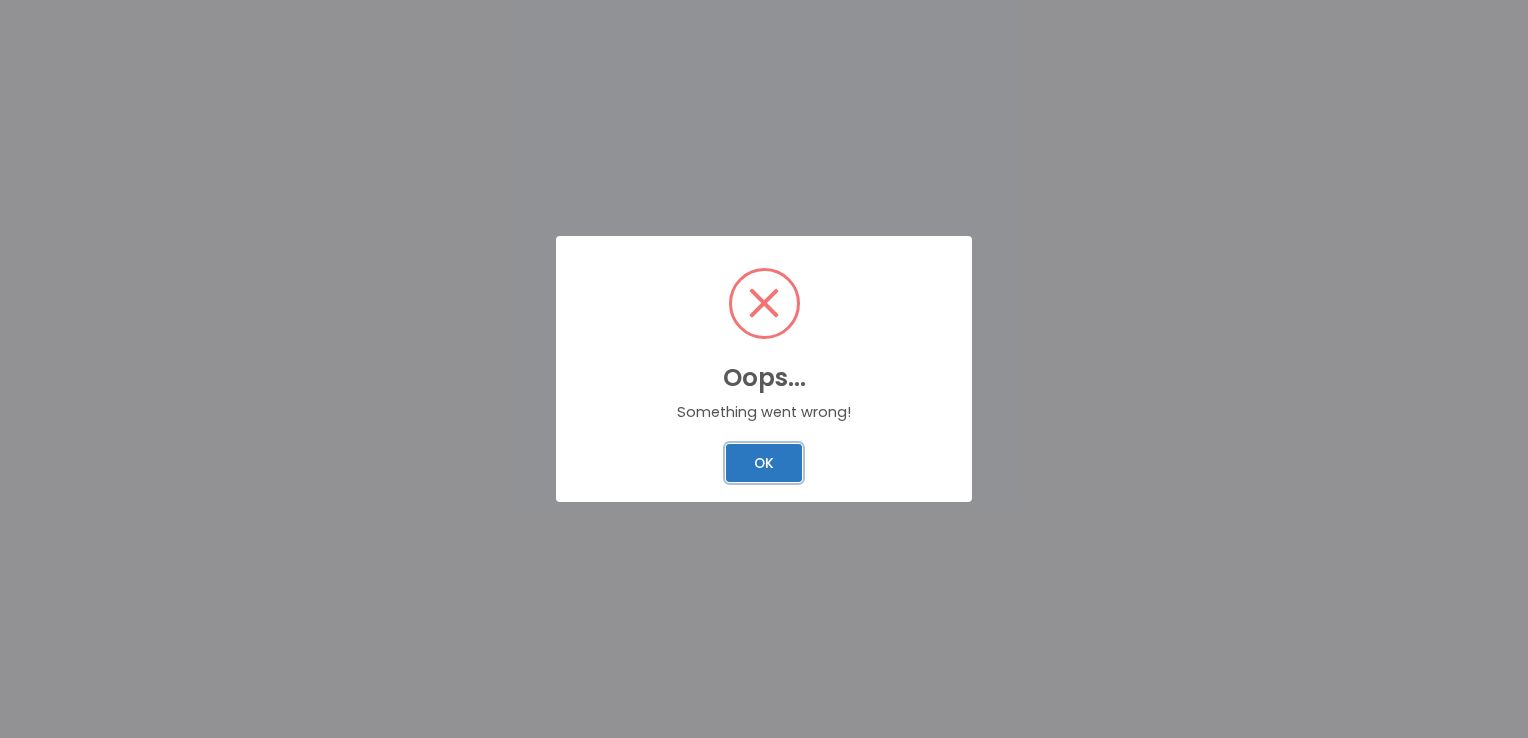 click on "OK" at bounding box center [763, 463] 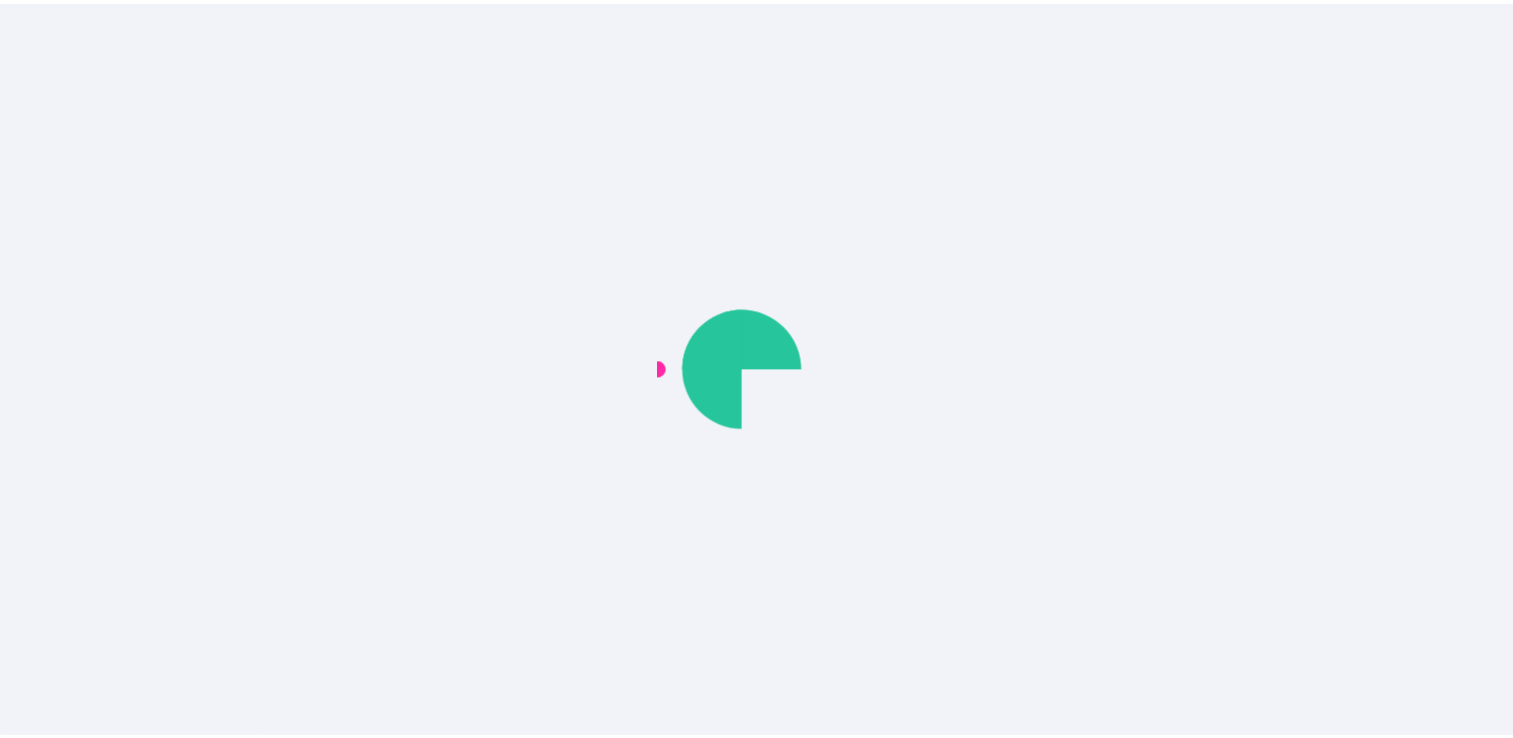 scroll, scrollTop: 0, scrollLeft: 0, axis: both 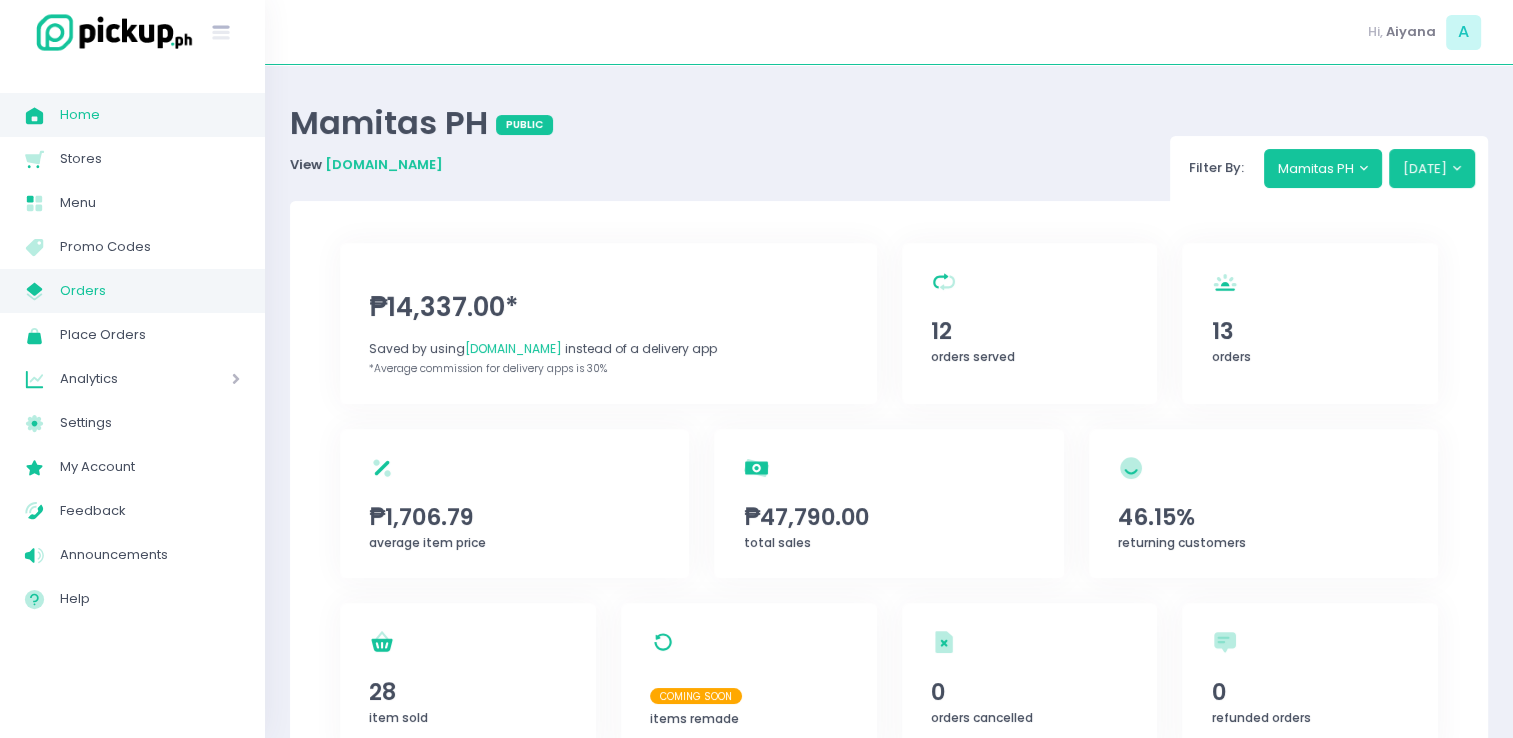 click on "Orders" at bounding box center [150, 291] 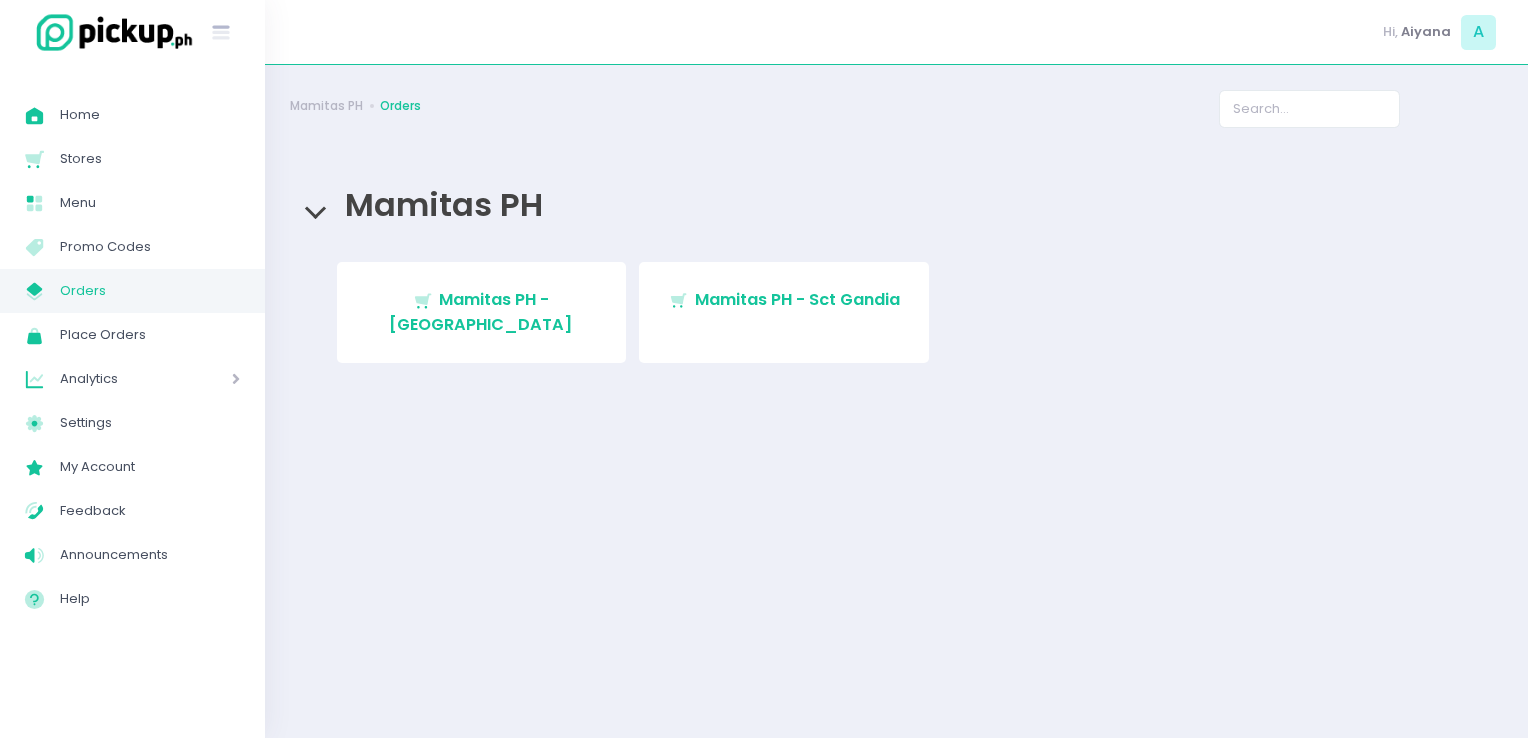 click on "Stockholm-icons / Shopping / Cart1 Created with Sketch. Mamitas PH - Blue Ridge Stockholm-icons / Shopping / Cart1 Created with Sketch. Mamitas PH - Sct Gandia" at bounding box center [897, 319] 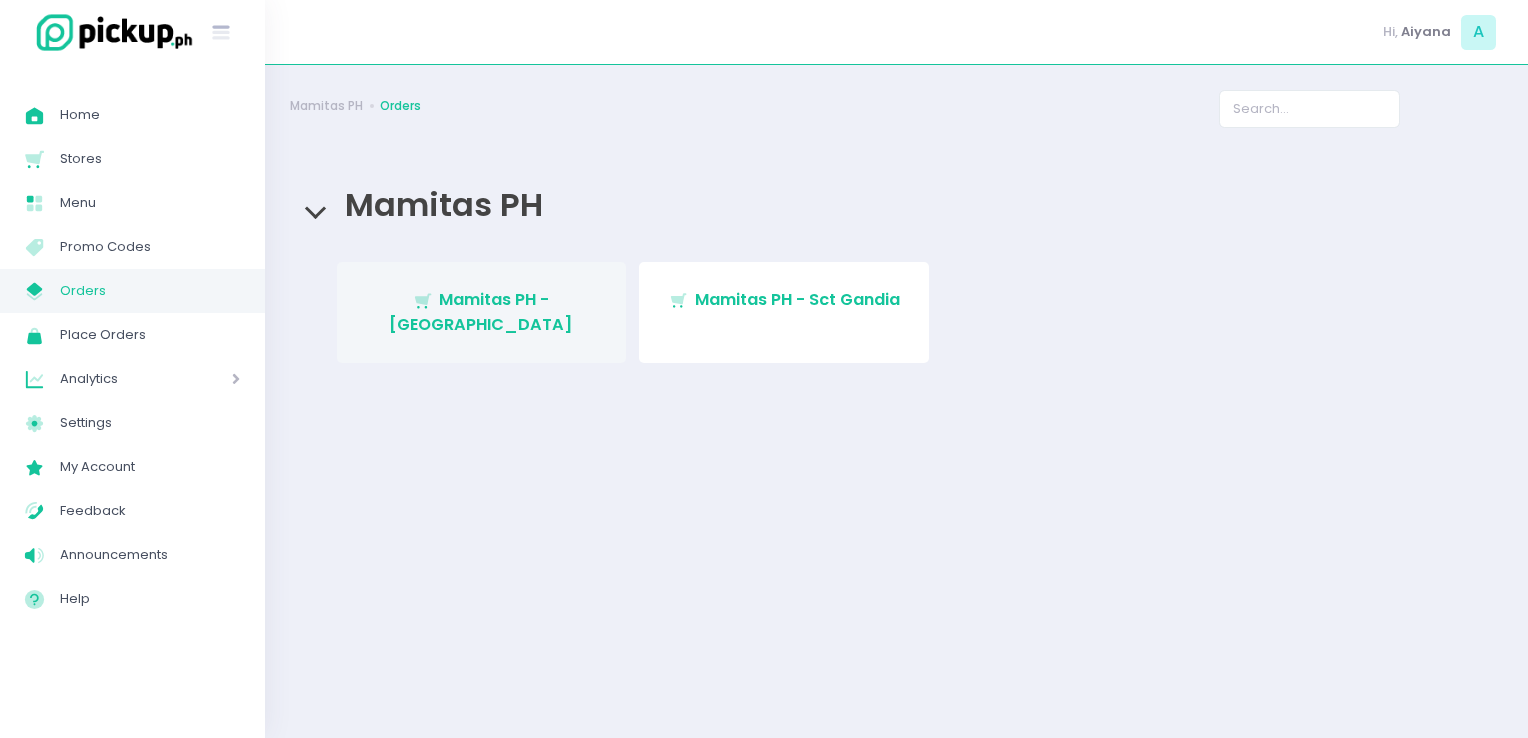 click on "Mamitas PH - Blue Ridge" at bounding box center (481, 311) 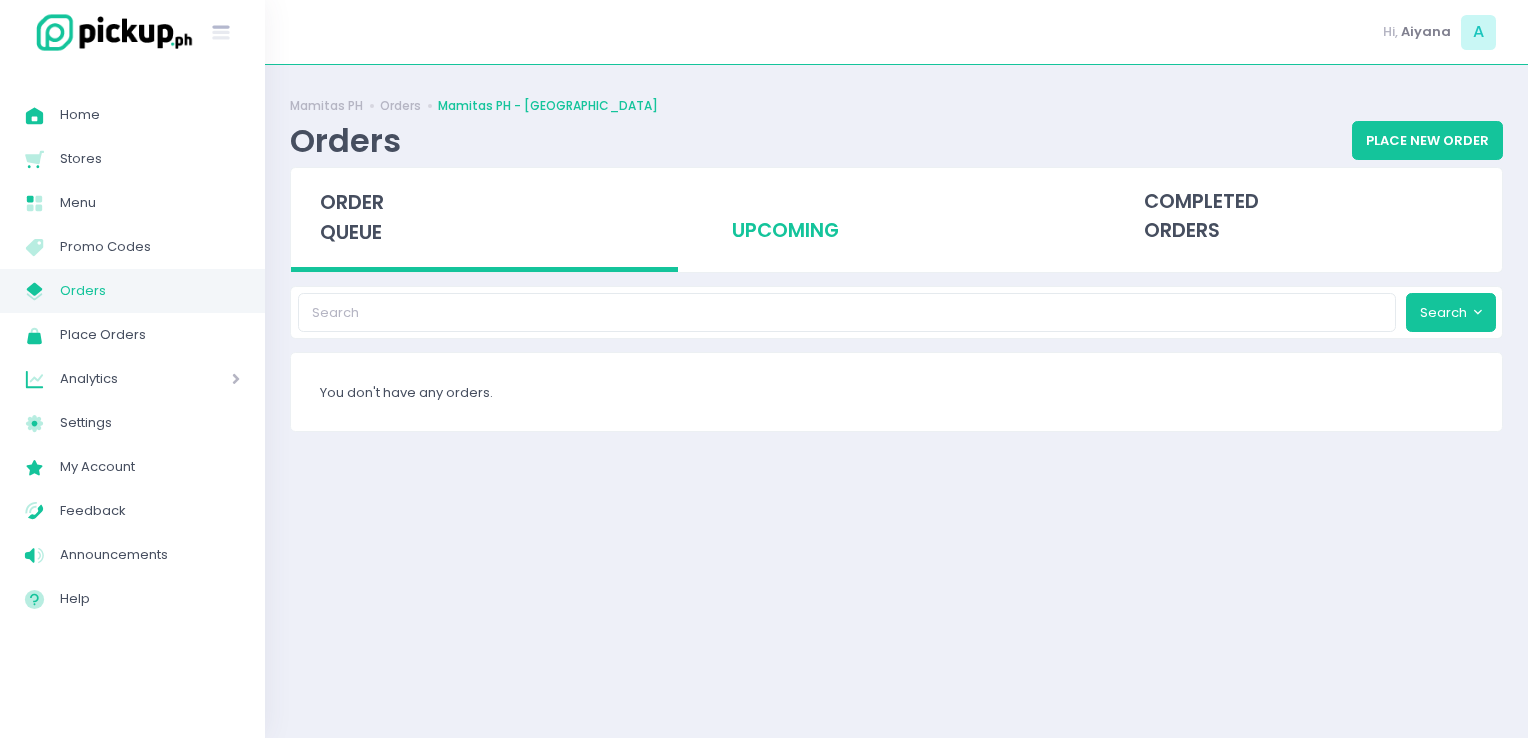 click on "upcoming" at bounding box center [896, 217] 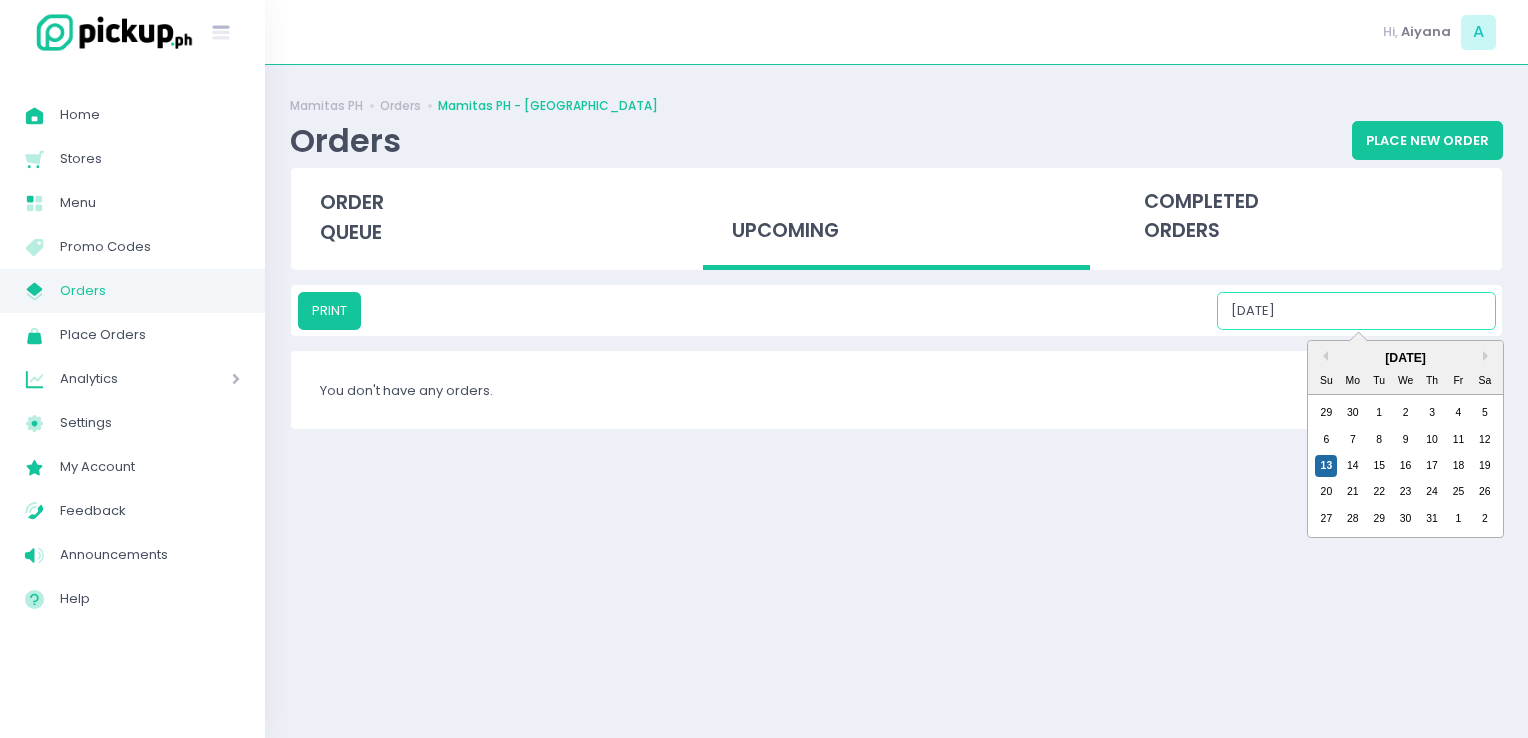 click on "07/13/2025" at bounding box center (1356, 311) 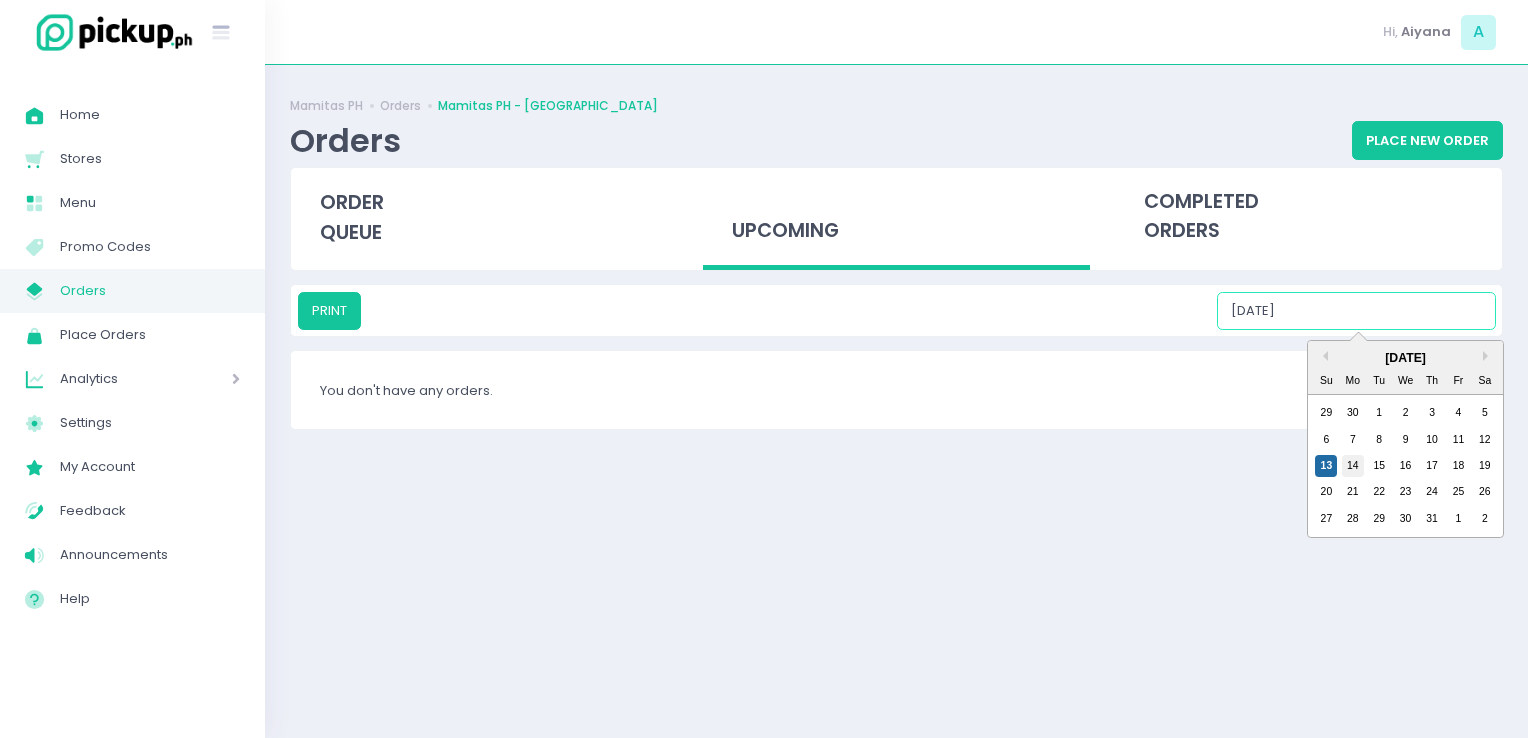 click on "14" at bounding box center (1353, 466) 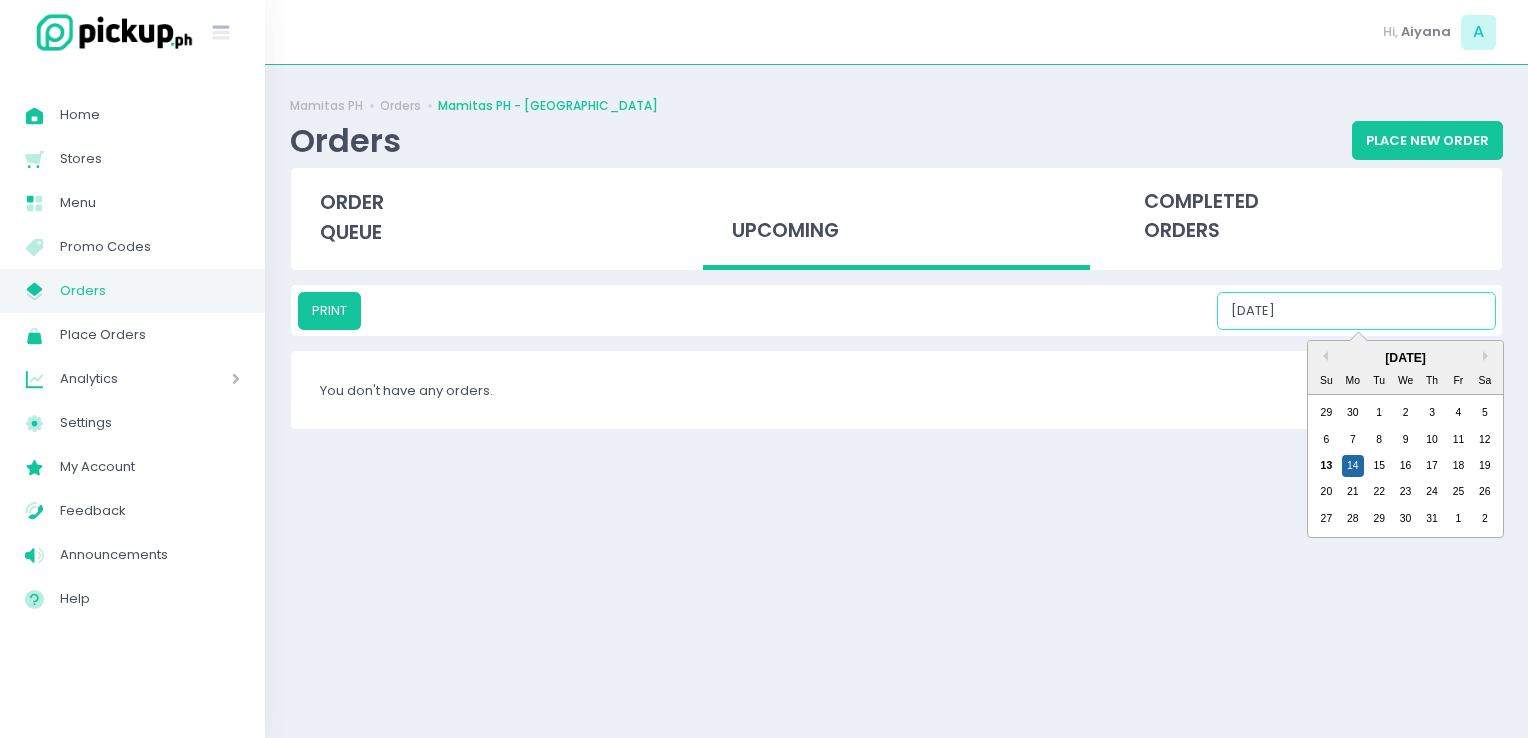 click on "07/14/2025" at bounding box center (1356, 311) 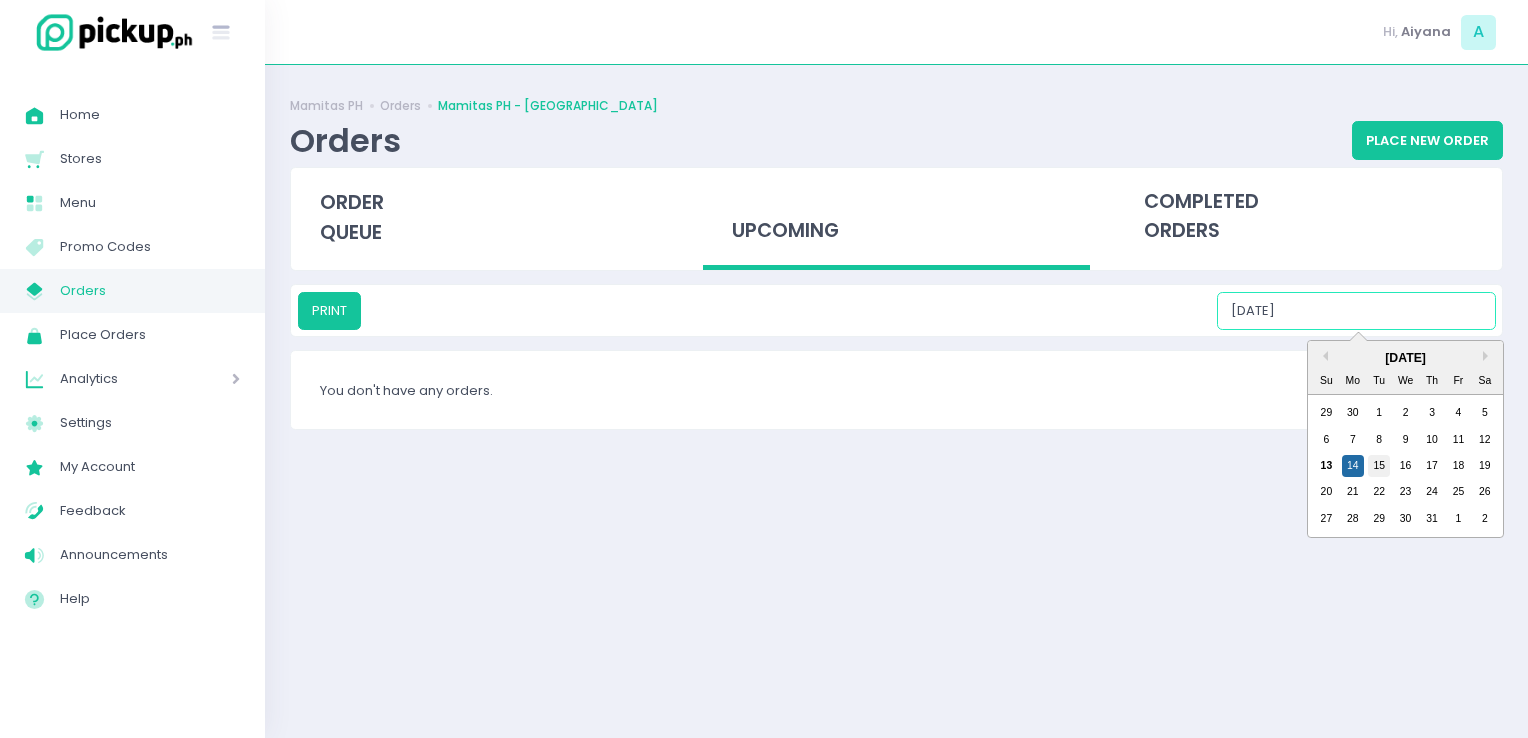click on "15" at bounding box center (1379, 466) 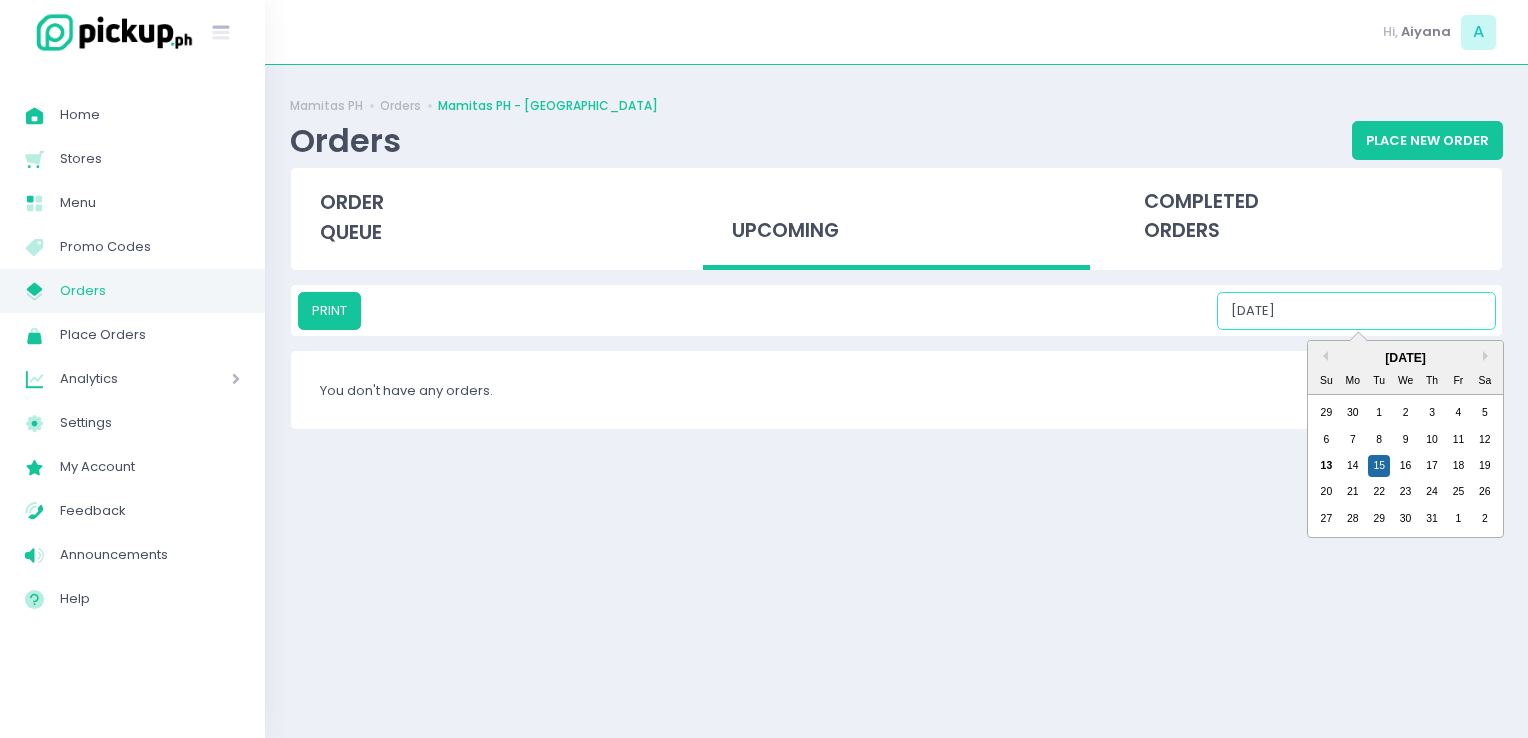 click on "07/15/2025" at bounding box center [1356, 311] 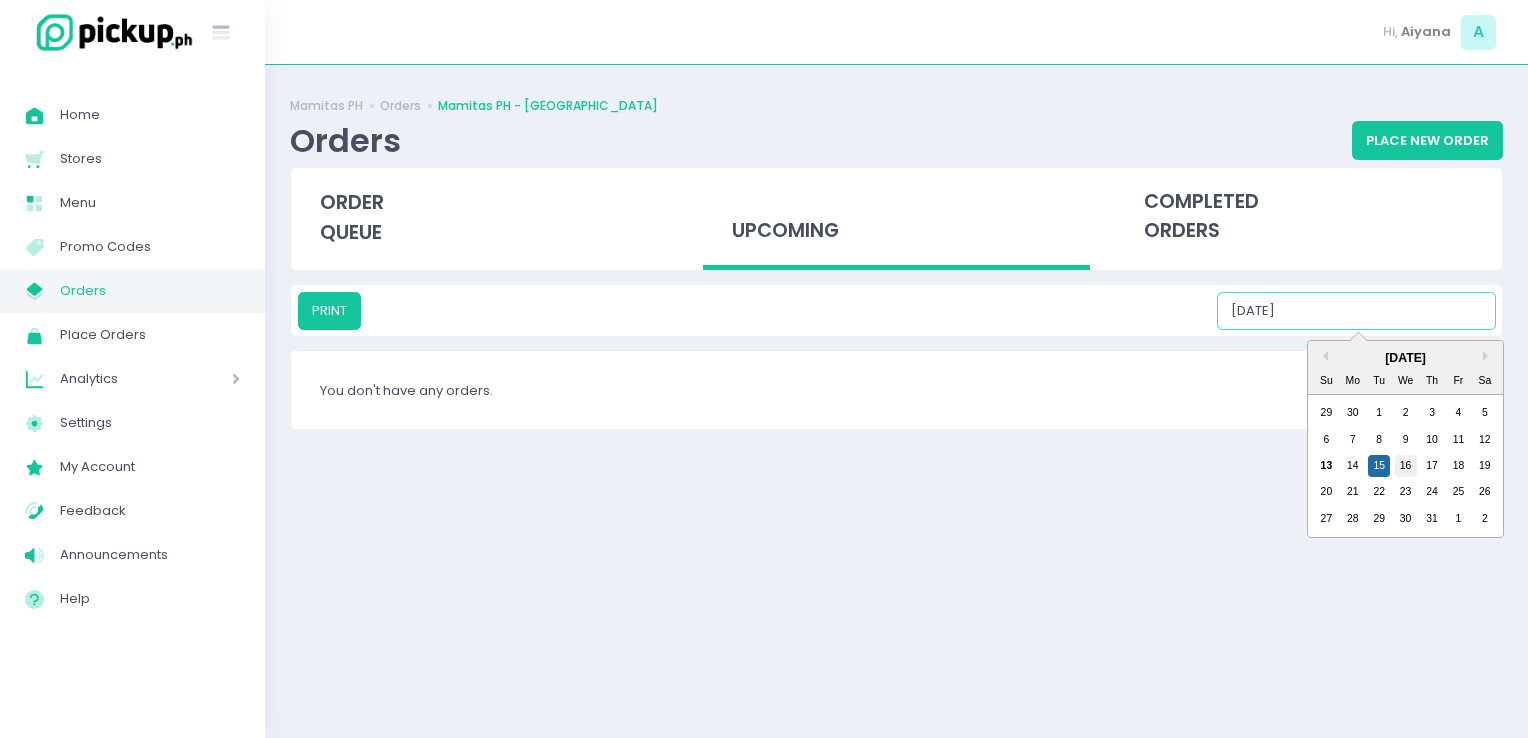 click on "16" at bounding box center (1406, 466) 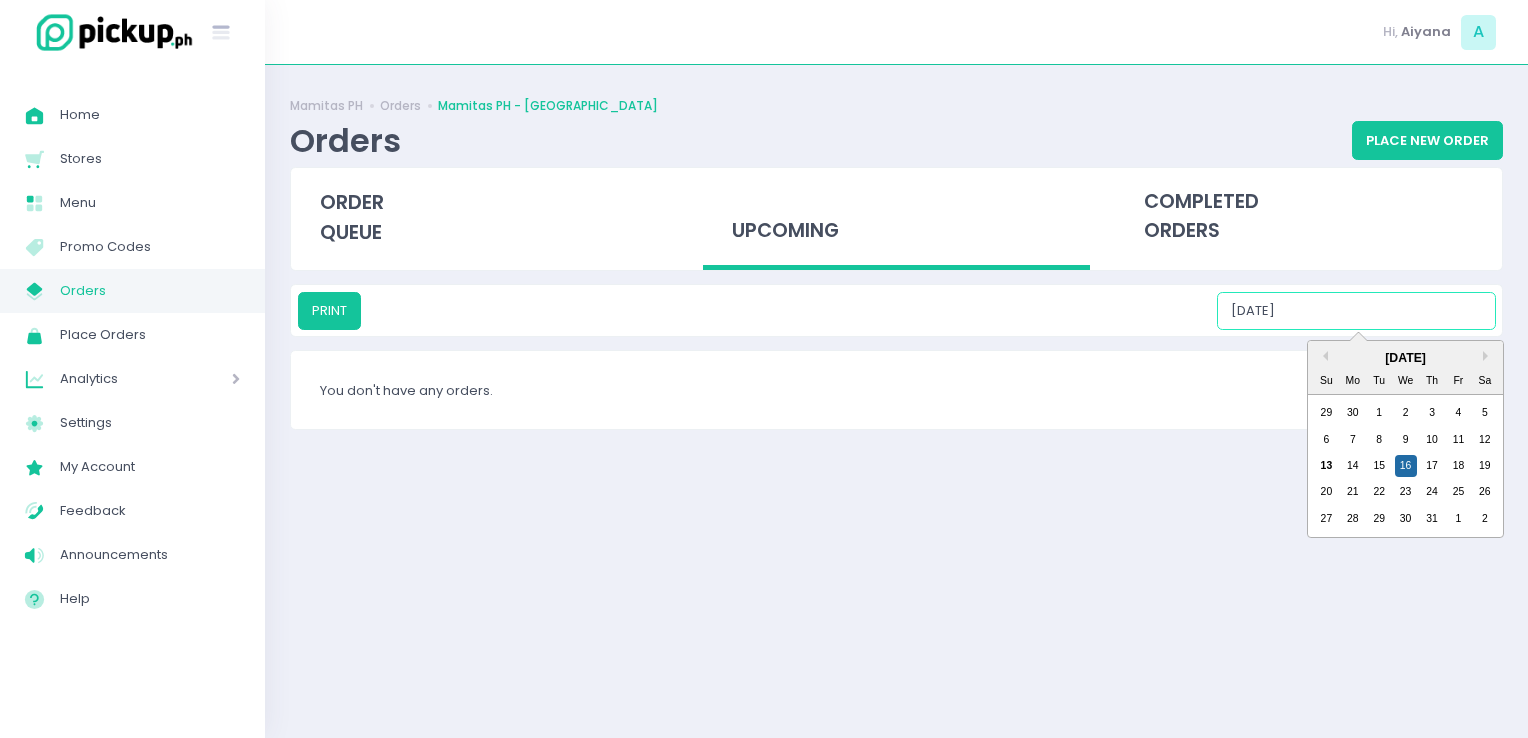 click on "07/16/2025" at bounding box center [1356, 311] 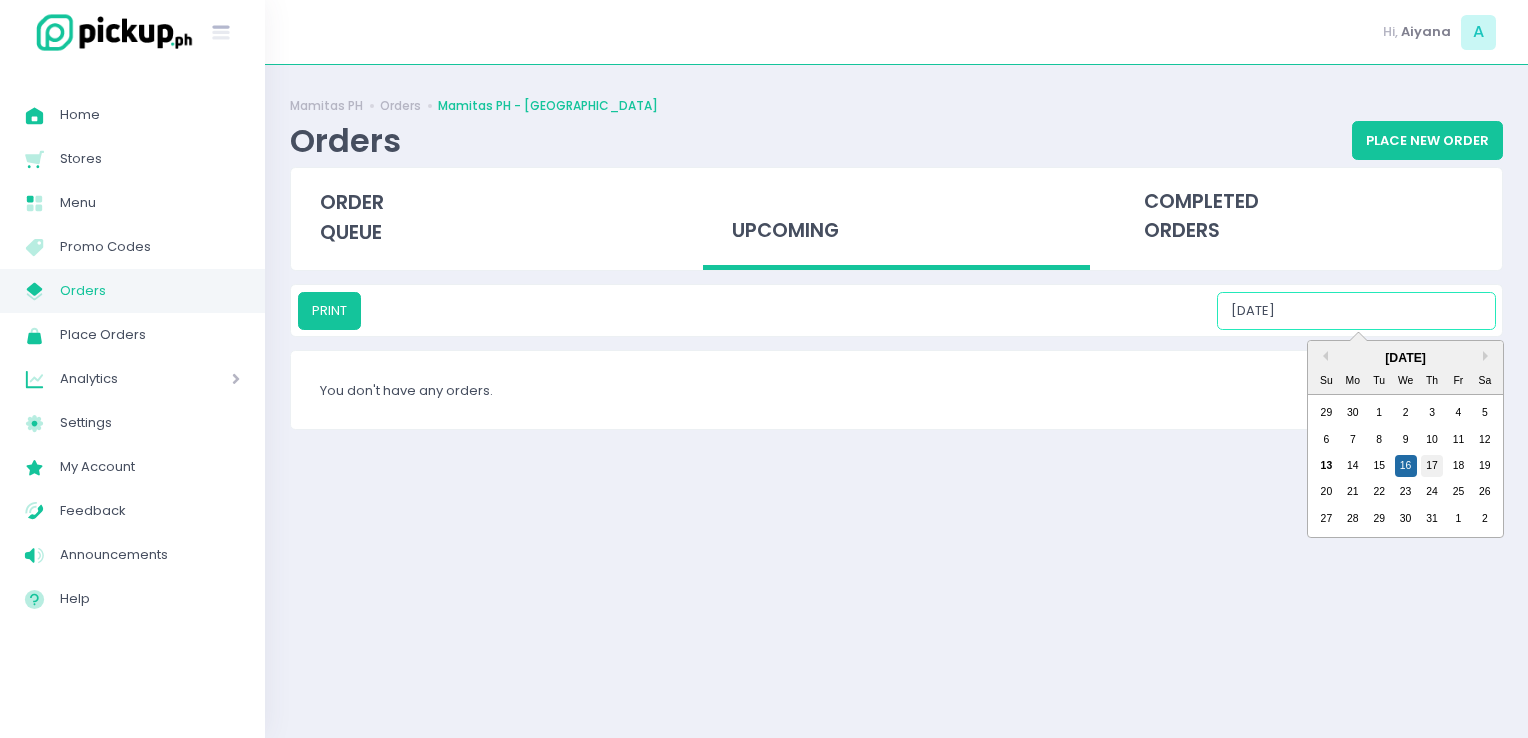 click on "17" at bounding box center [1432, 466] 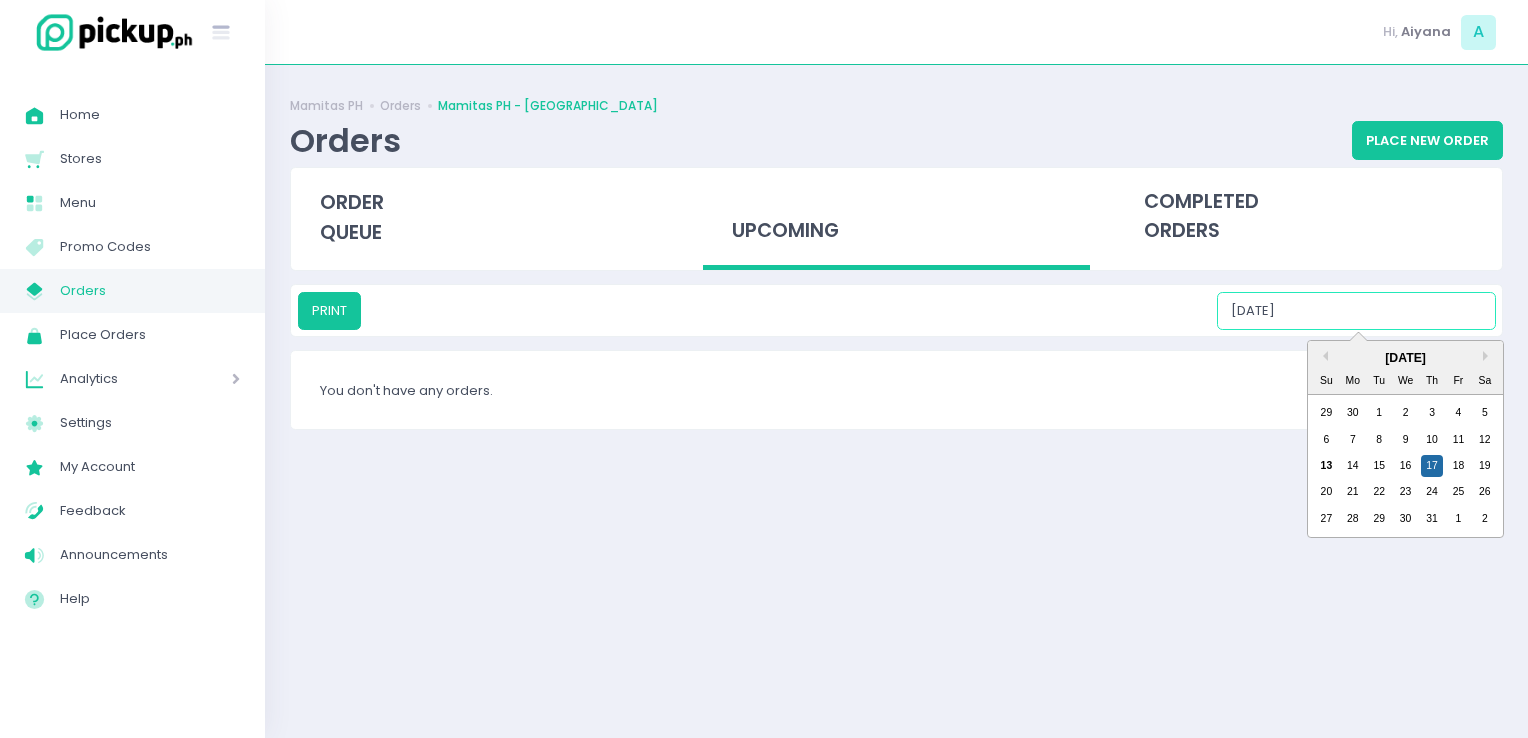 click on "07/17/2025" at bounding box center [1356, 311] 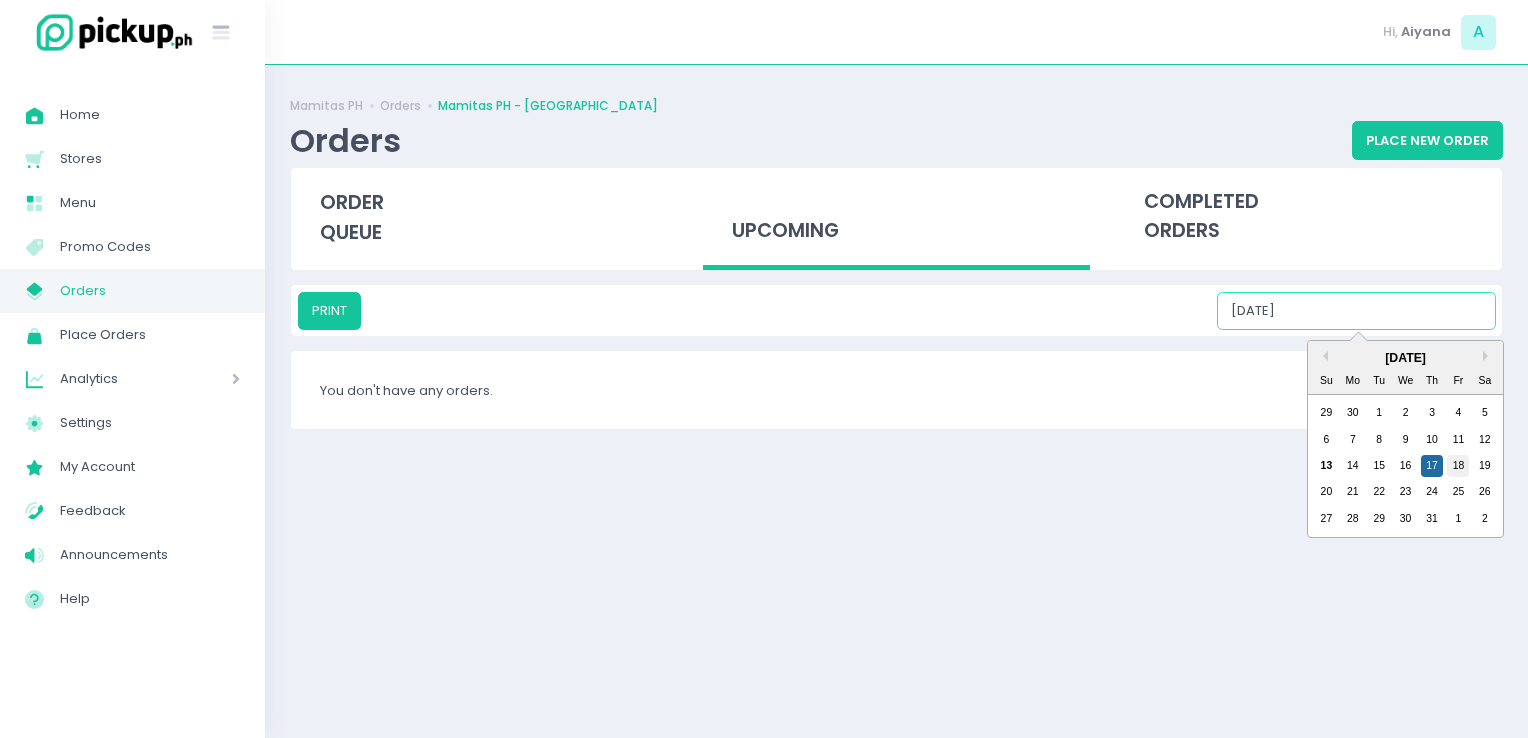 click on "18" at bounding box center (1458, 466) 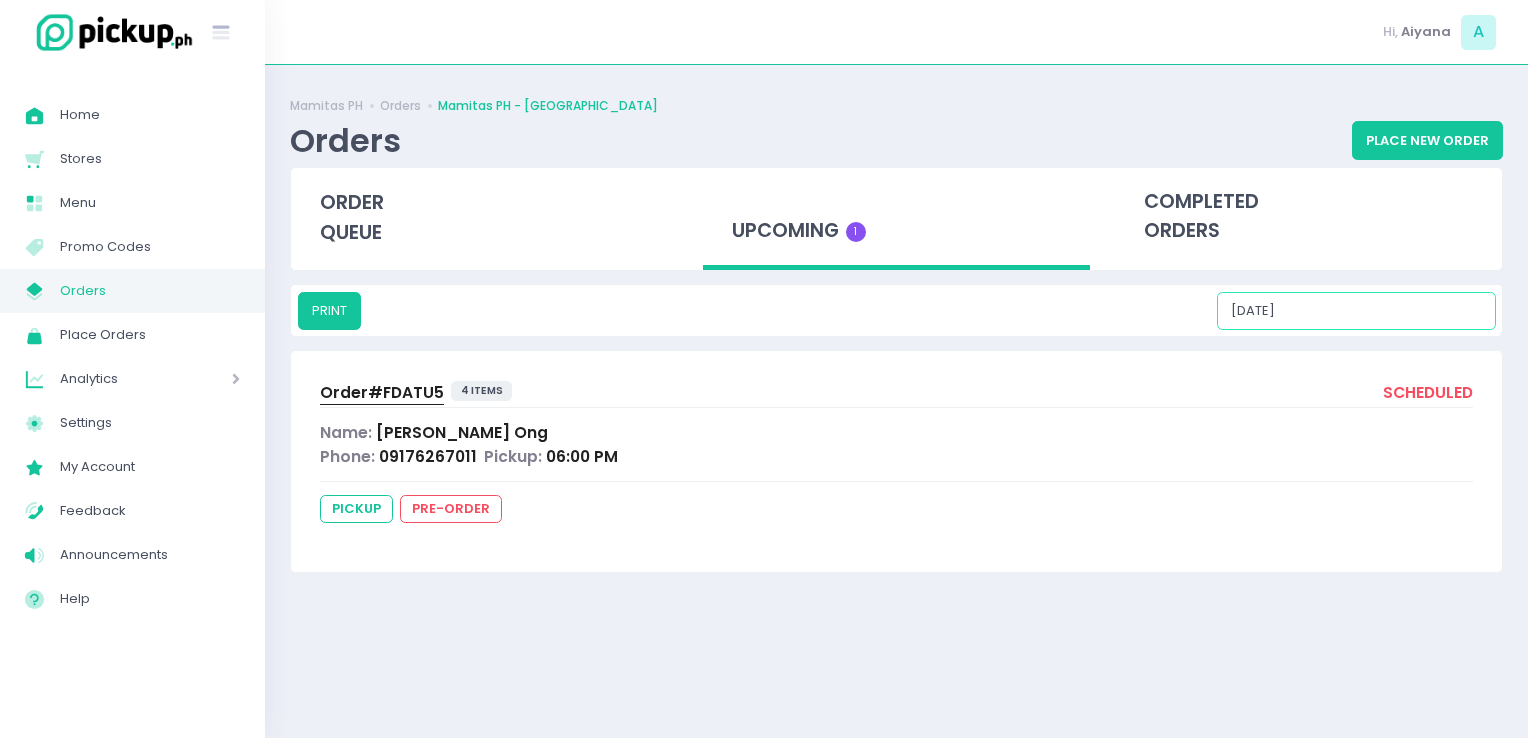 click on "07/18/2025" at bounding box center (1356, 311) 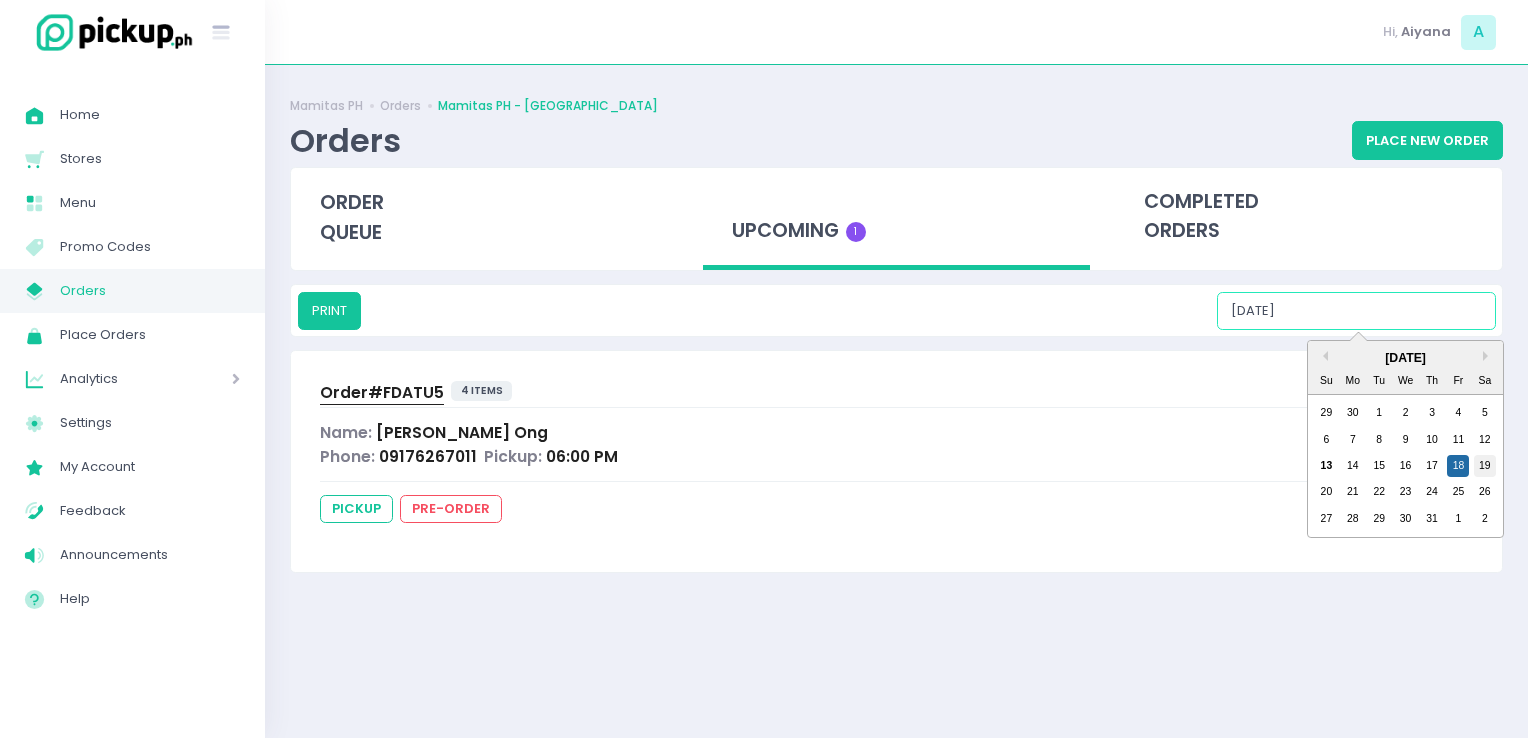 drag, startPoint x: 1356, startPoint y: 326, endPoint x: 1483, endPoint y: 465, distance: 188.28171 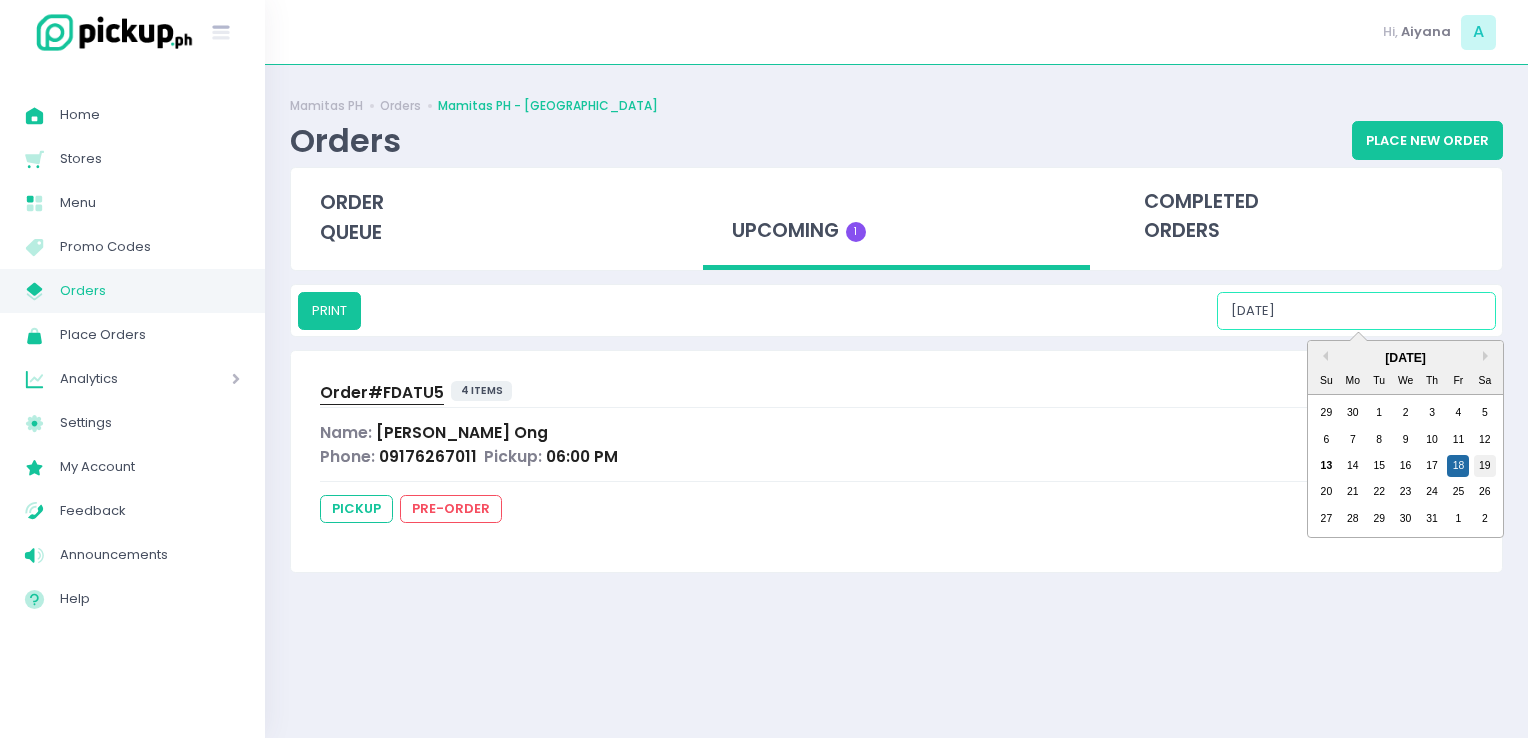 click on "19" at bounding box center (1485, 466) 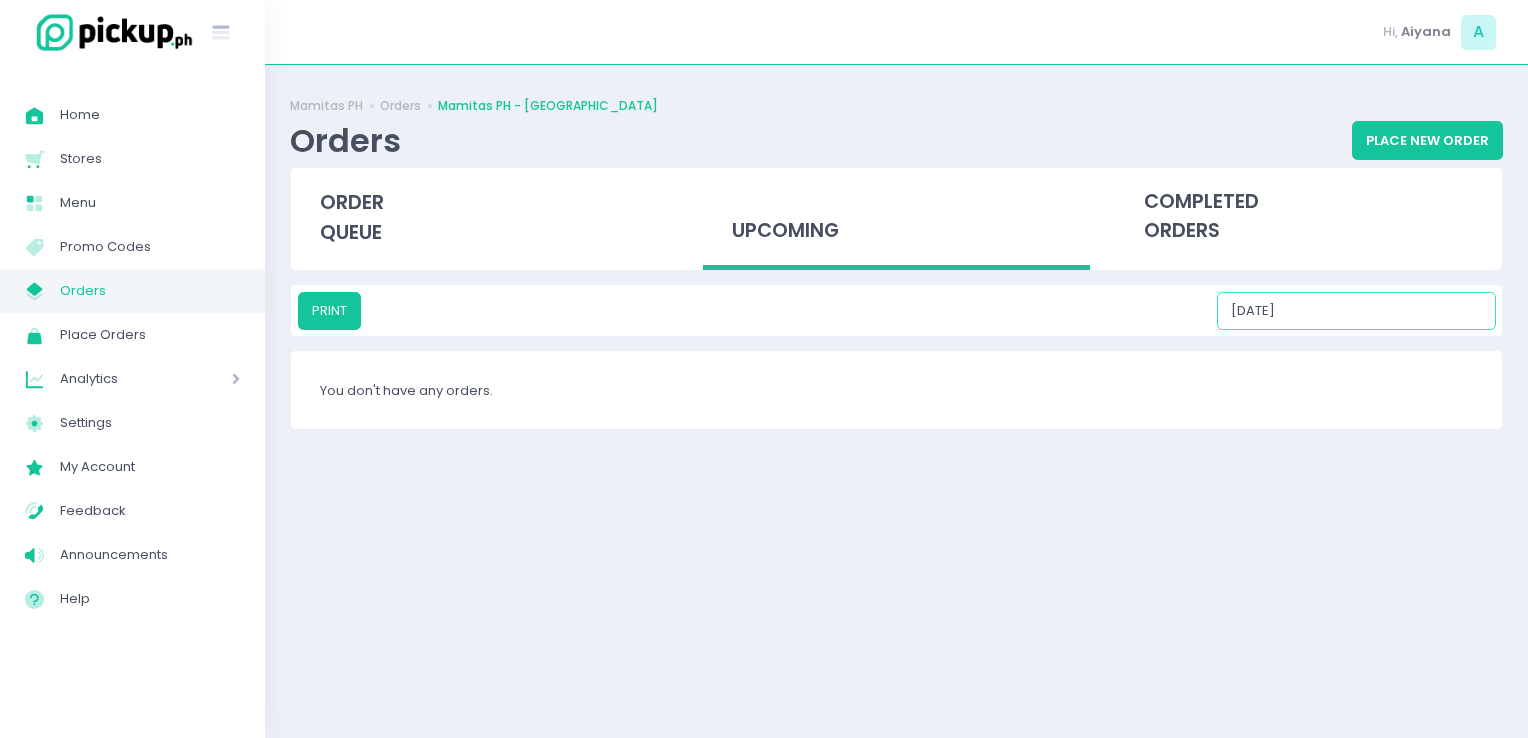 click on "07/19/2025" at bounding box center (1356, 311) 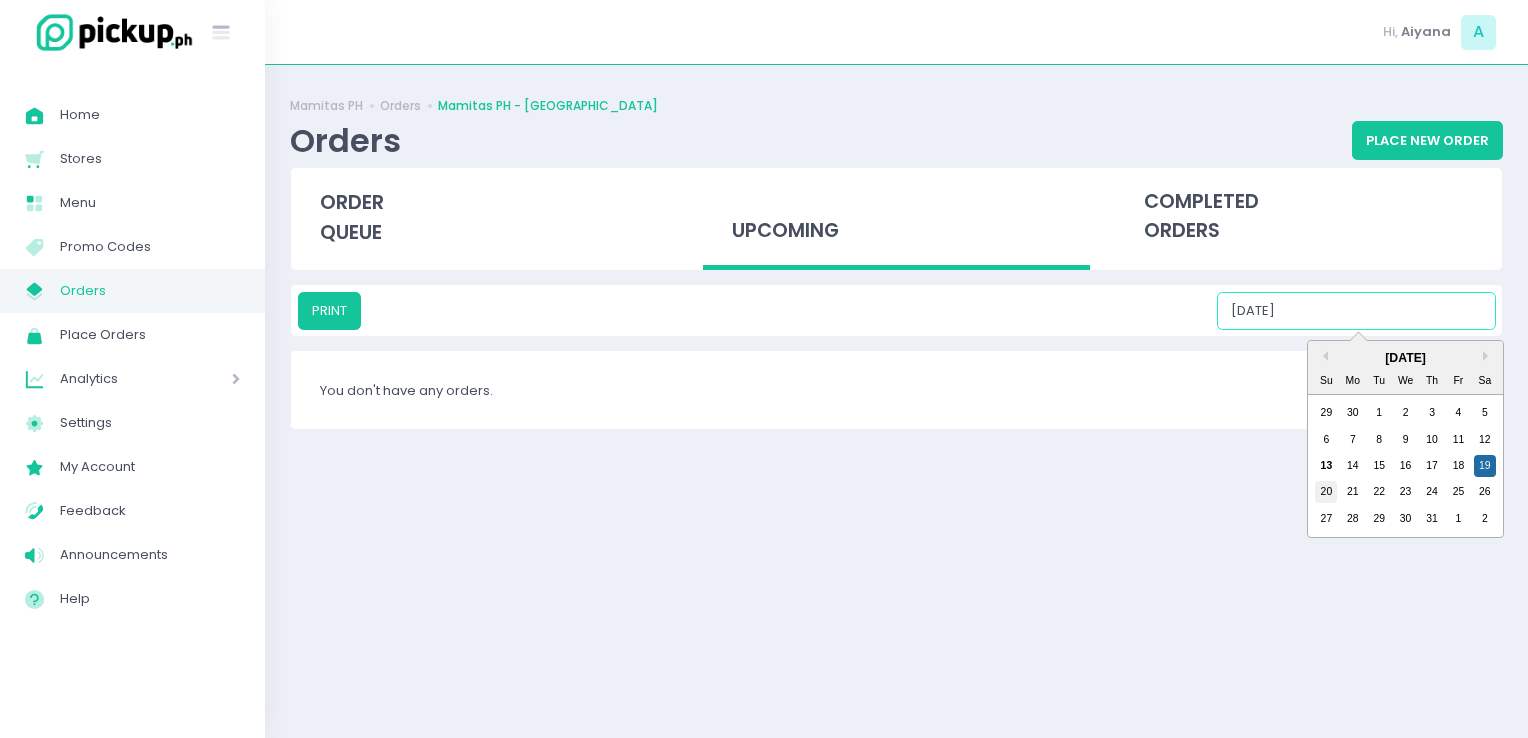 click on "20" at bounding box center (1326, 492) 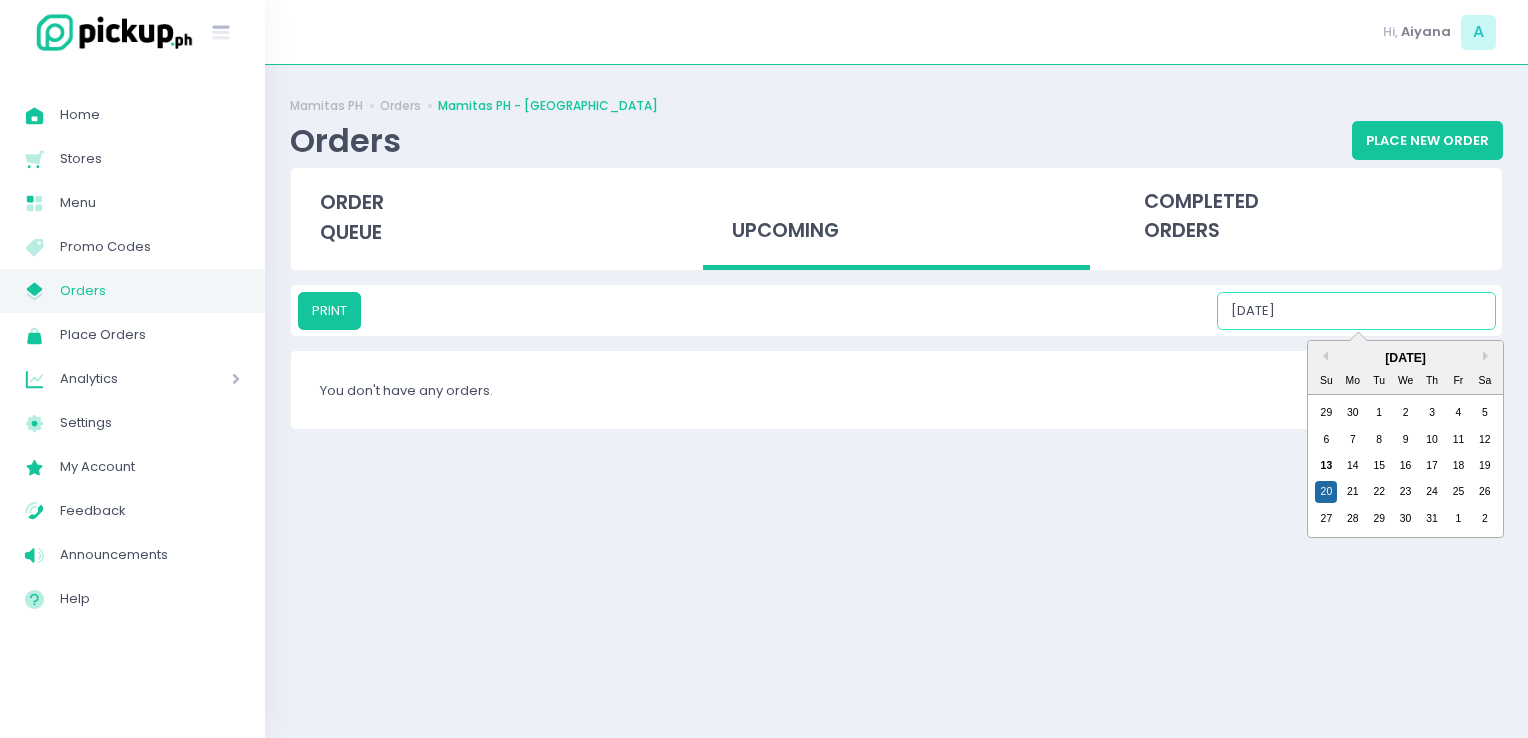 click on "07/20/2025" at bounding box center (1356, 311) 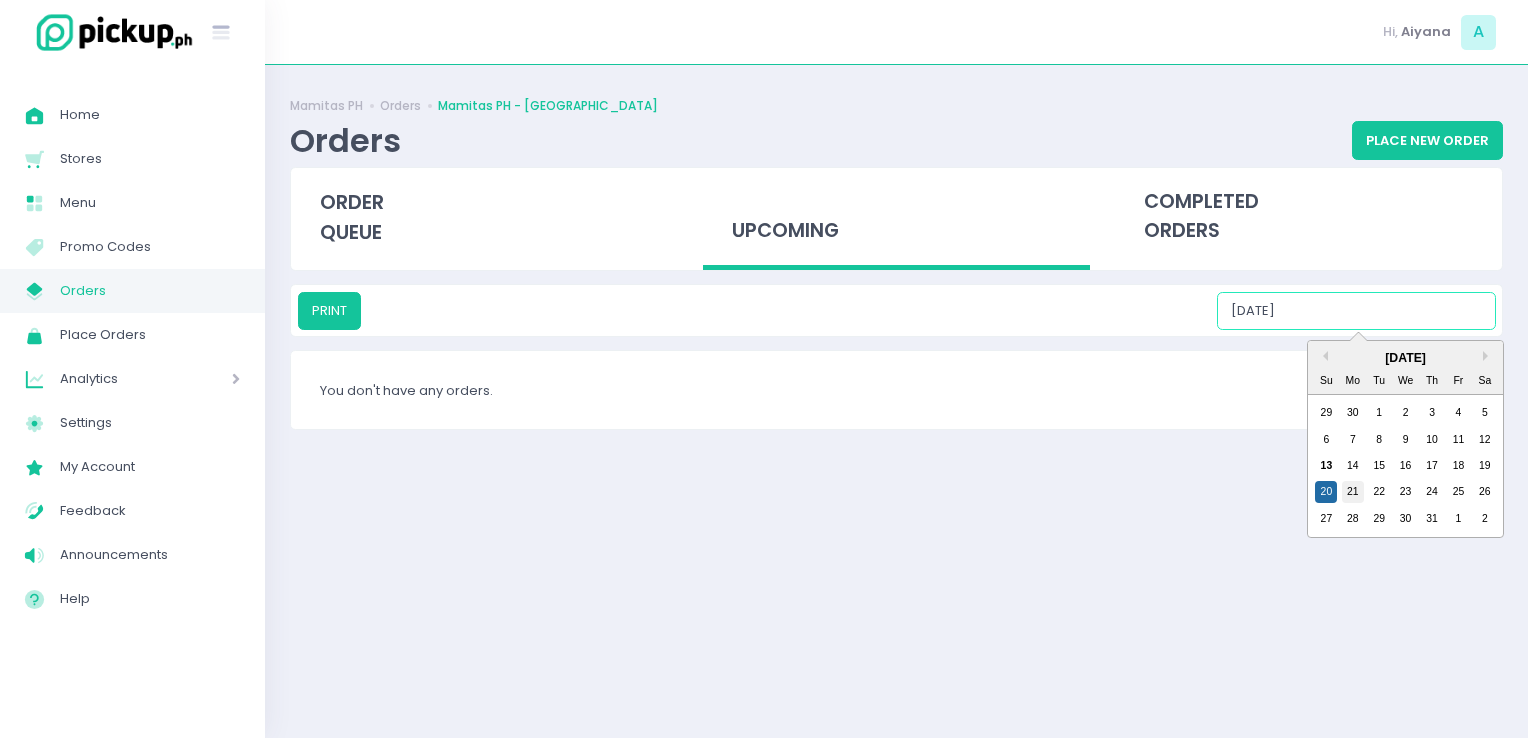 click on "21" at bounding box center (1353, 492) 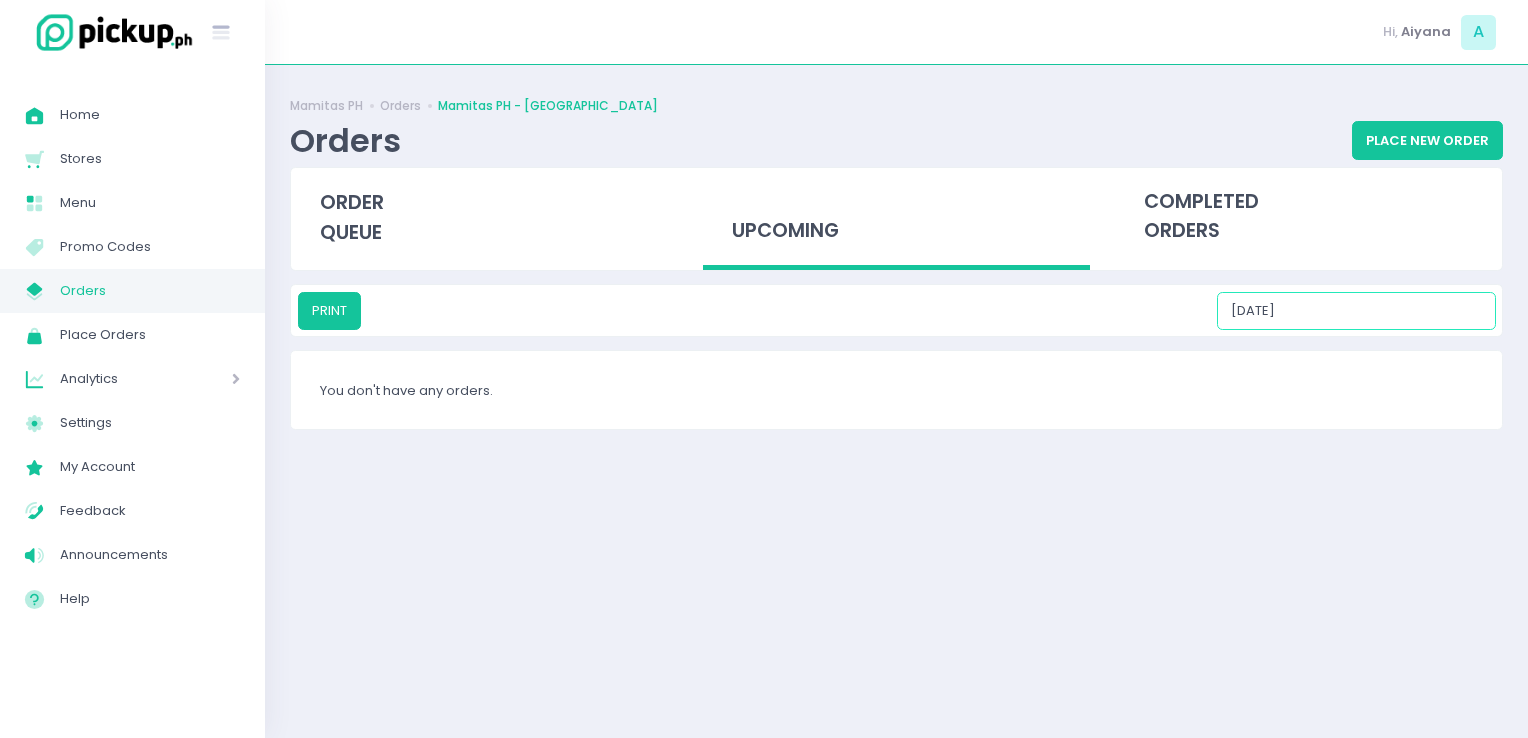 click on "07/21/2025" at bounding box center [1356, 311] 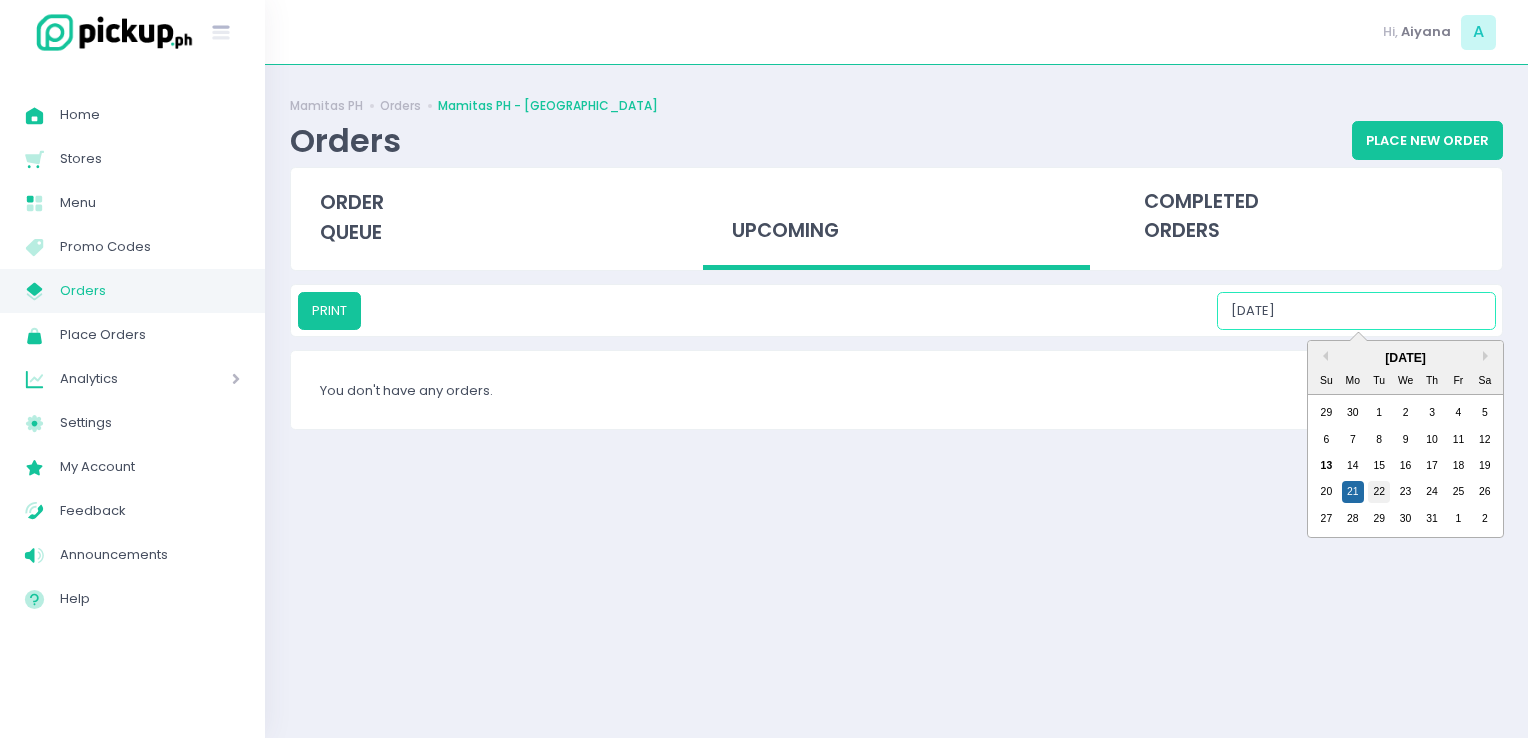 click on "22" at bounding box center [1379, 492] 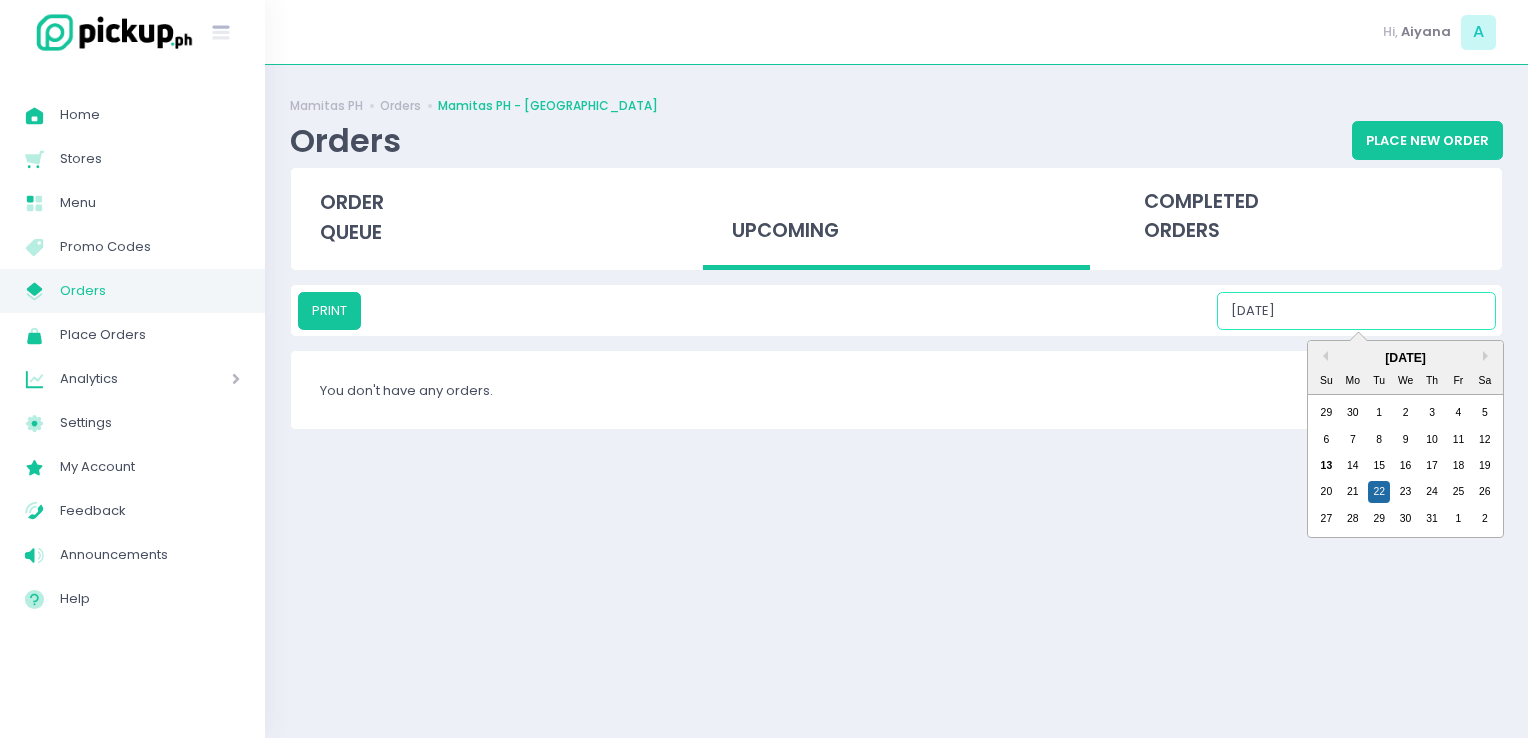 click on "07/22/2025" at bounding box center [1356, 311] 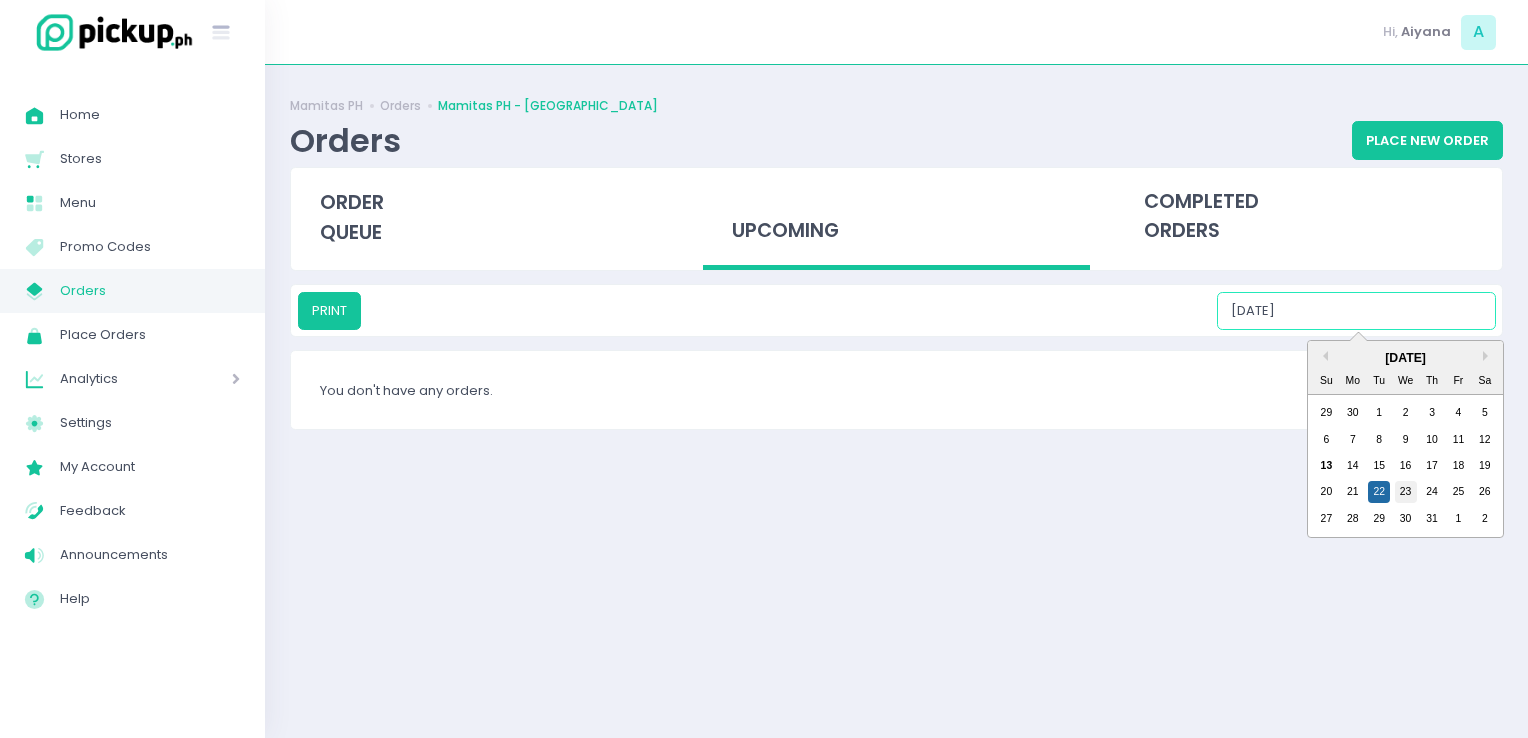 click on "23" at bounding box center [1406, 492] 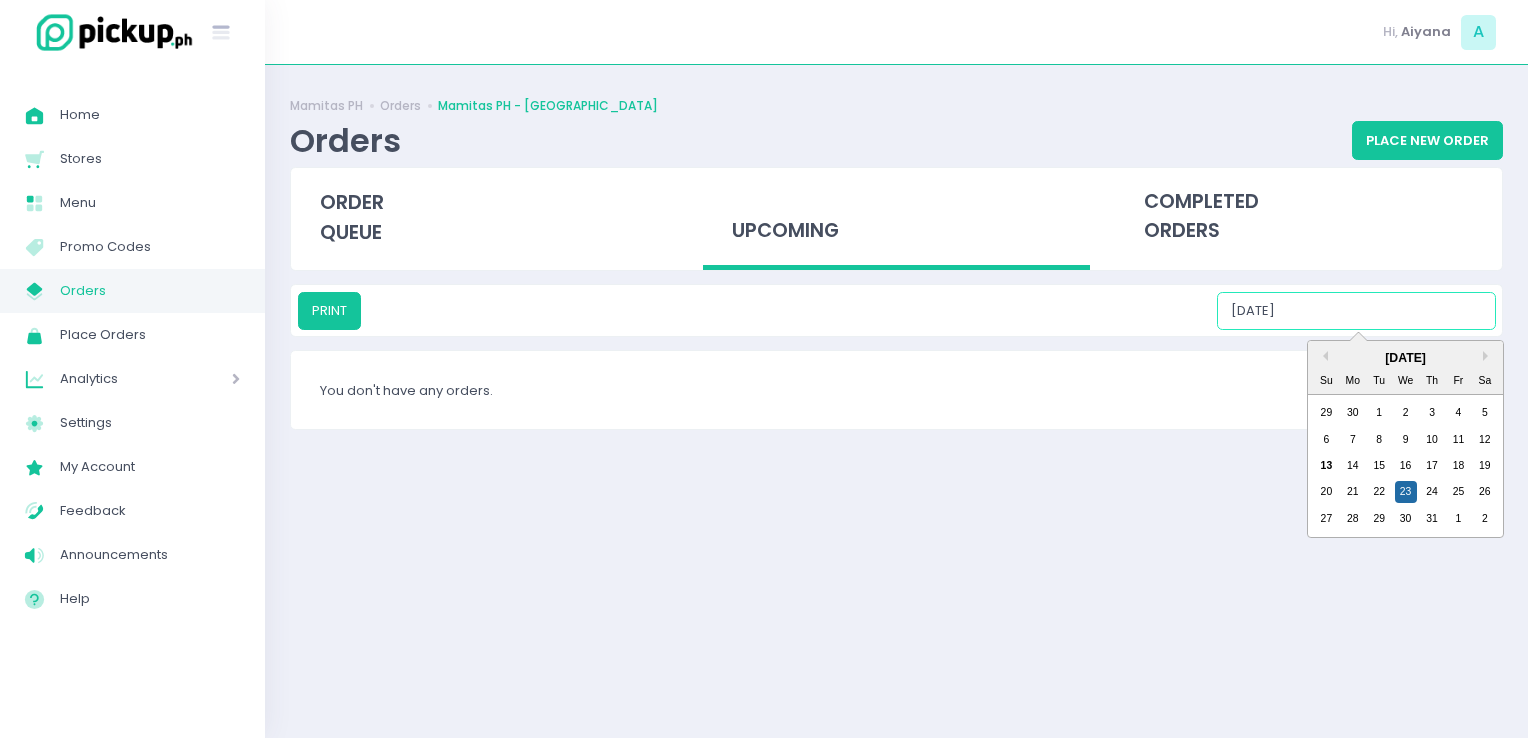 click on "07/23/2025" at bounding box center (1356, 311) 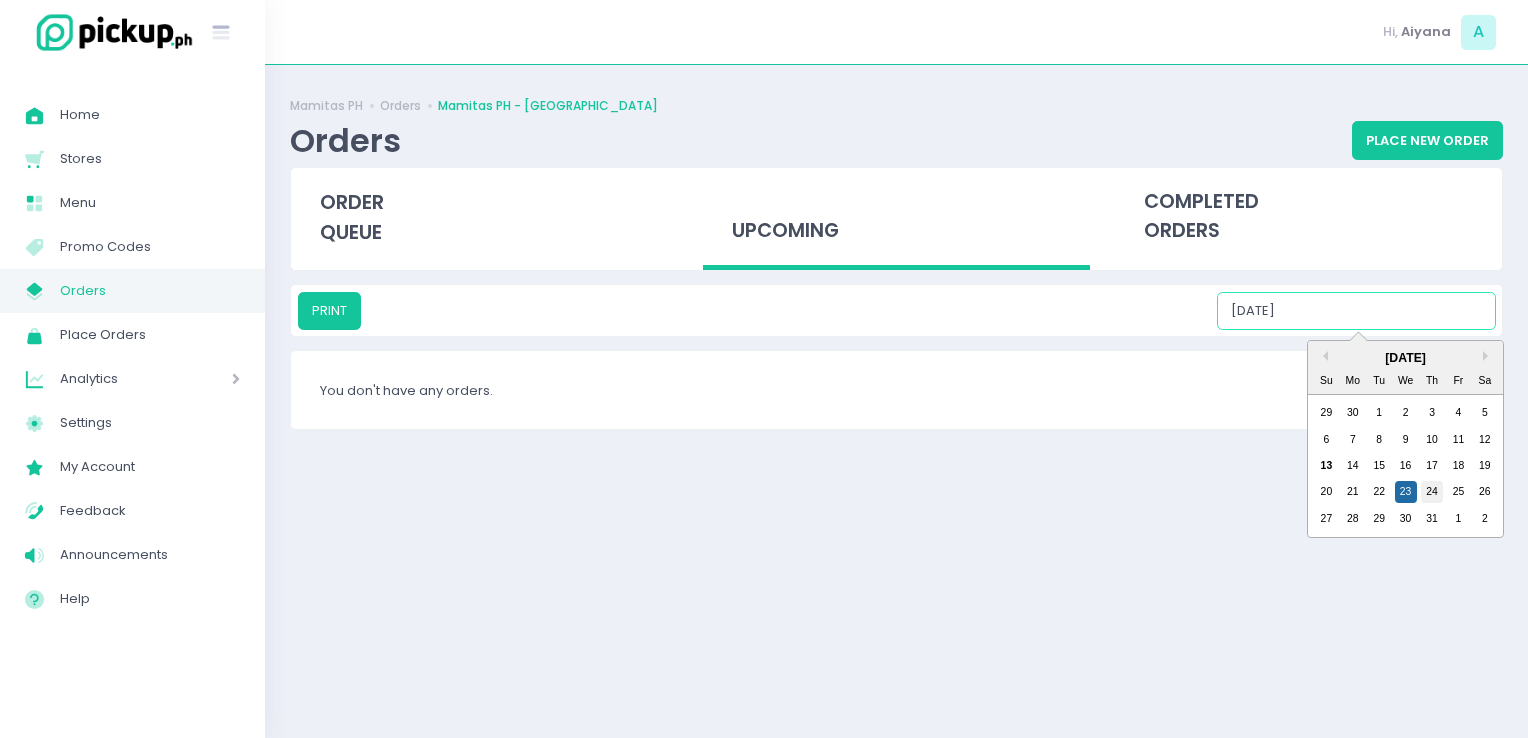click on "24" at bounding box center (1432, 492) 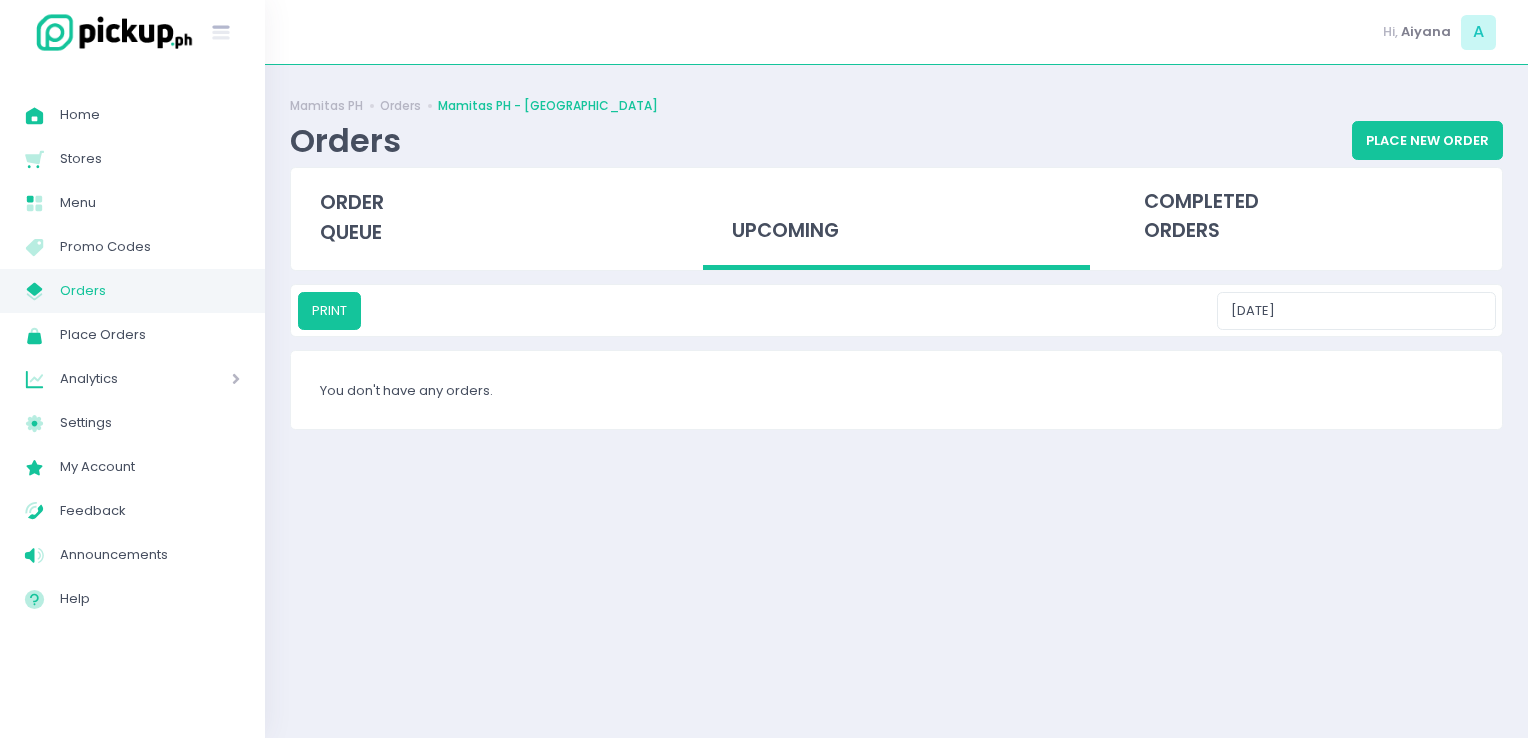 click on "PRINT 07/24/2025" at bounding box center (896, 310) 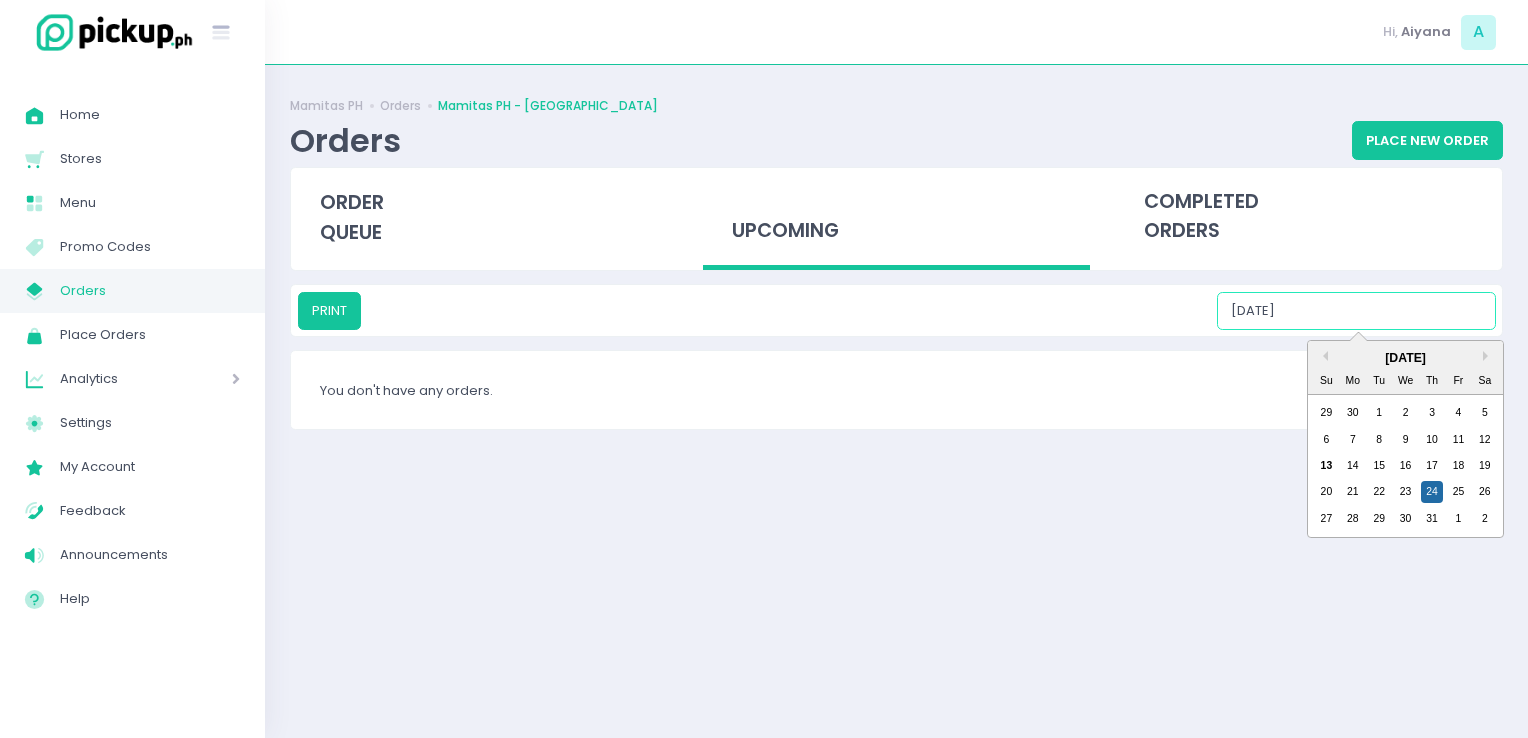 click on "07/24/2025" at bounding box center (1356, 311) 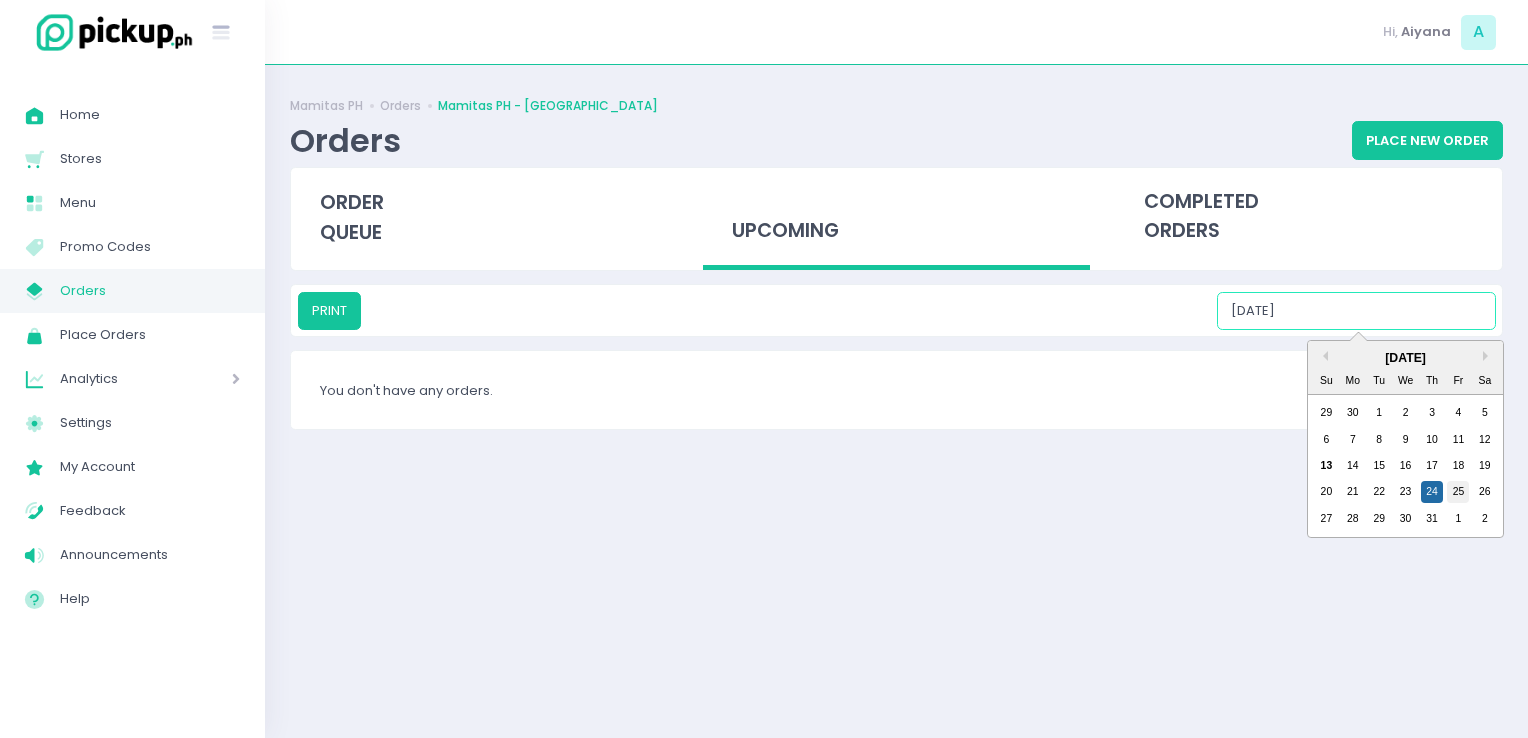 click on "25" at bounding box center (1458, 492) 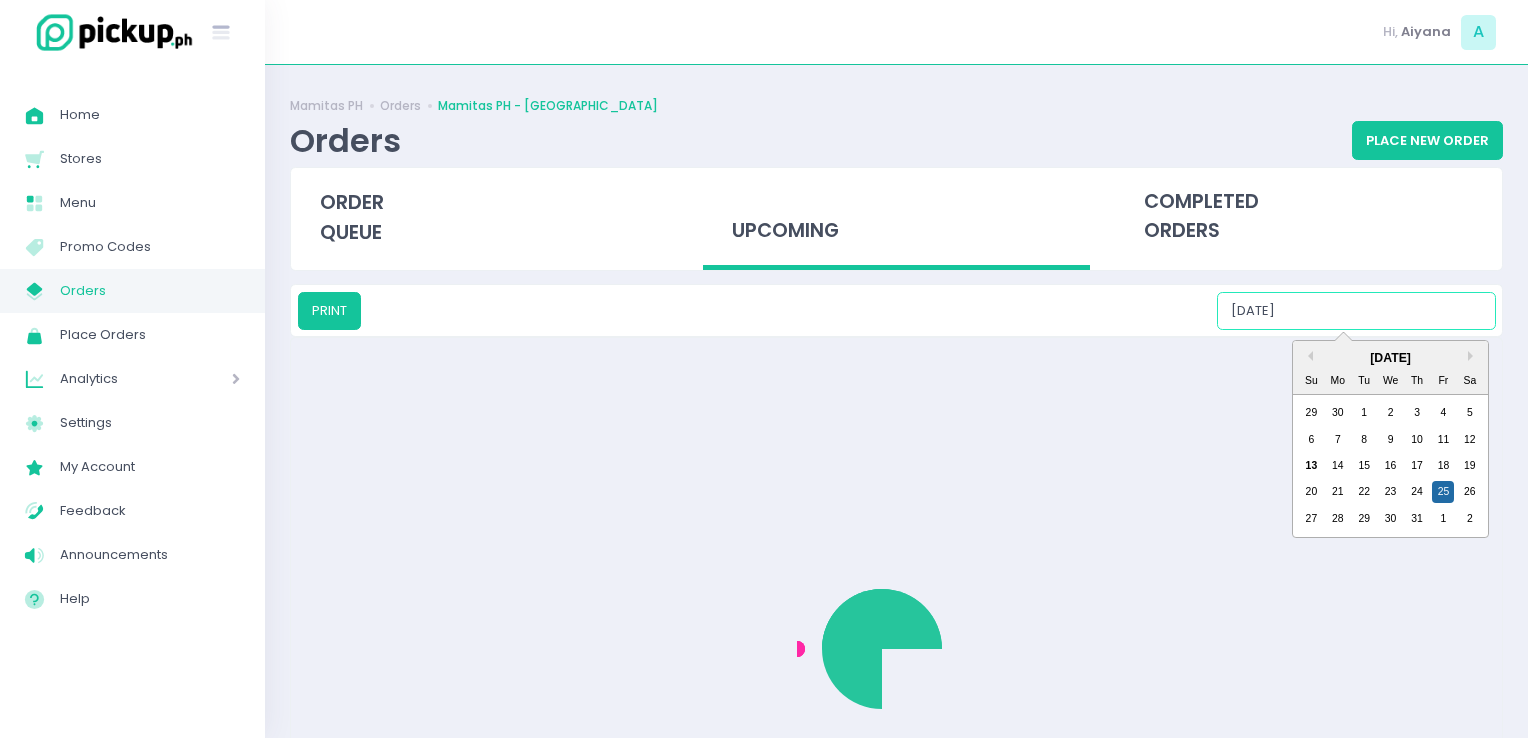 click on "07/25/2025" at bounding box center (1356, 311) 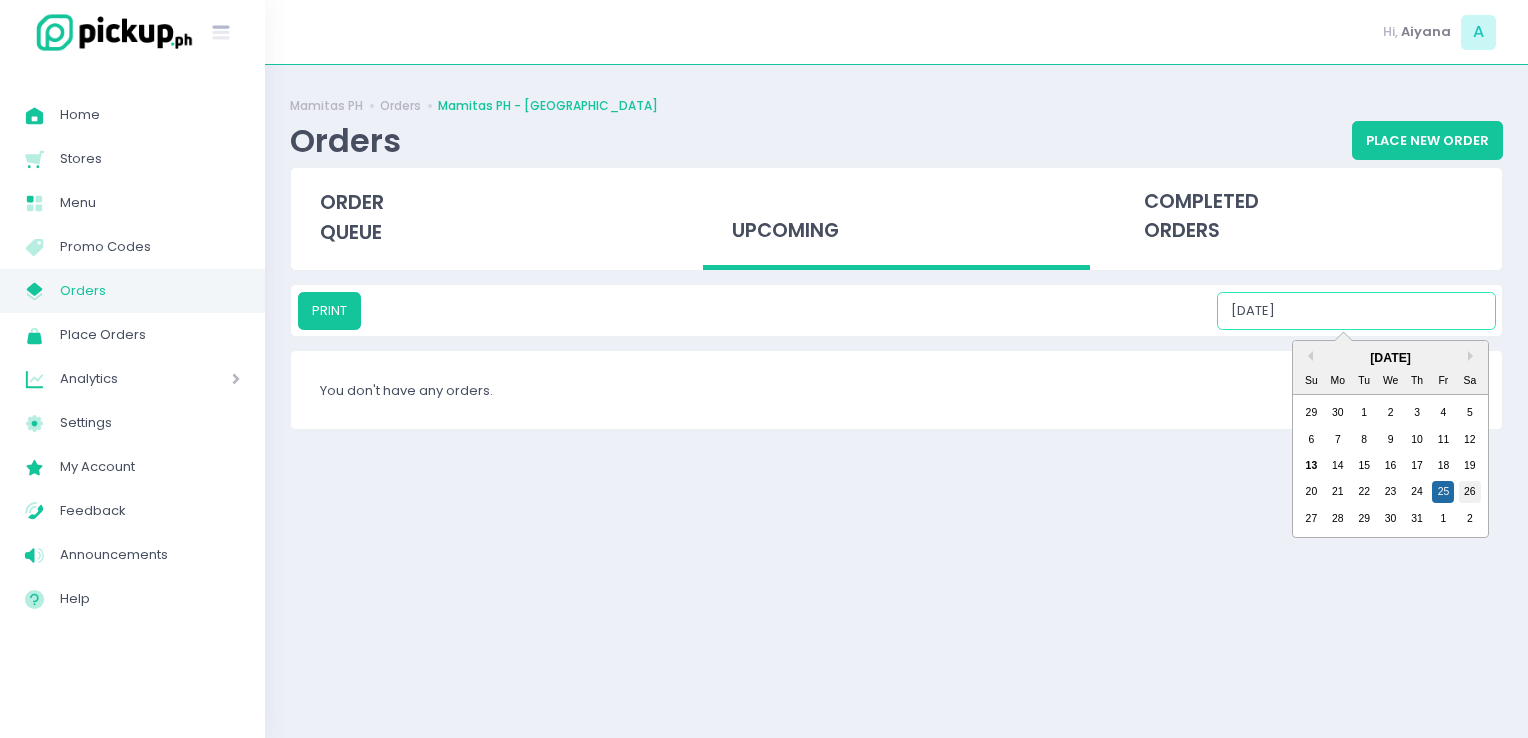 click on "26" at bounding box center [1470, 492] 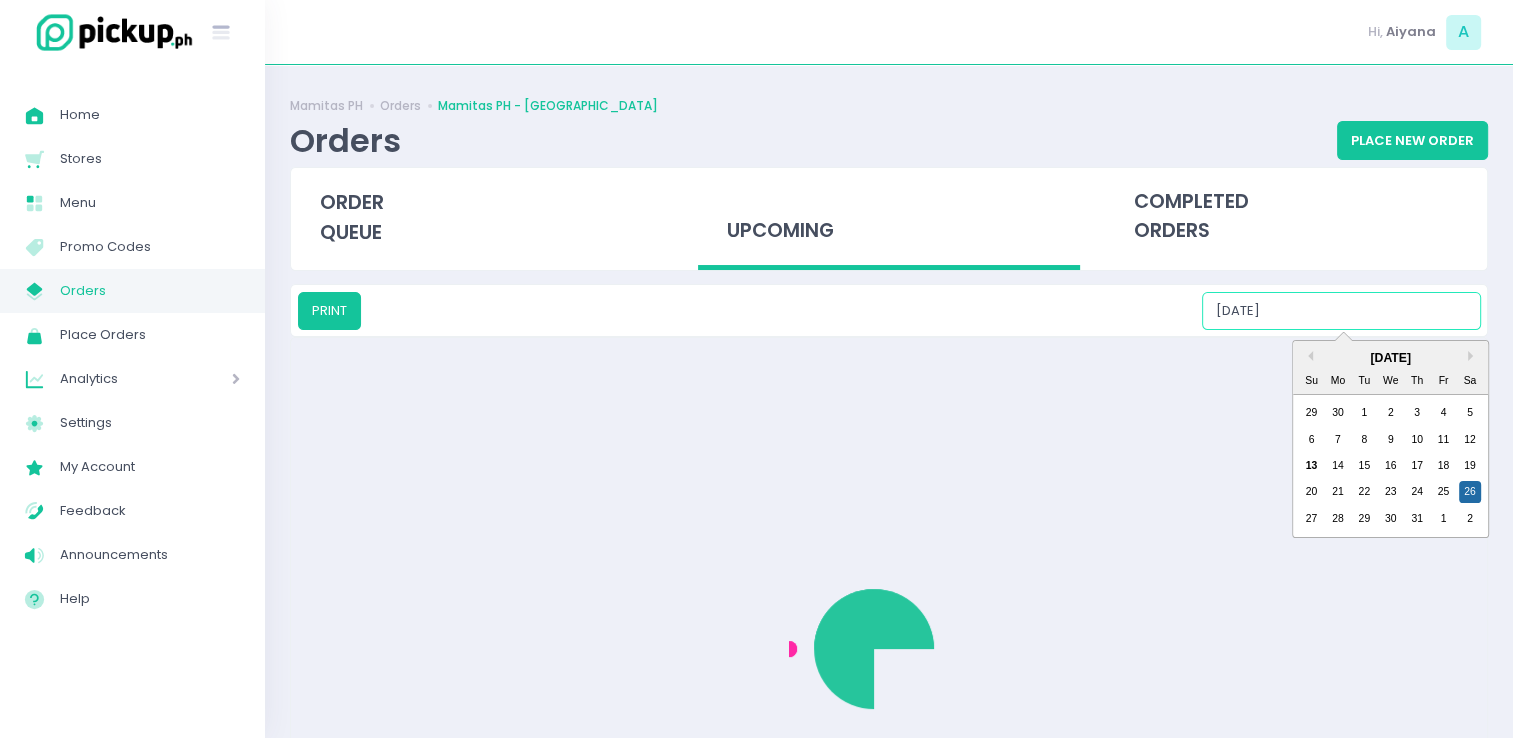 click on "07/26/2025" at bounding box center [1341, 311] 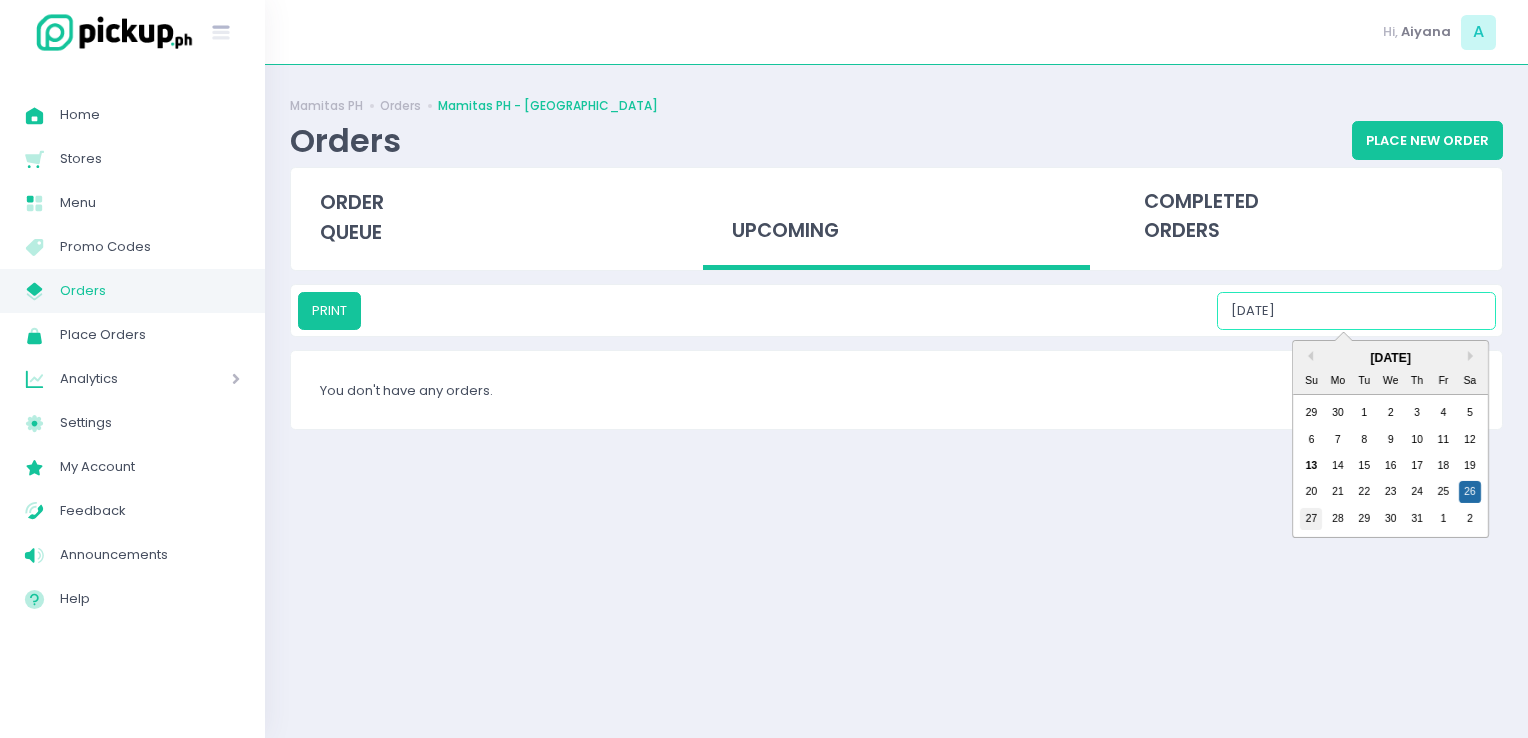 click on "27" at bounding box center (1311, 519) 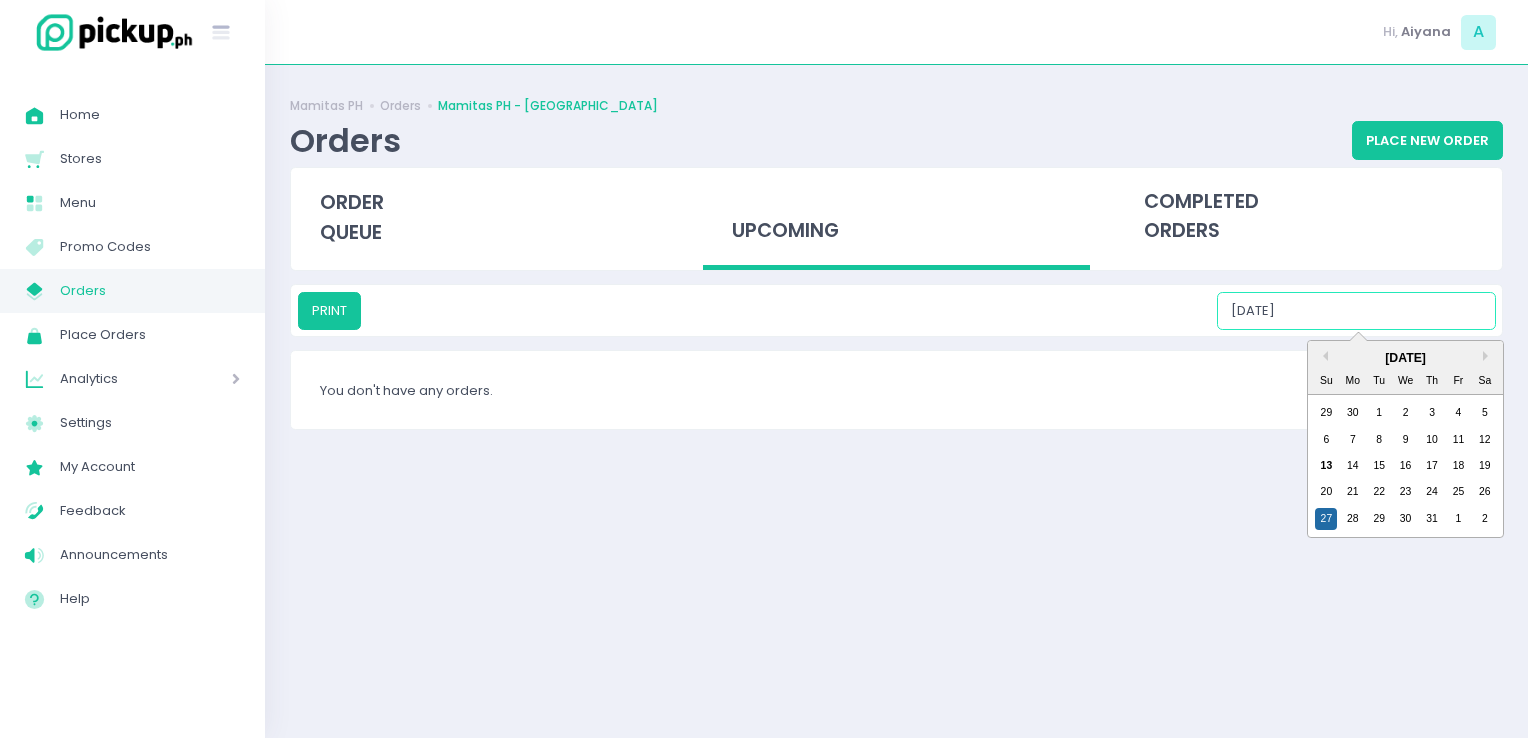click on "07/27/2025" at bounding box center (1356, 311) 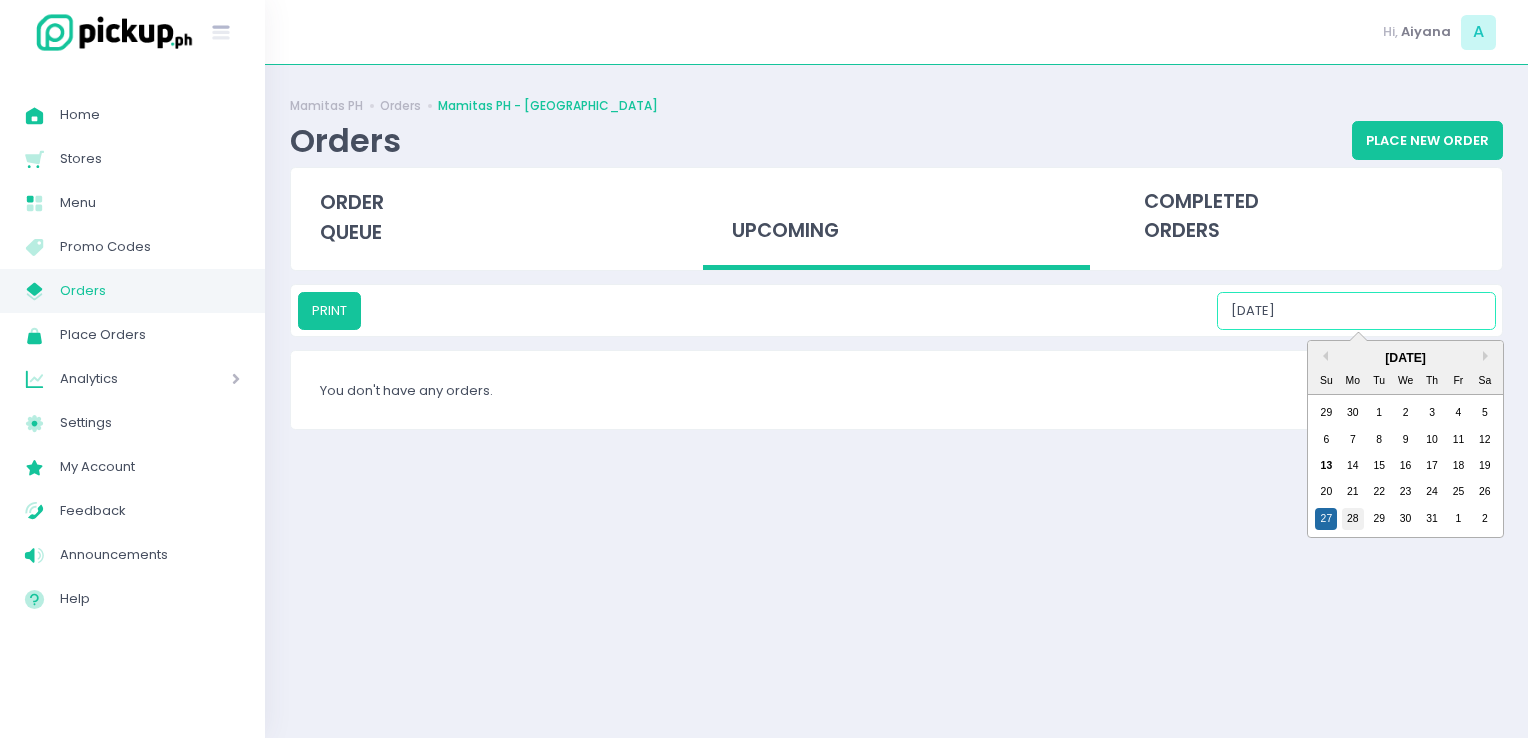 click on "28" at bounding box center (1353, 519) 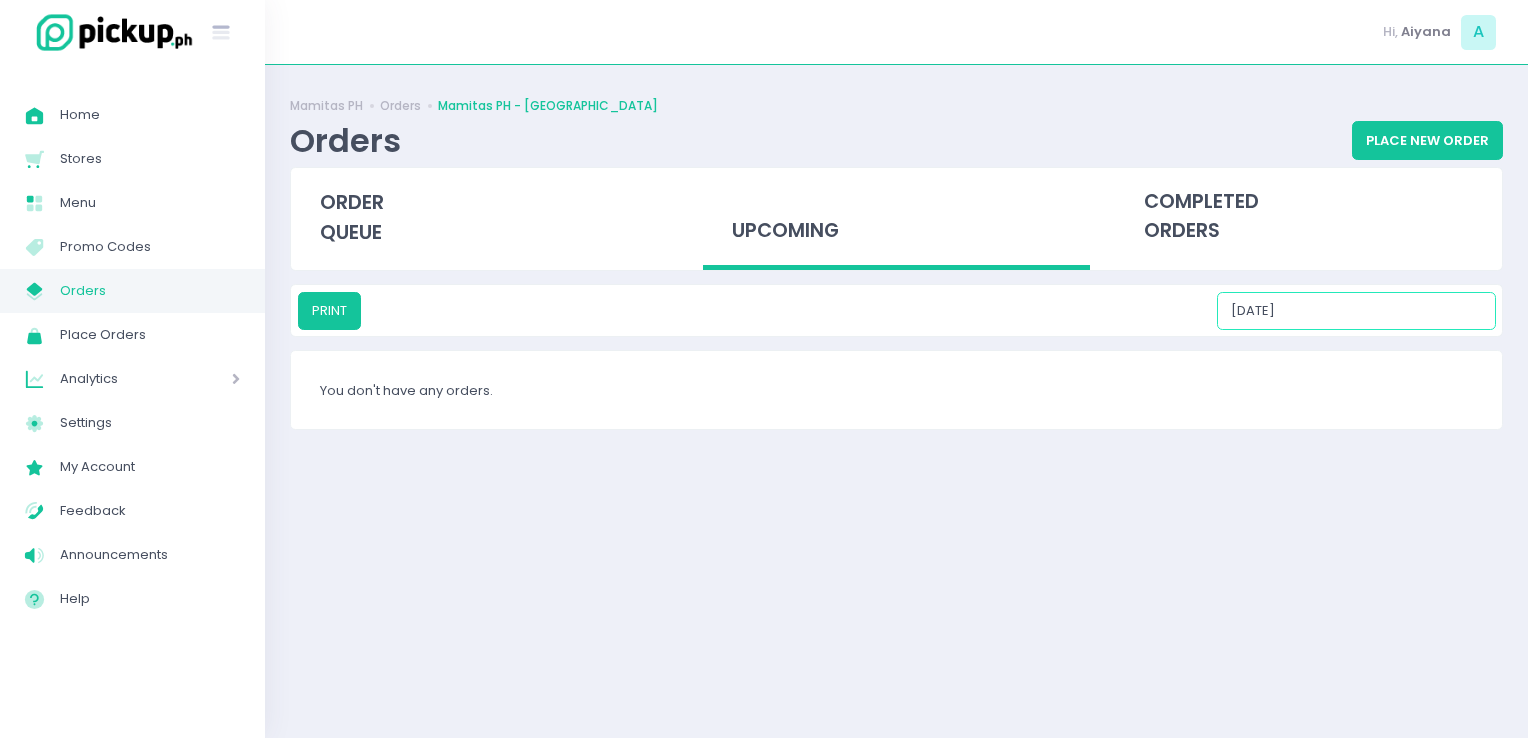 click on "07/28/2025" at bounding box center (1356, 311) 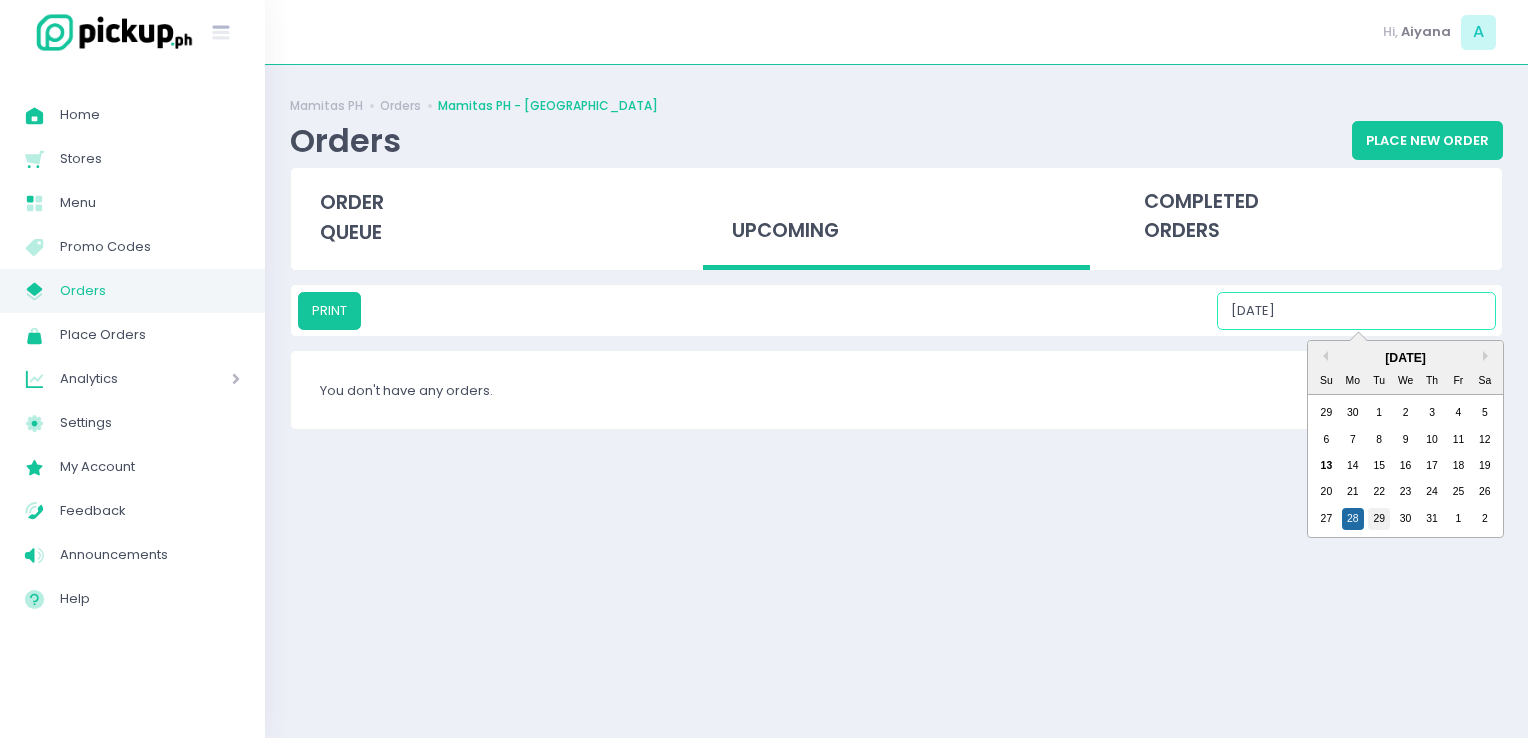 drag, startPoint x: 1377, startPoint y: 504, endPoint x: 1380, endPoint y: 516, distance: 12.369317 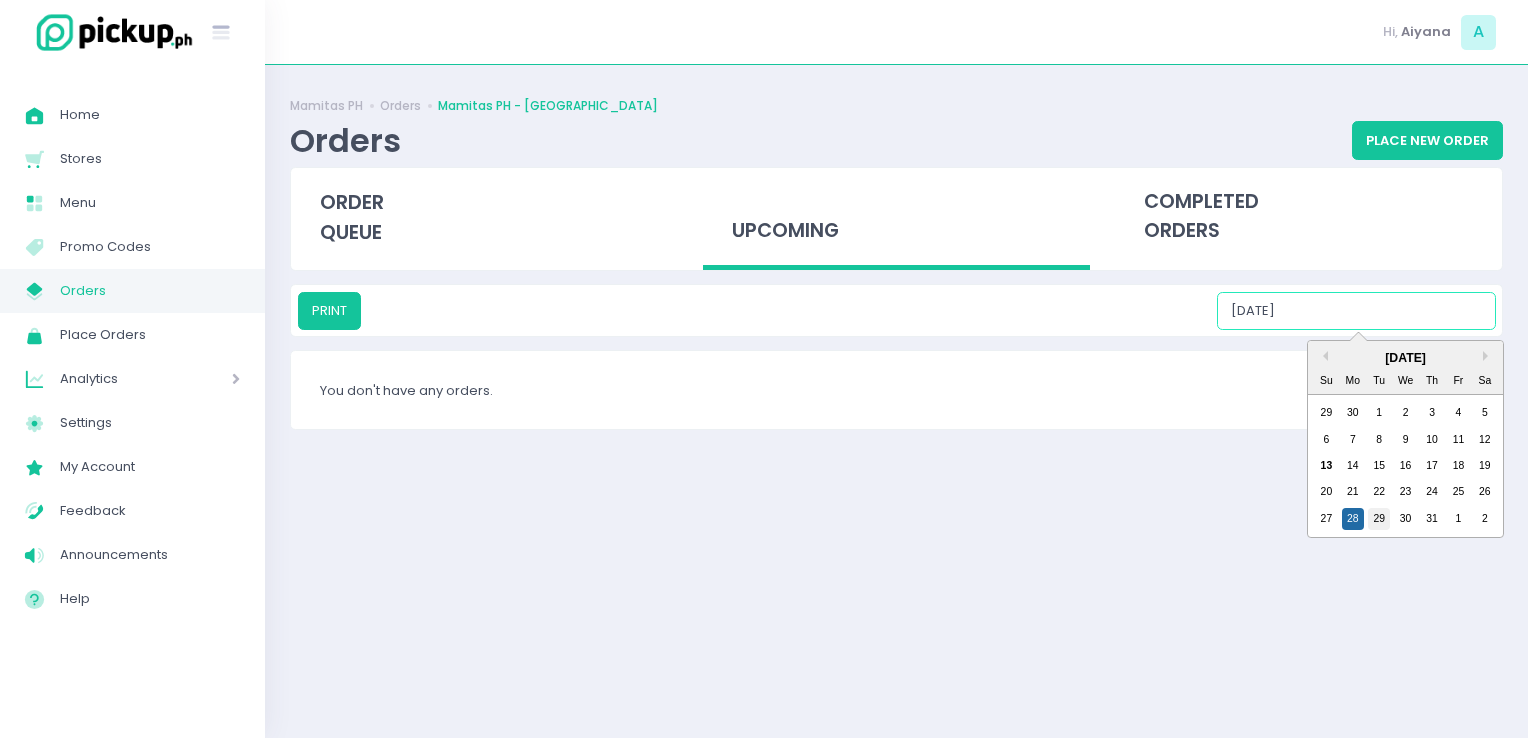 click on "29" at bounding box center [1379, 519] 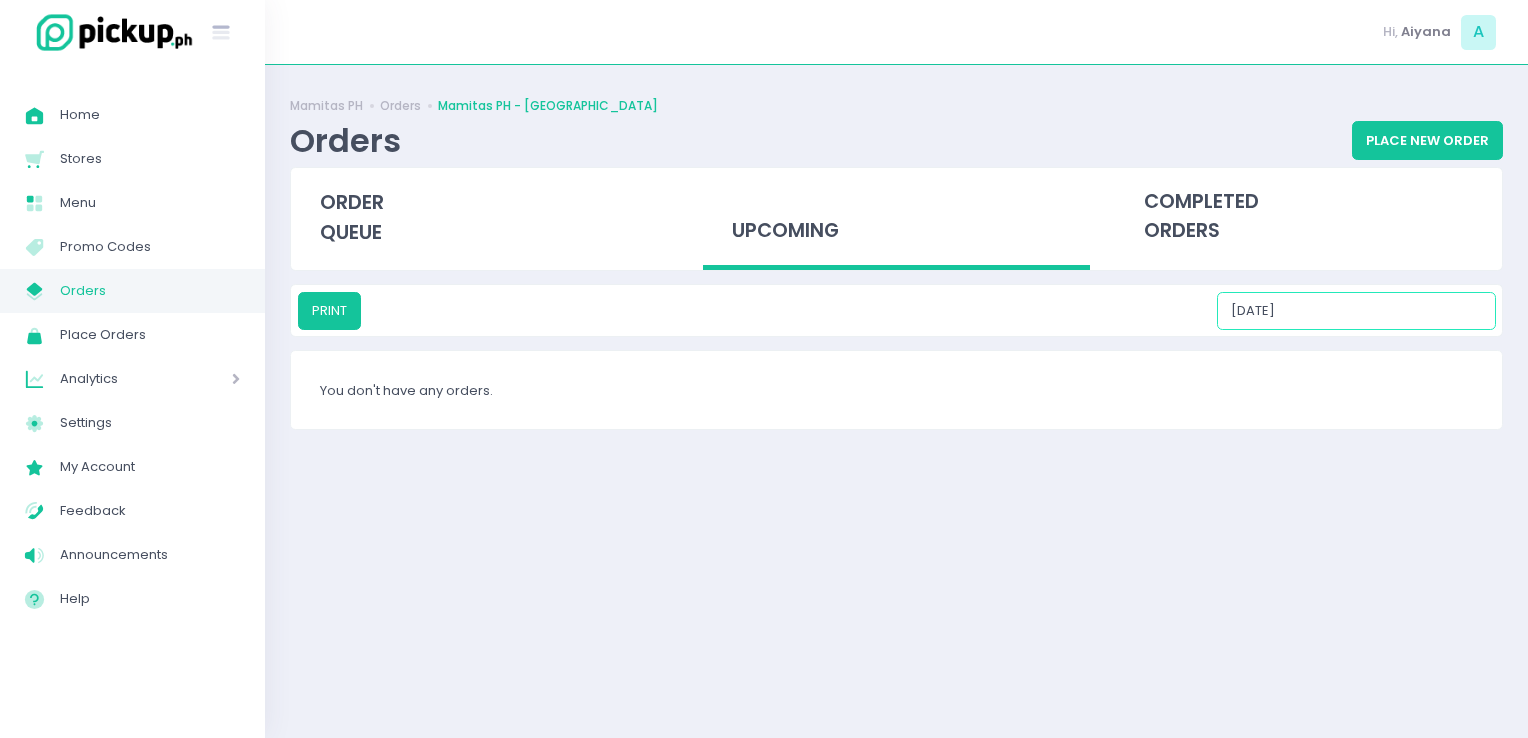 click on "07/29/2025" at bounding box center [1356, 311] 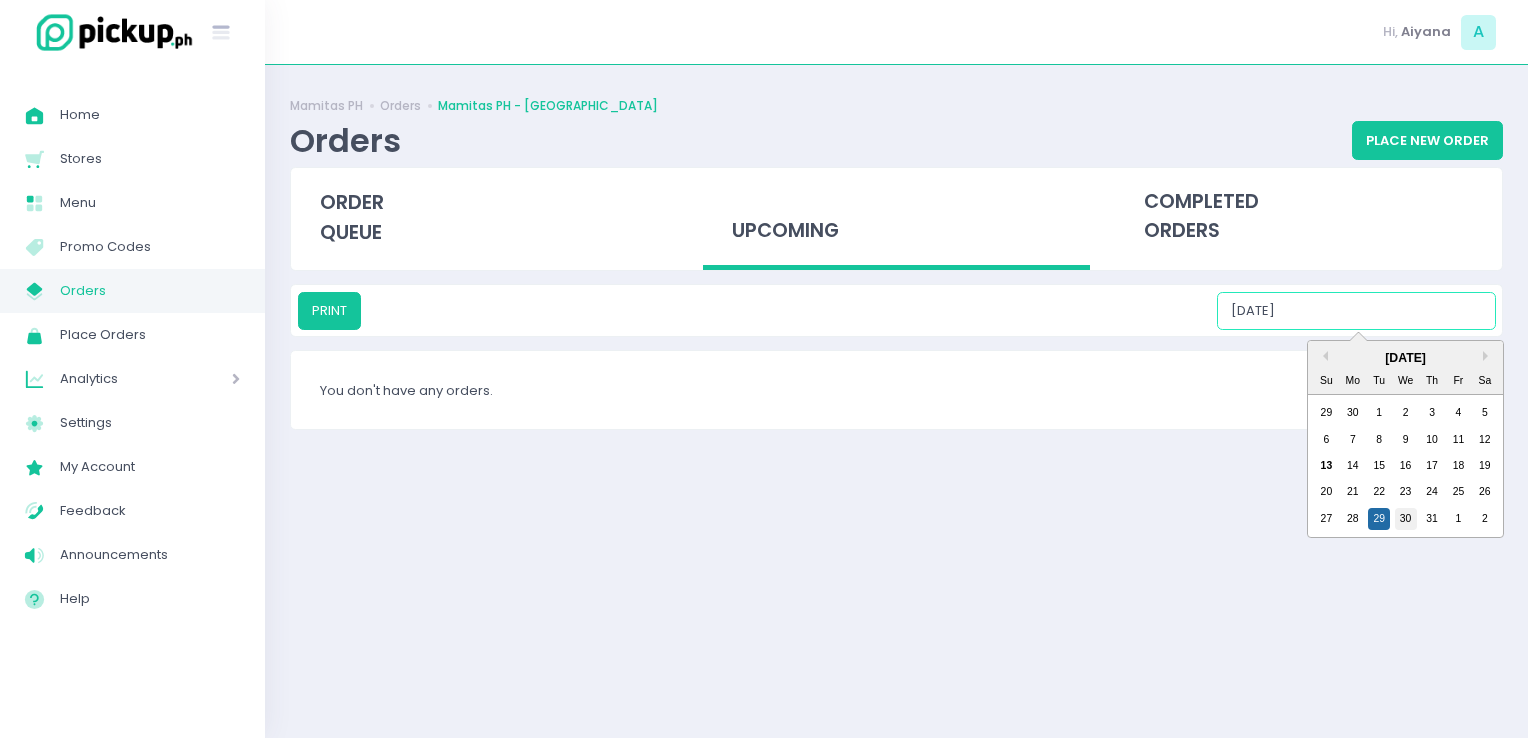click on "30" at bounding box center (1406, 519) 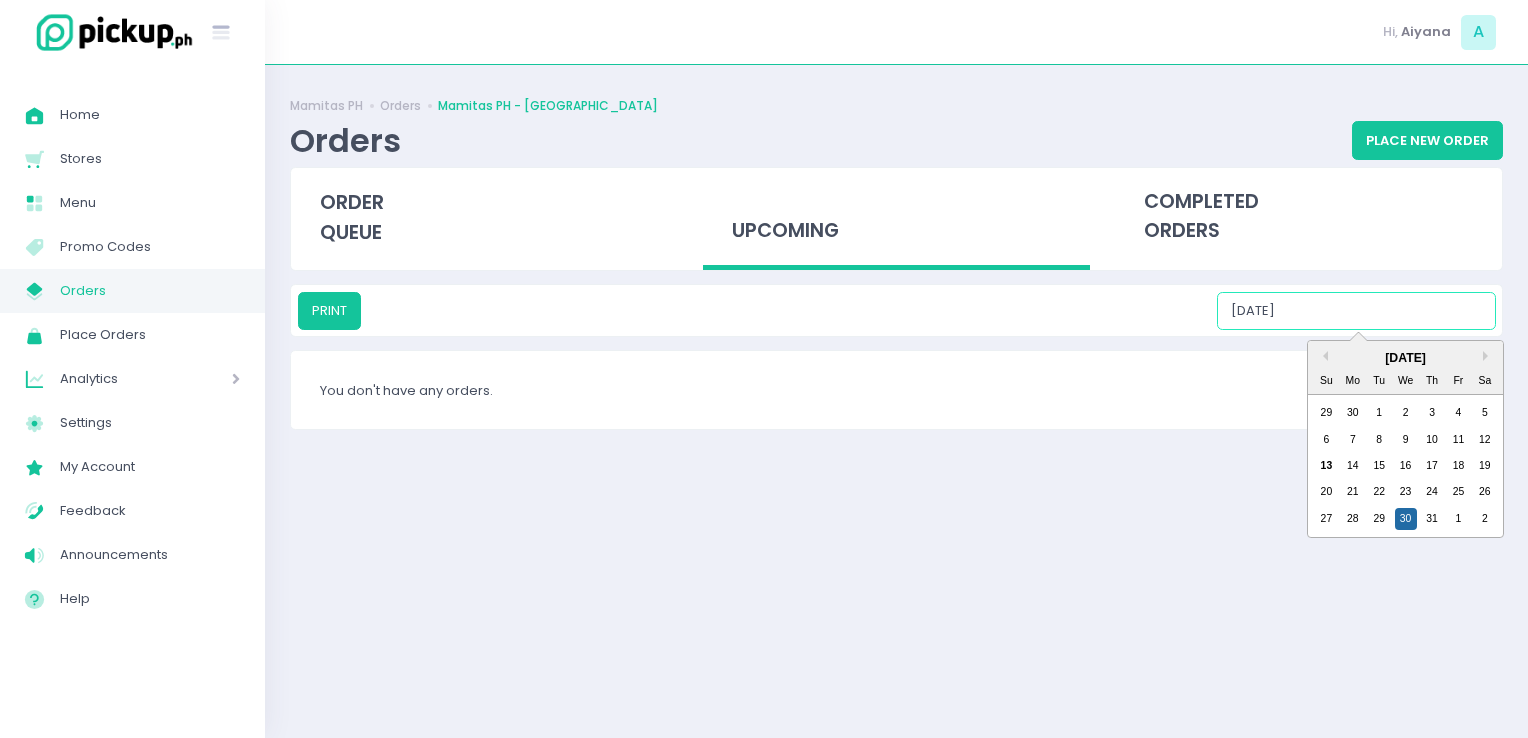 click on "07/30/2025" at bounding box center (1356, 311) 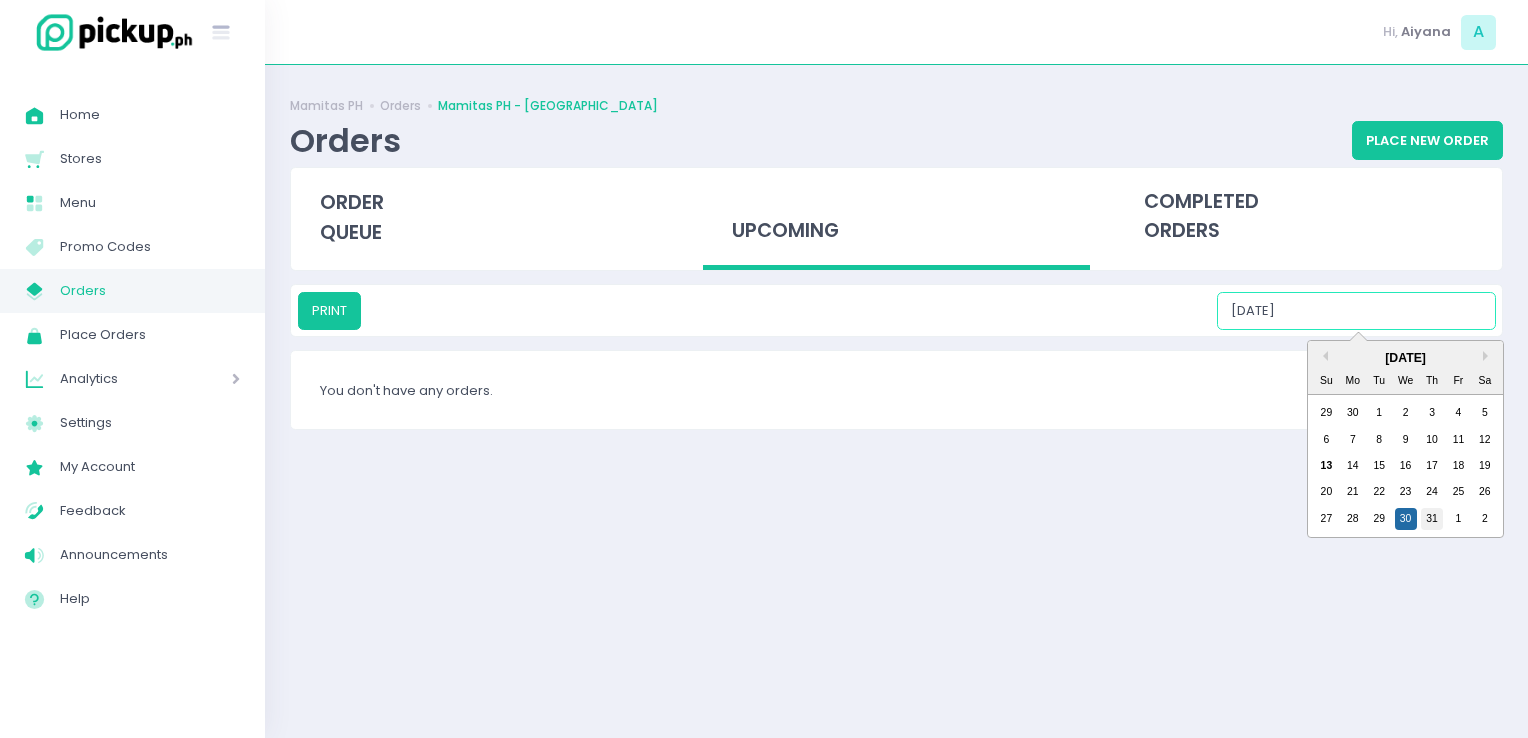 click on "31" at bounding box center [1432, 519] 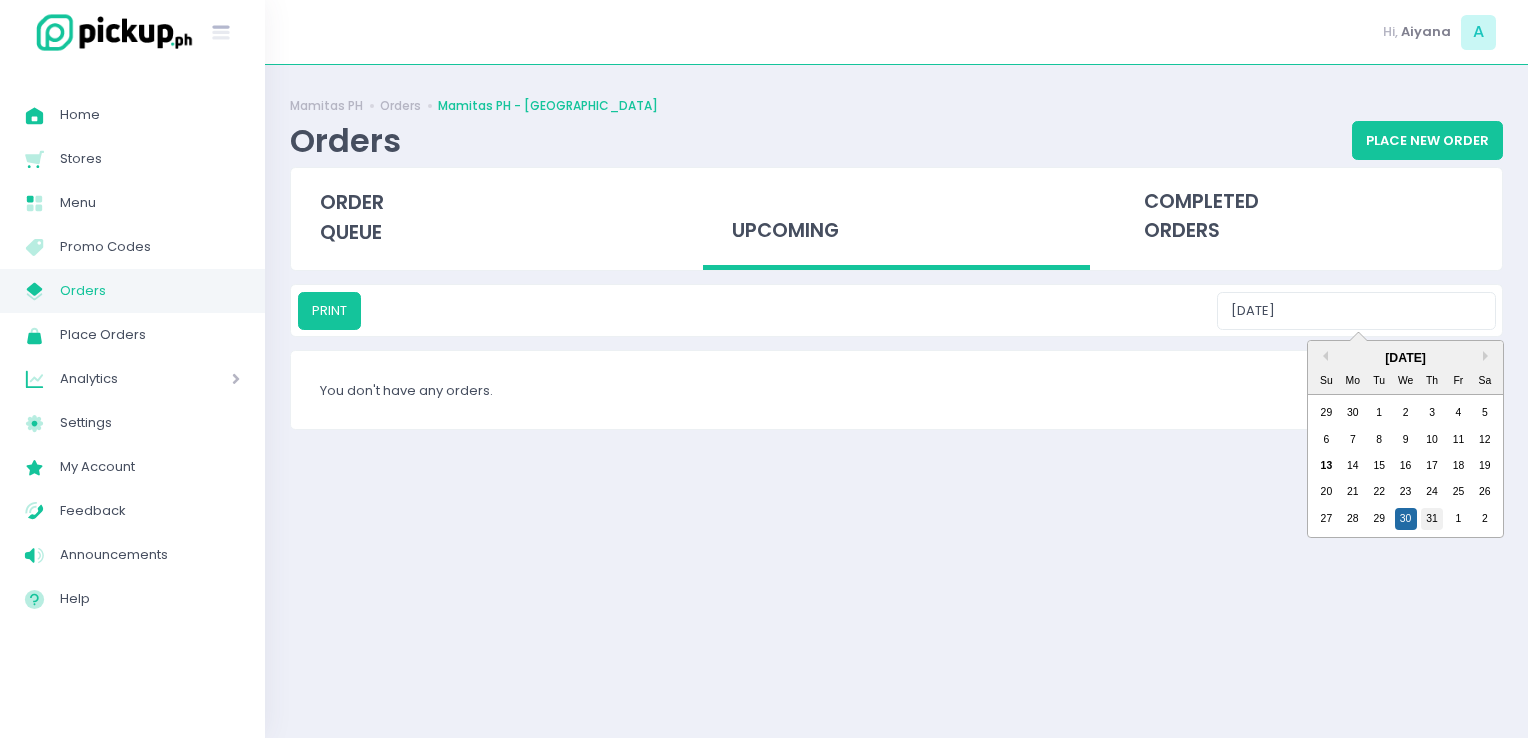 type on "07/31/2025" 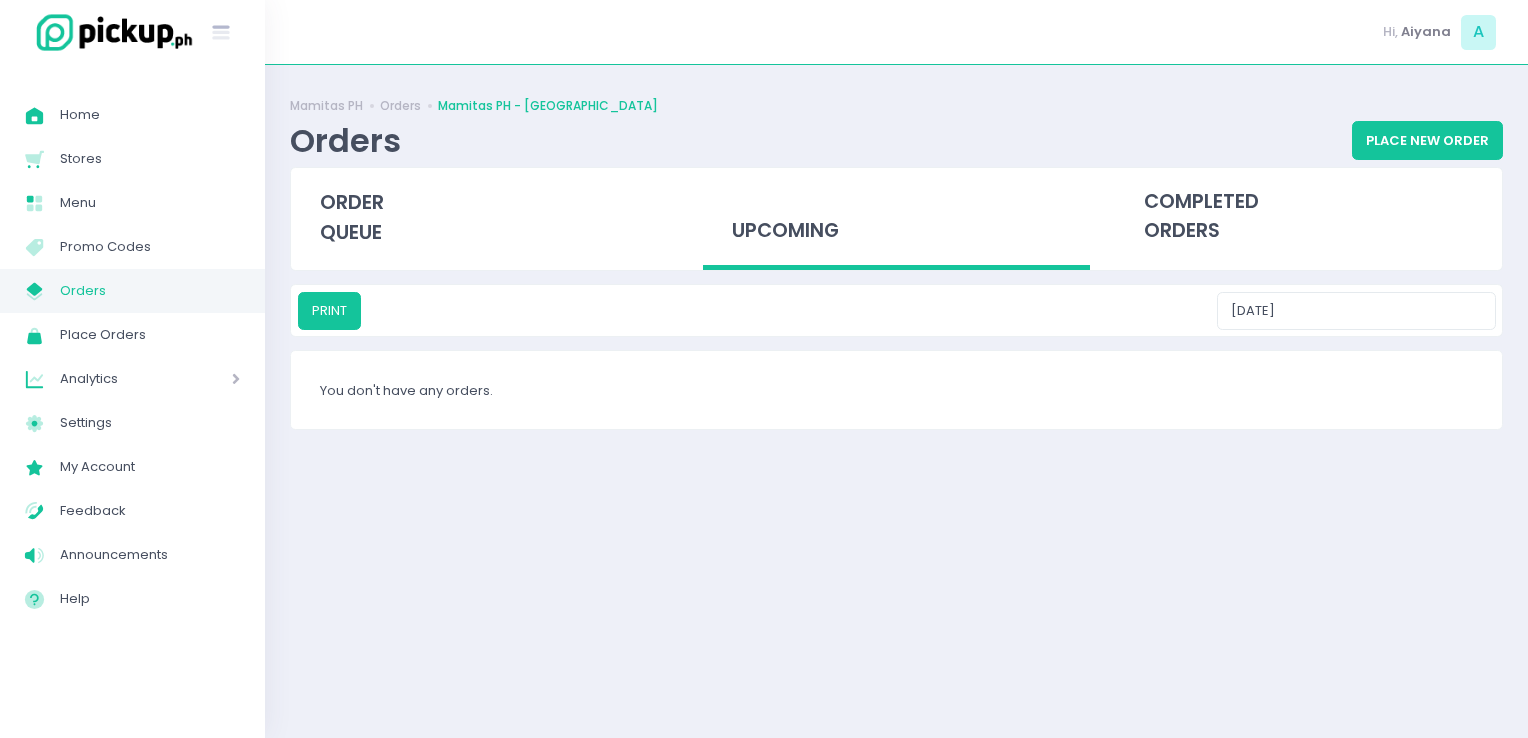 click on "Orders" at bounding box center [150, 291] 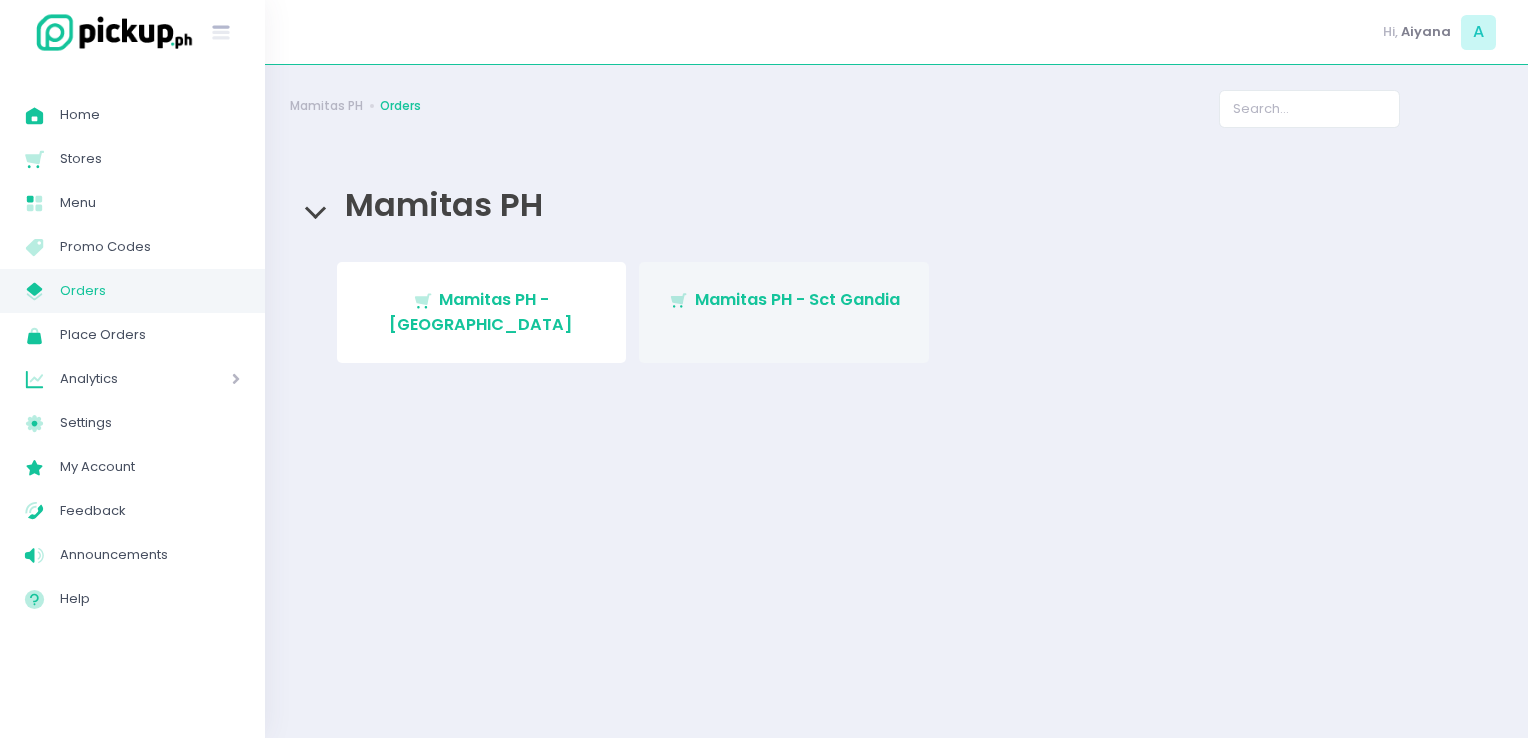 click on "Stockholm-icons / Shopping / Cart1 Created with Sketch. Mamitas PH - Sct Gandia" at bounding box center [784, 312] 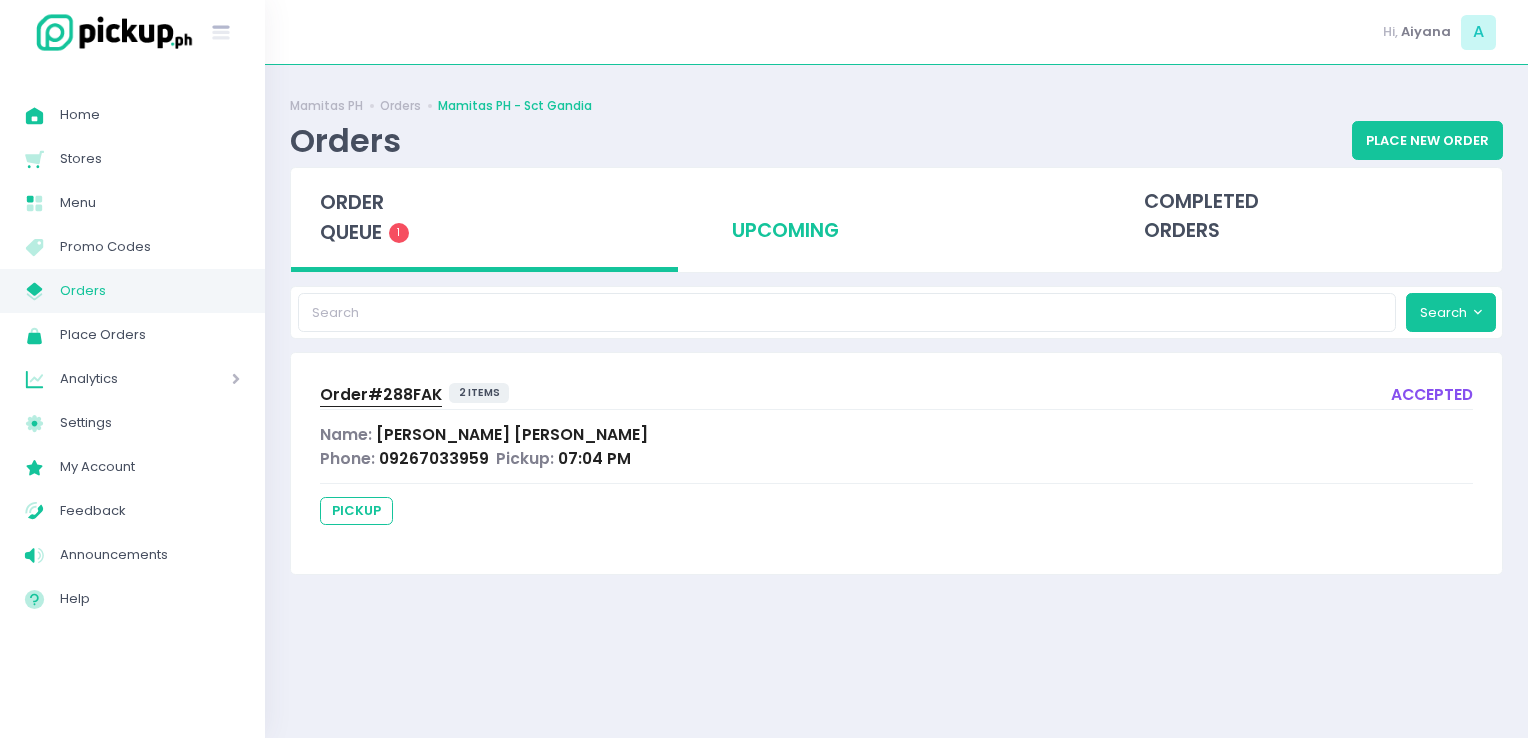 click on "upcoming" at bounding box center (896, 217) 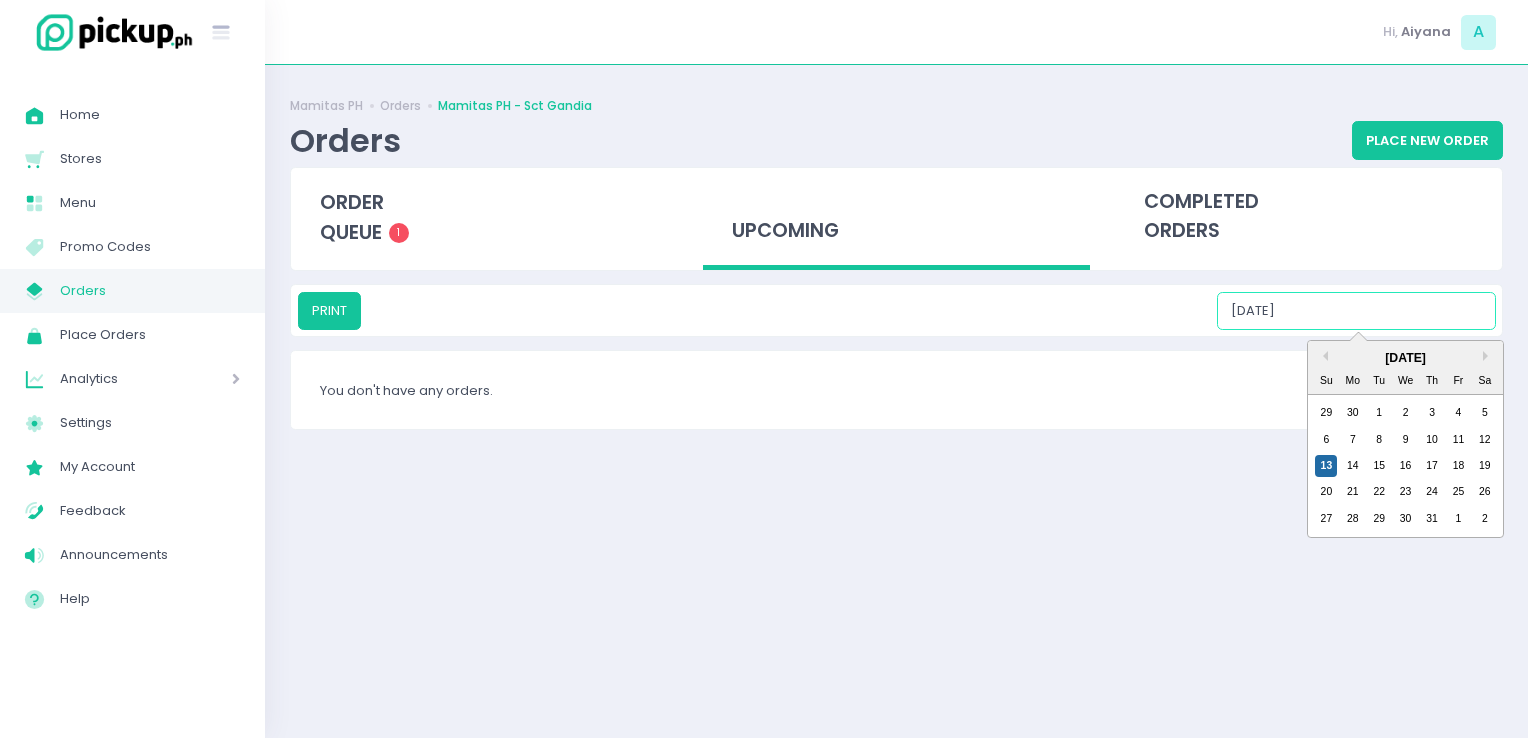 click on "07/13/2025" at bounding box center [1356, 311] 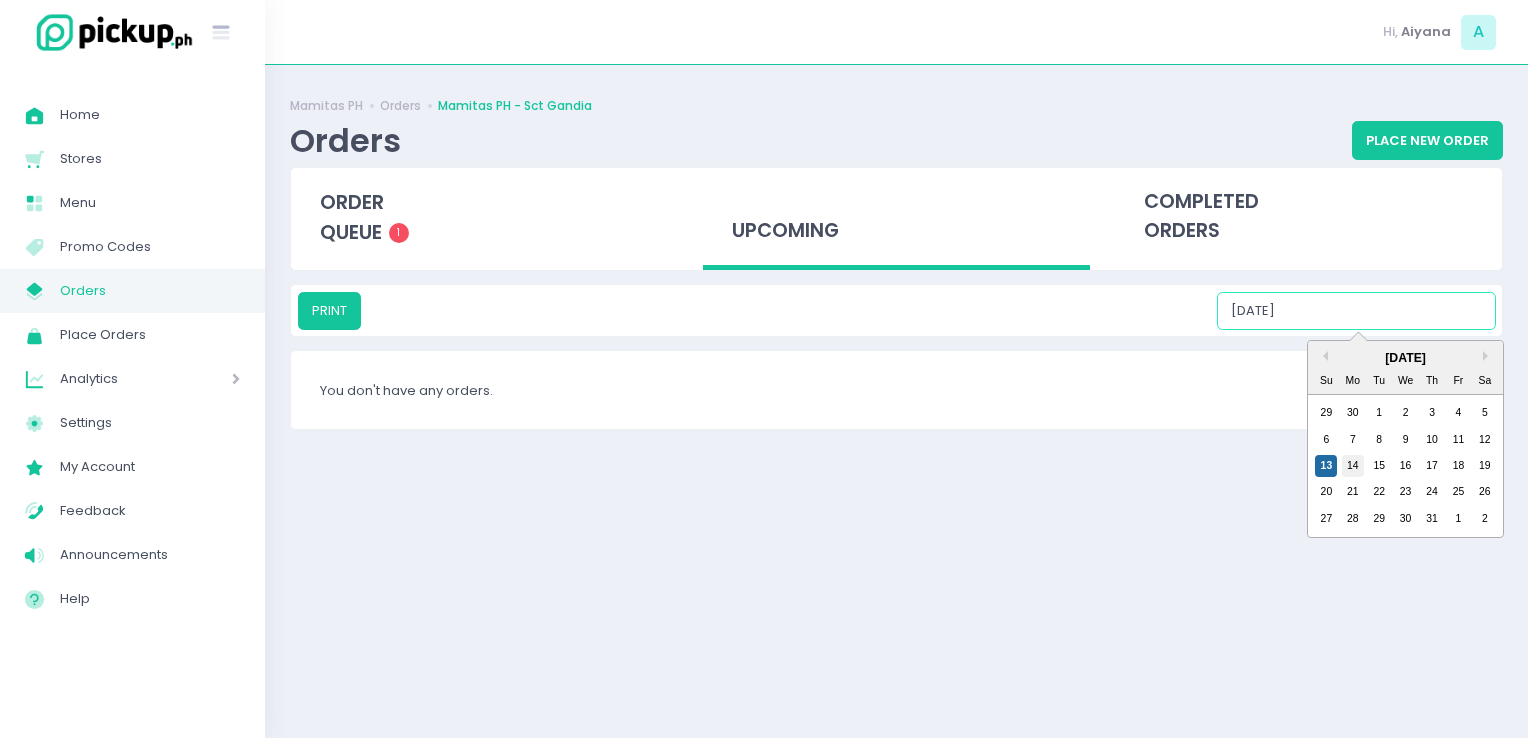 click on "14" at bounding box center (1353, 466) 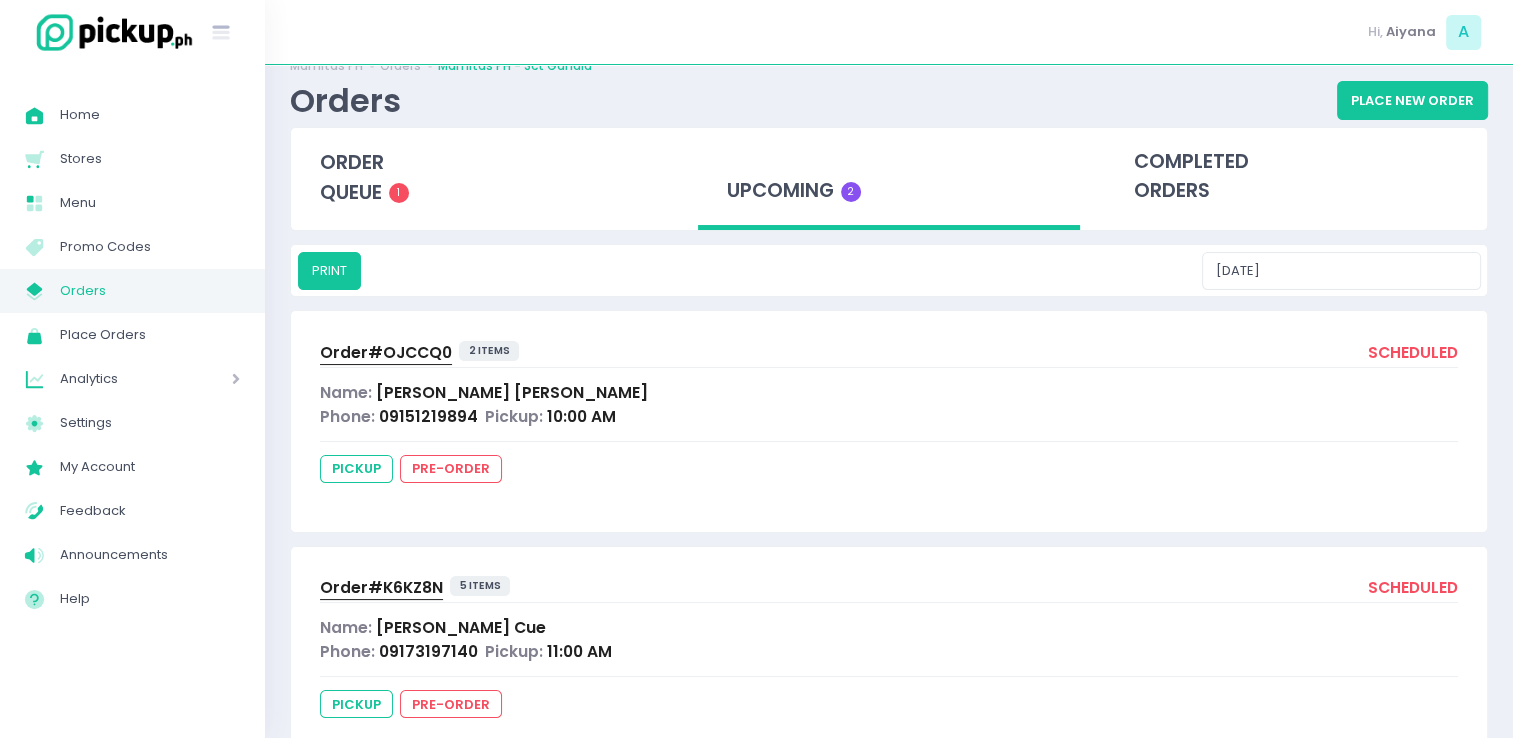 scroll, scrollTop: 104, scrollLeft: 0, axis: vertical 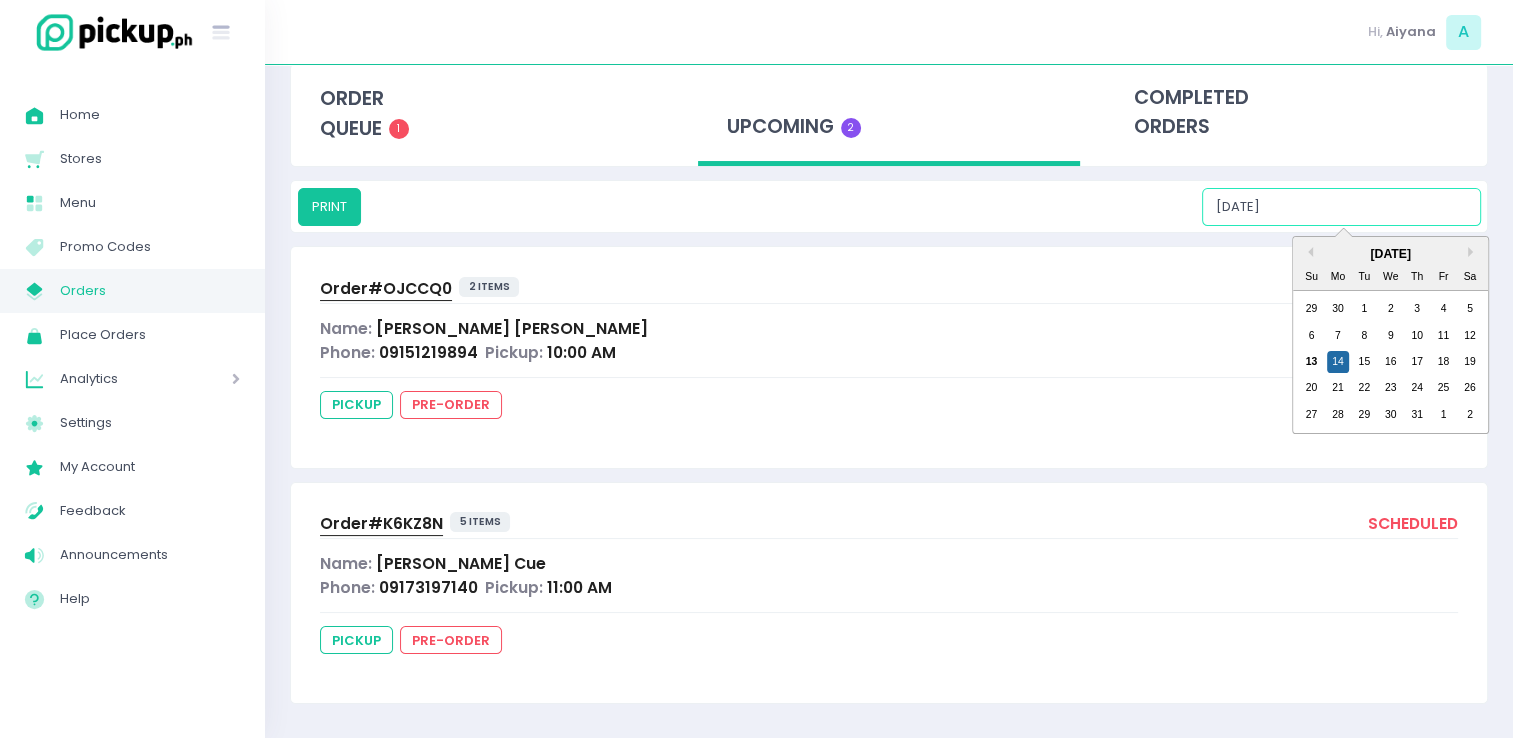 click on "07/14/2025" at bounding box center (1341, 207) 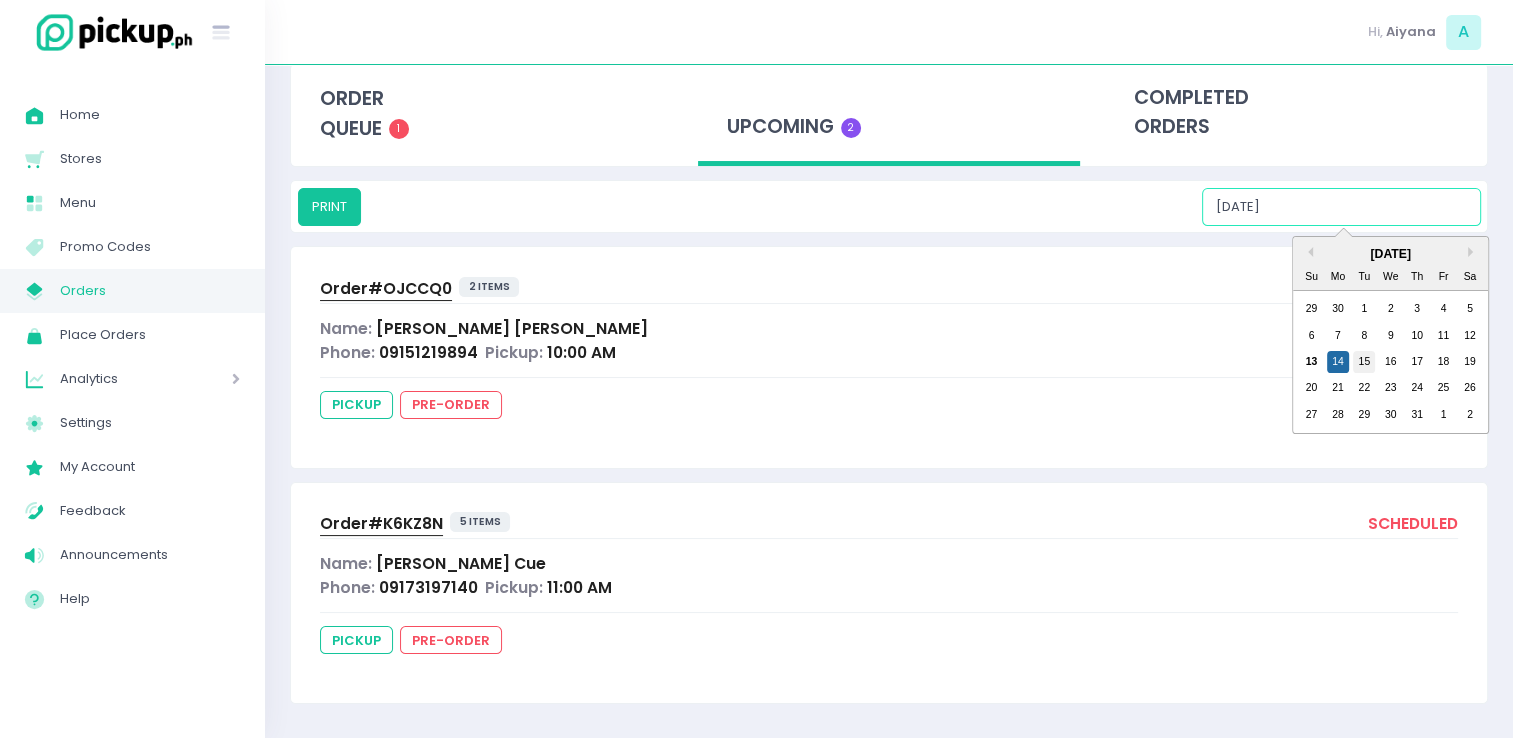click on "15" at bounding box center (1364, 362) 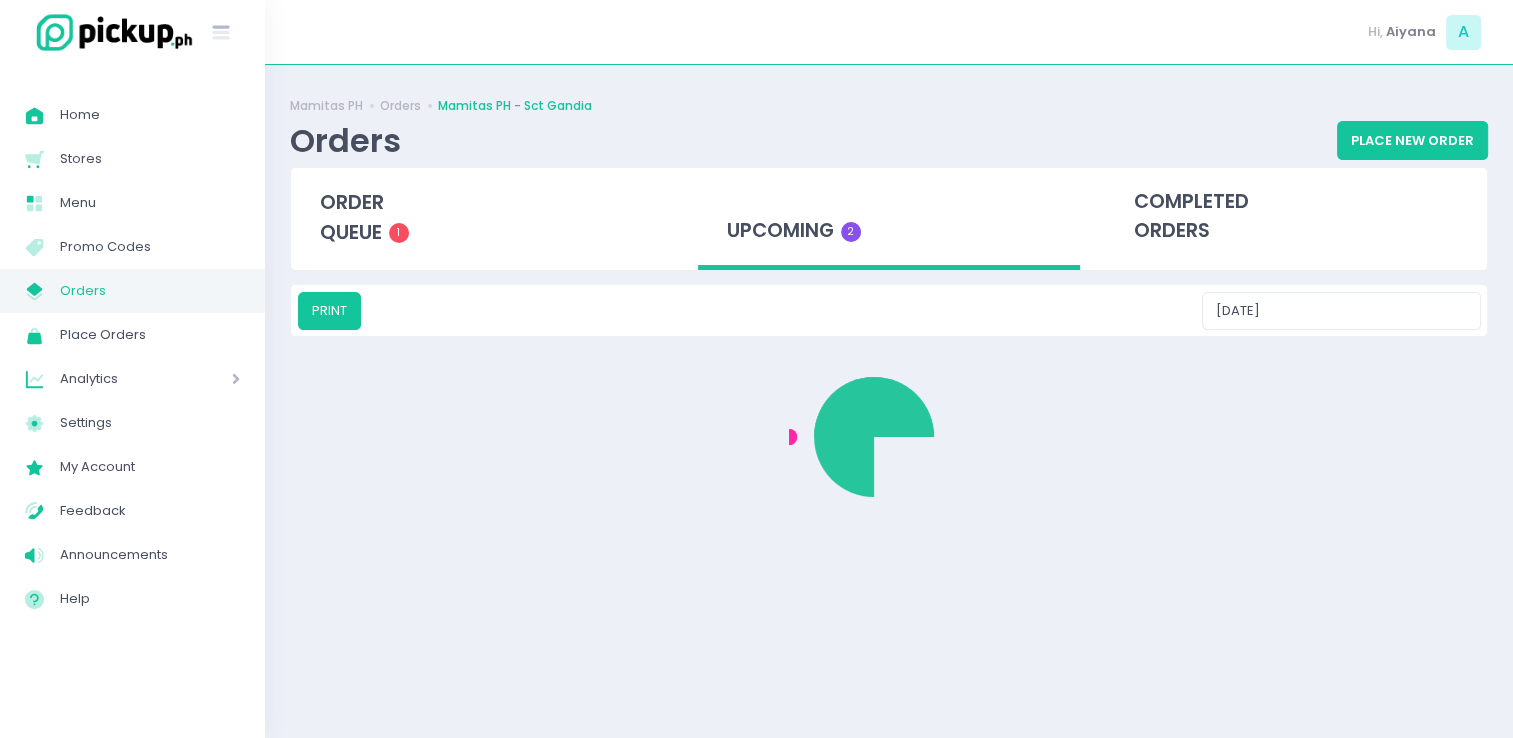 scroll, scrollTop: 0, scrollLeft: 0, axis: both 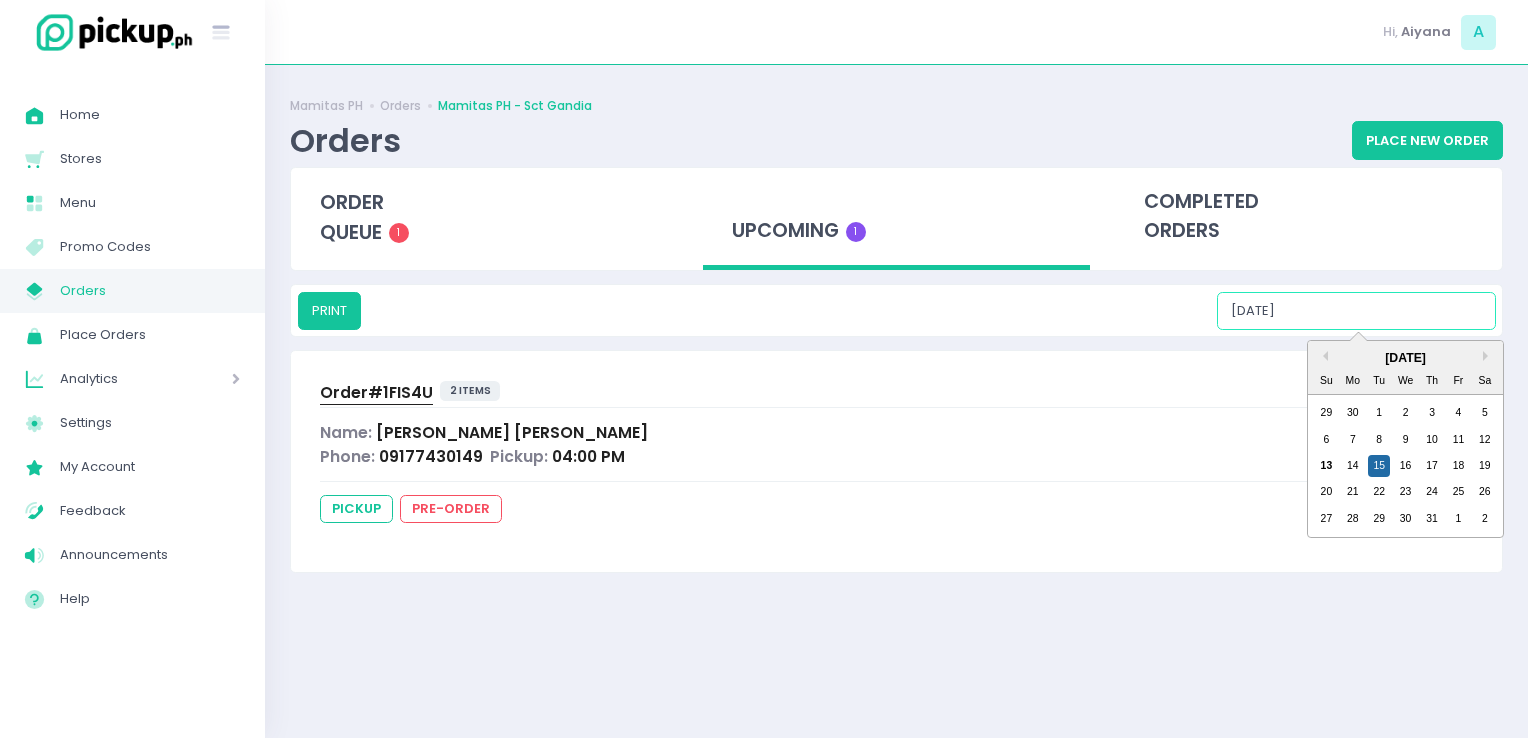 click on "07/15/2025" at bounding box center [1356, 311] 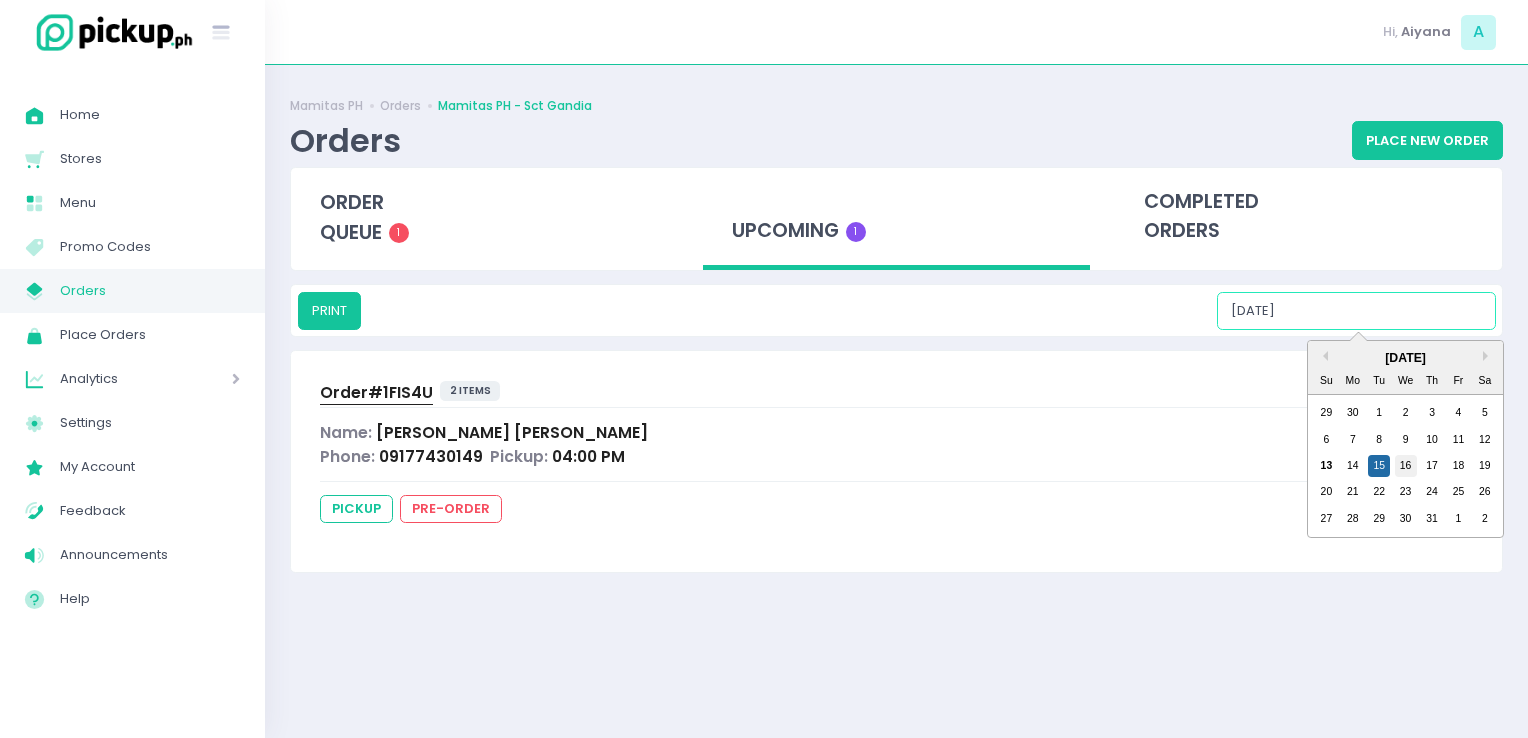click on "16" at bounding box center [1406, 466] 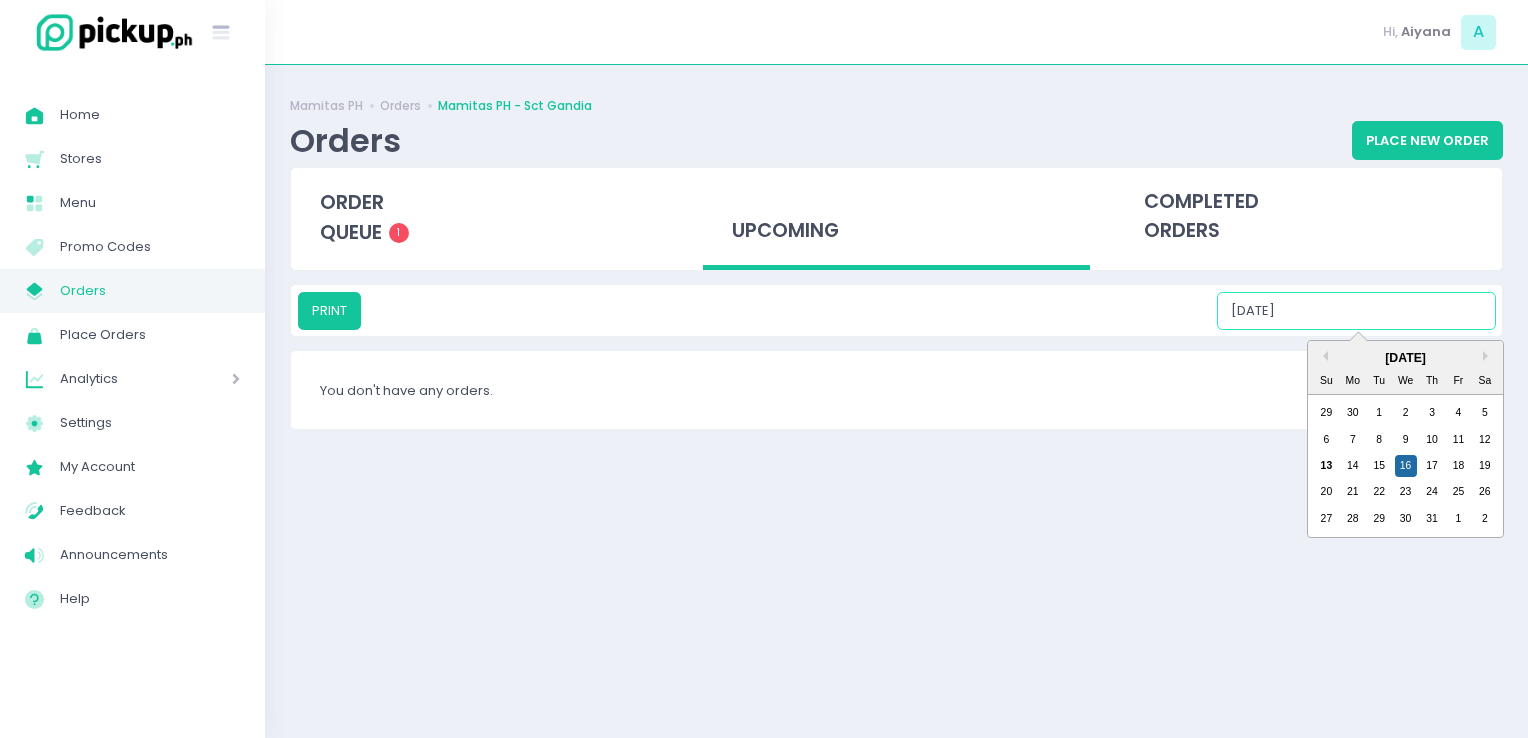 click on "07/16/2025" at bounding box center (1356, 311) 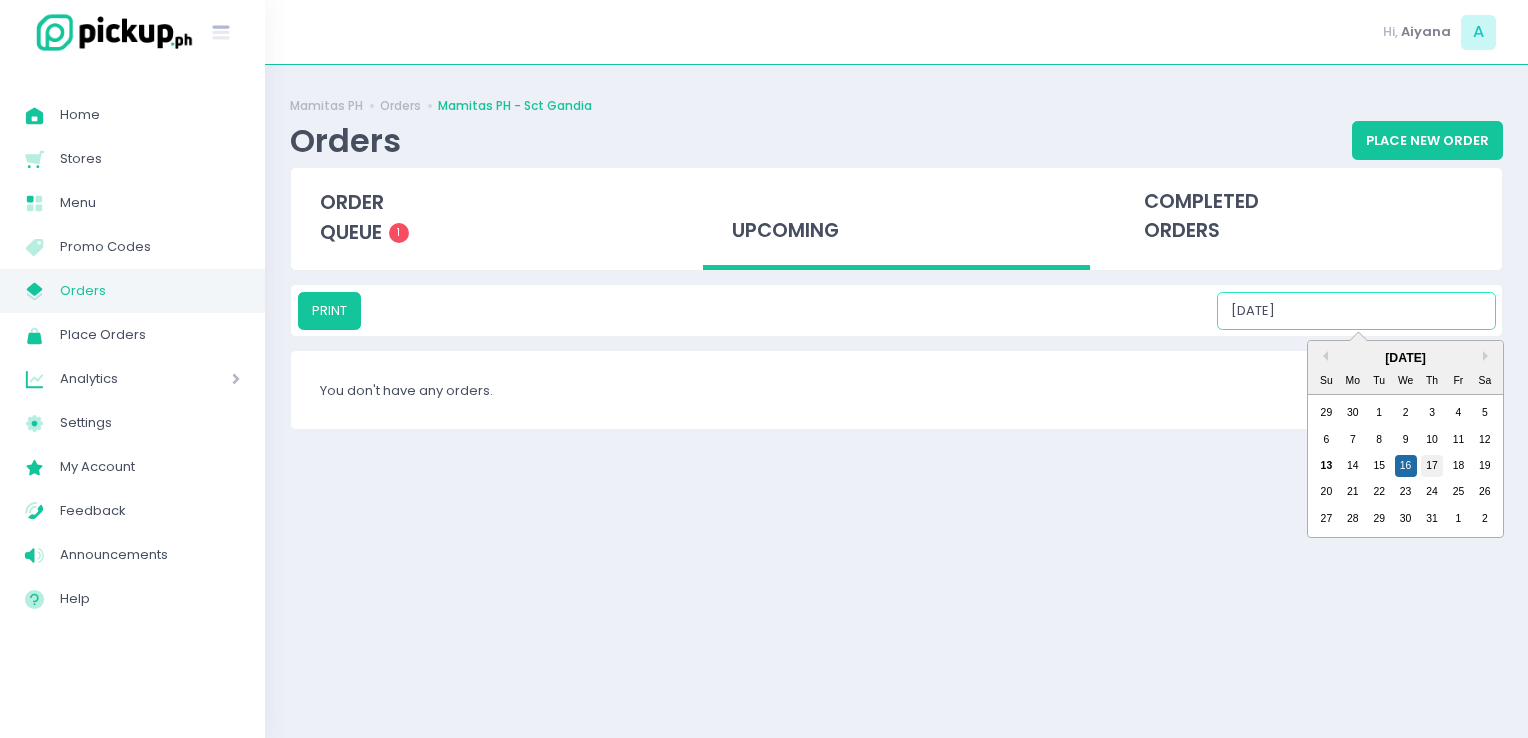 click on "17" at bounding box center (1432, 466) 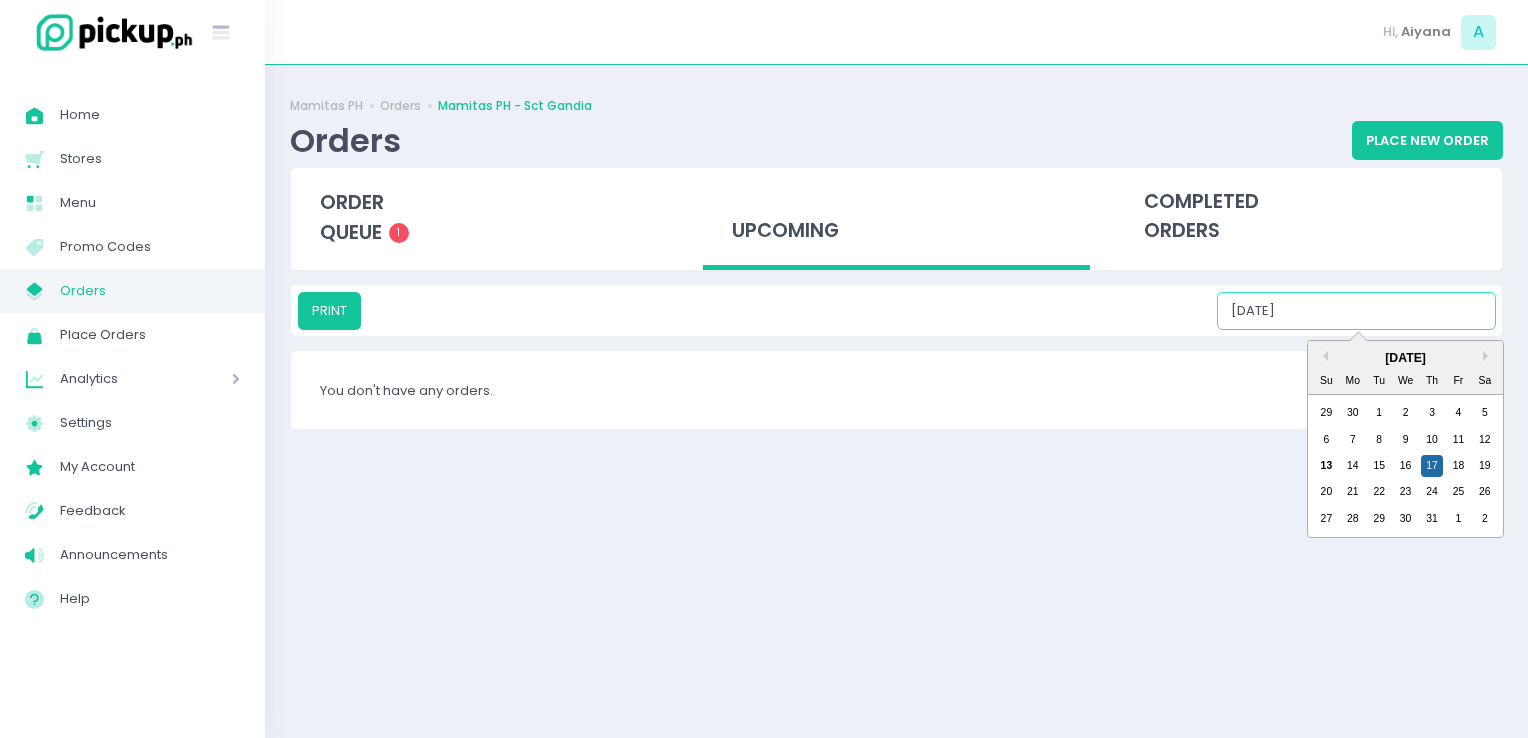 click on "07/17/2025" at bounding box center (1356, 311) 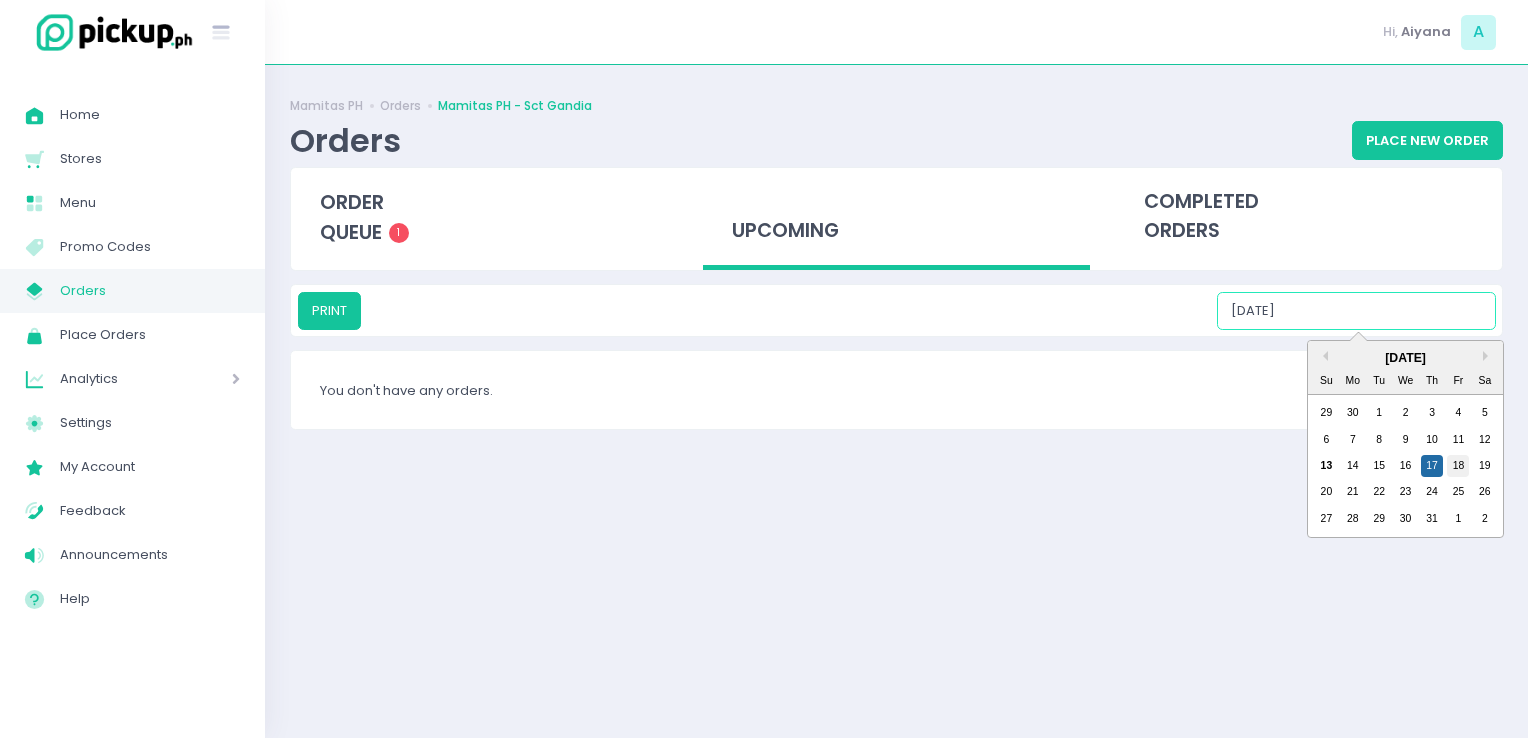 click on "18" at bounding box center (1458, 466) 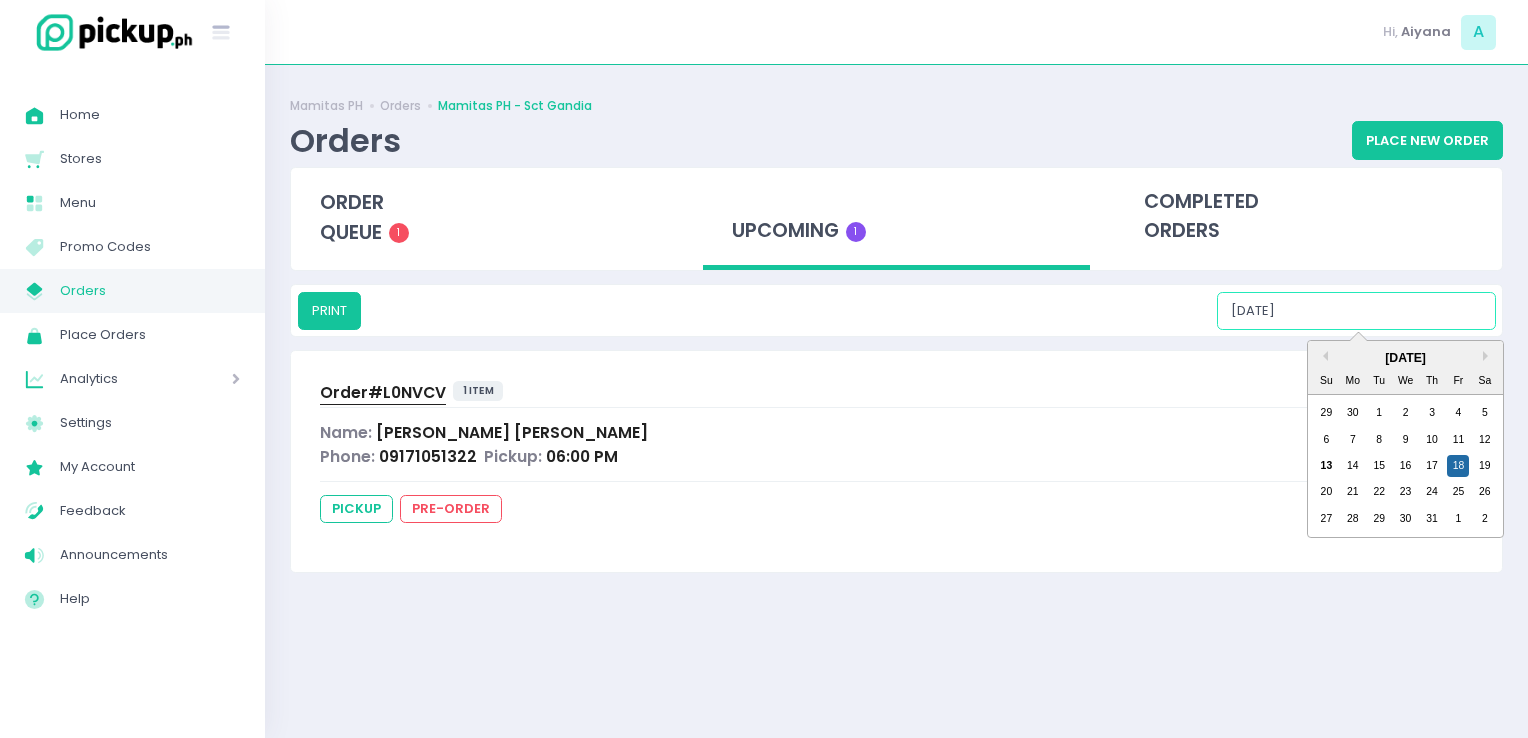 click on "07/18/2025" at bounding box center (1356, 311) 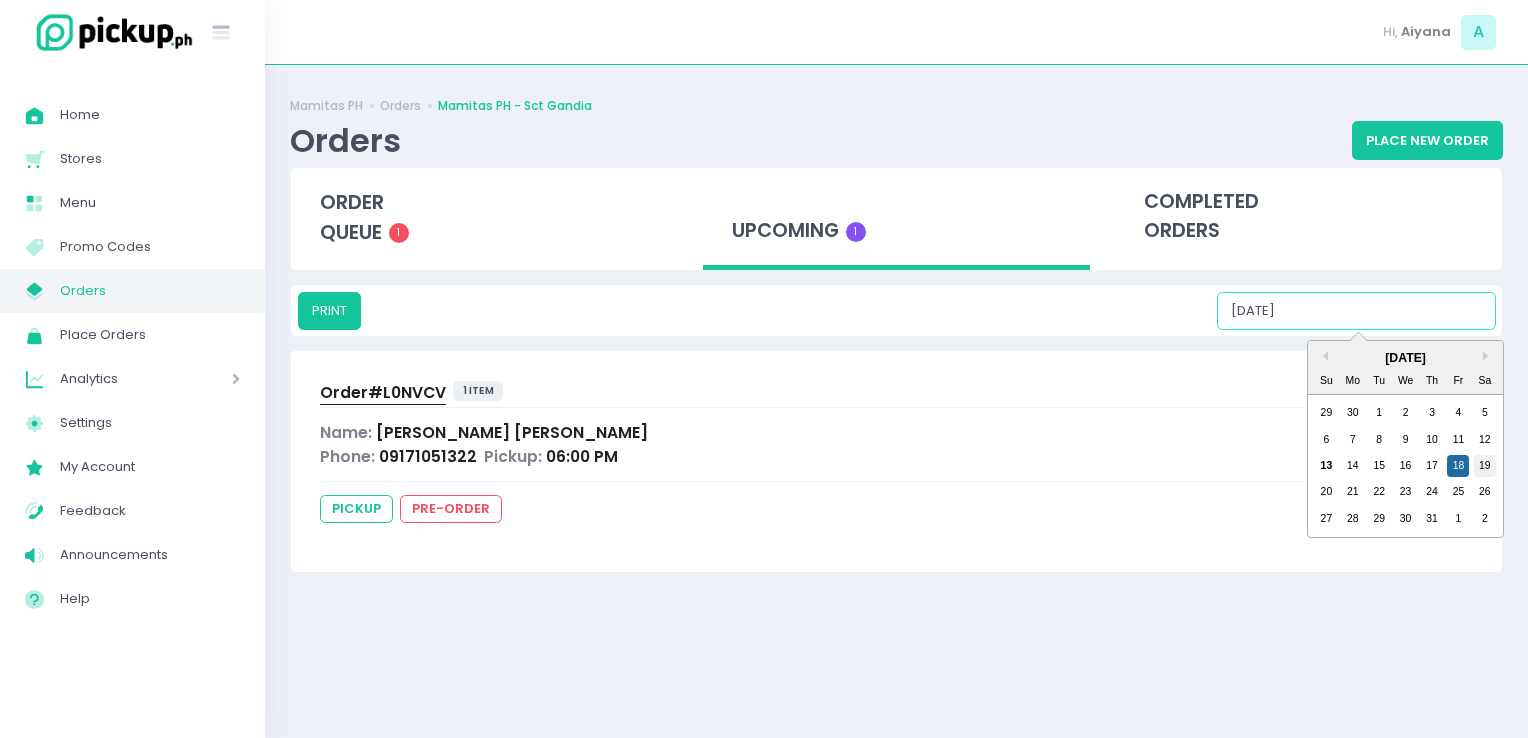 click on "19" at bounding box center [1485, 466] 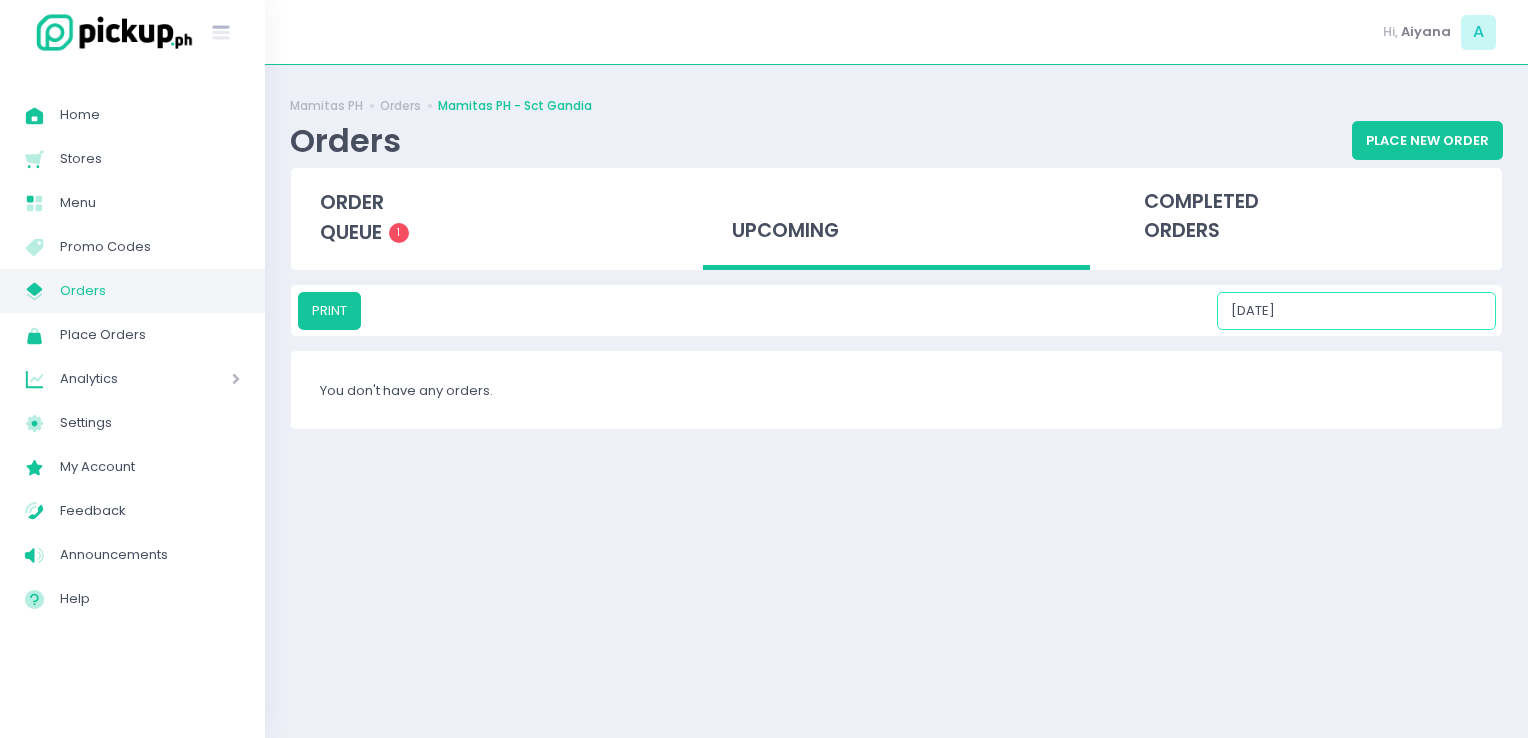 click on "07/19/2025" at bounding box center [1356, 311] 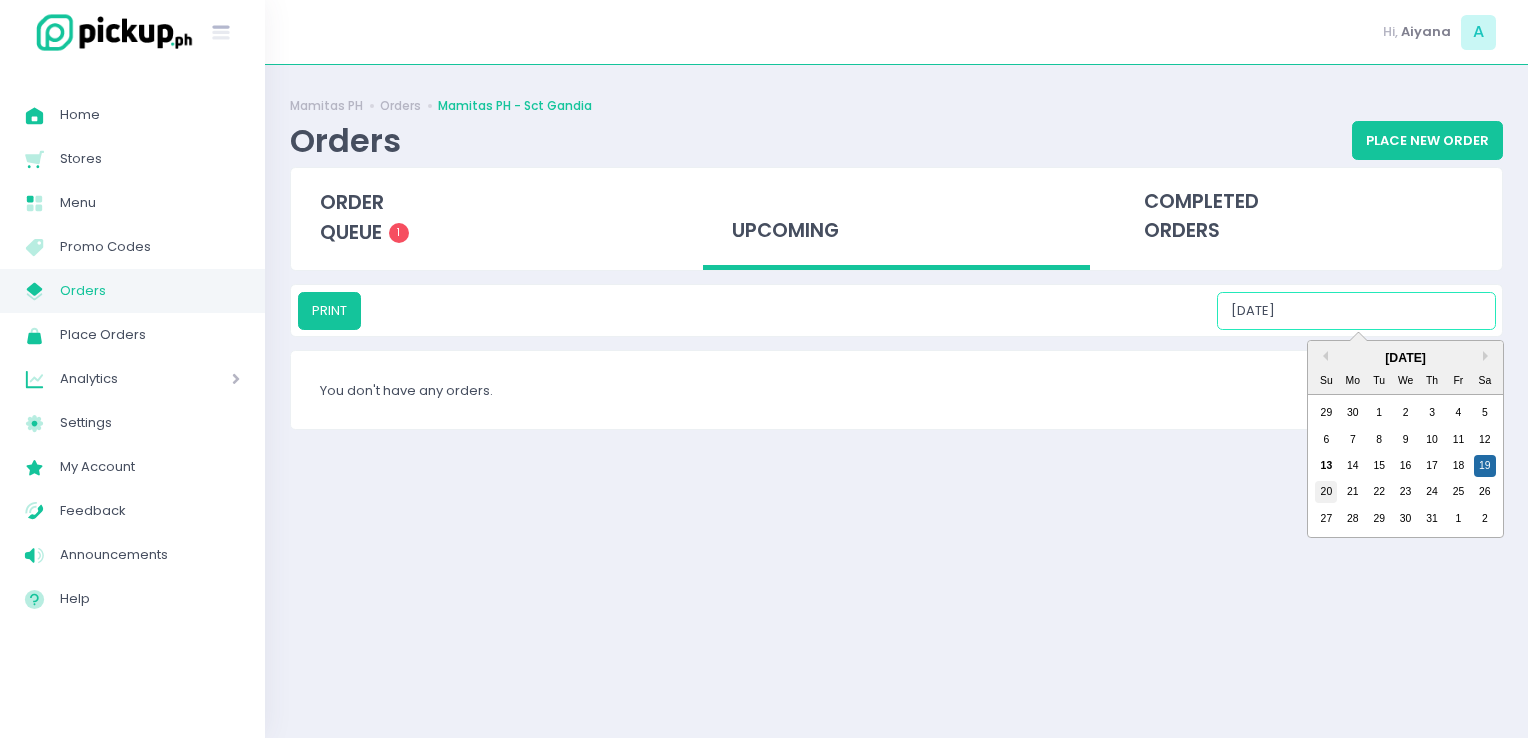 click on "20" at bounding box center [1326, 492] 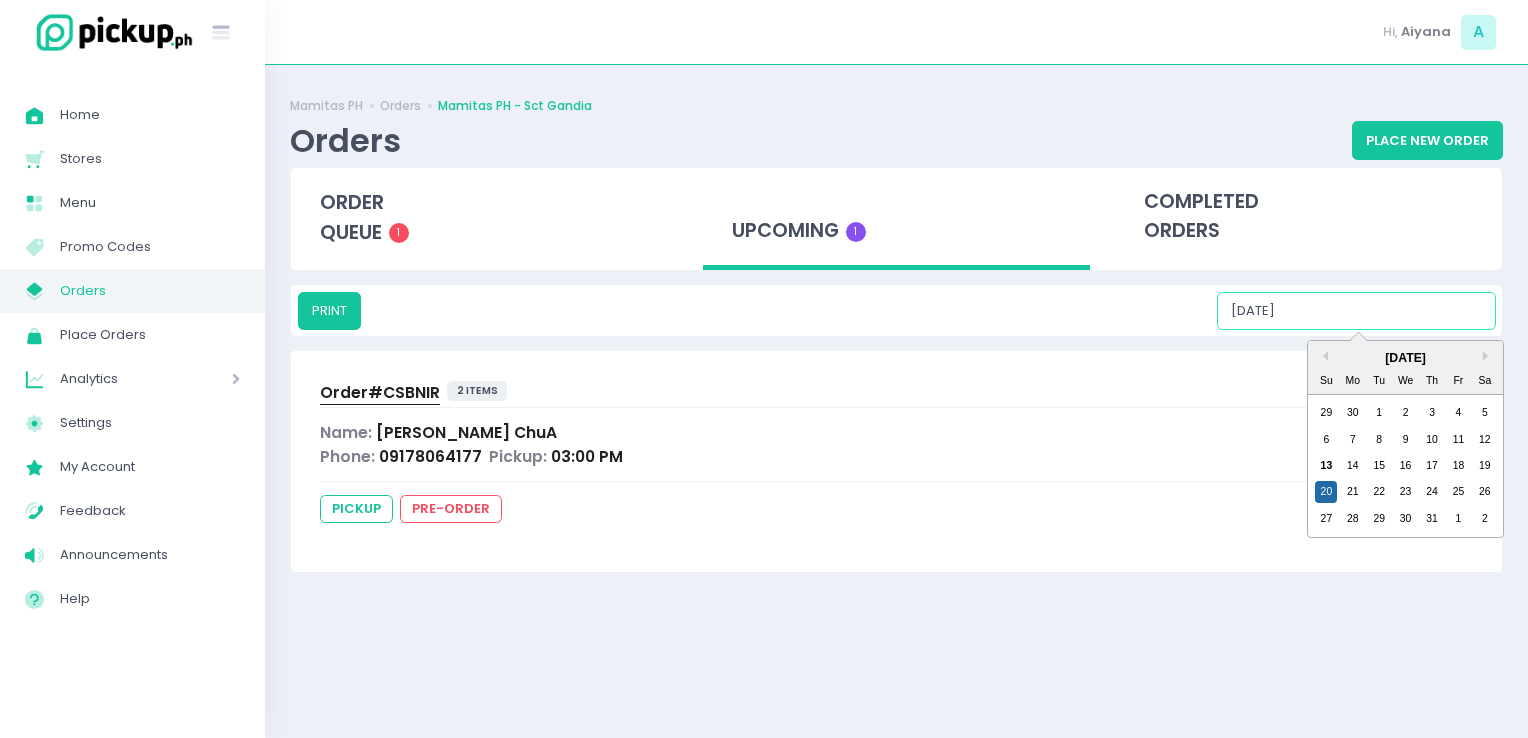 click on "07/20/2025" at bounding box center [1356, 311] 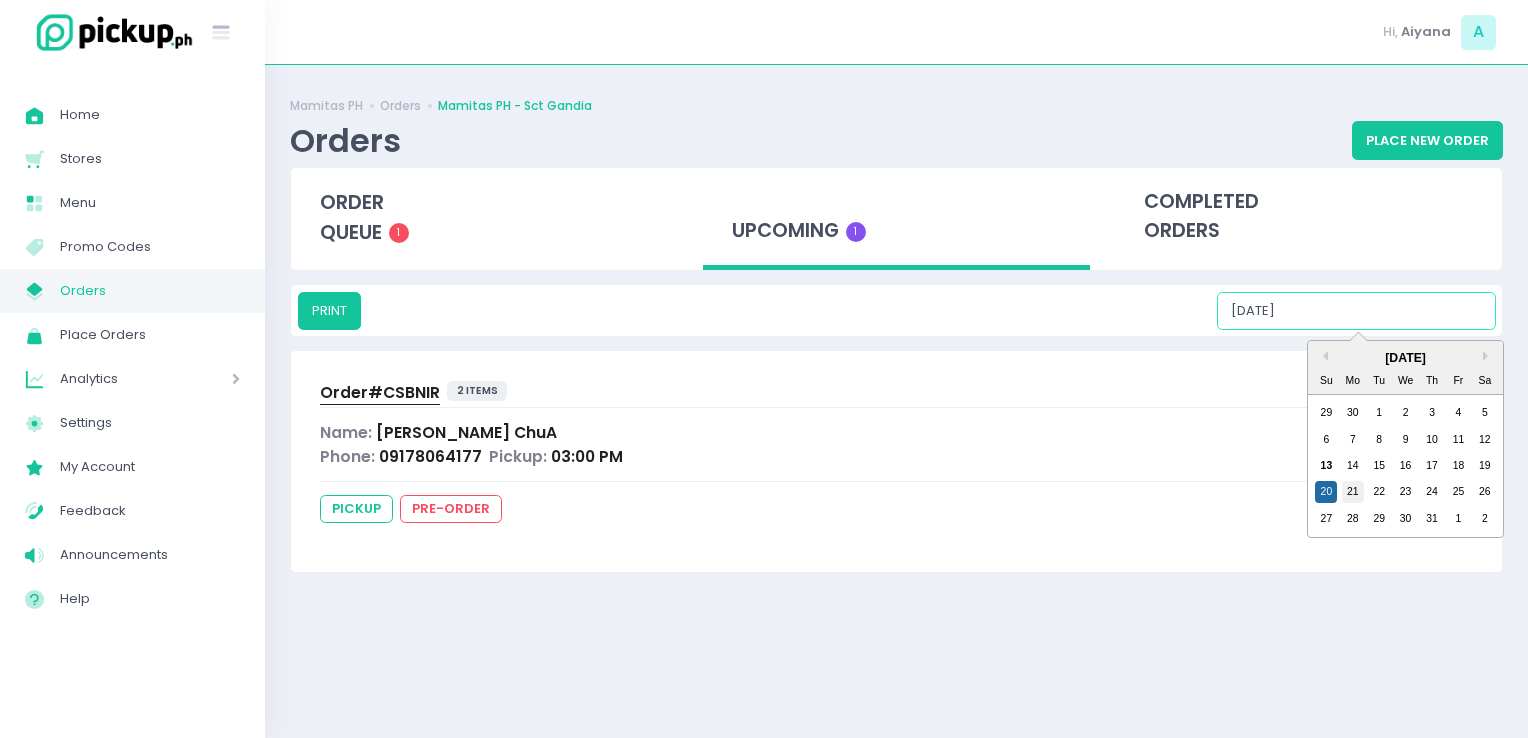 click on "21" at bounding box center [1353, 492] 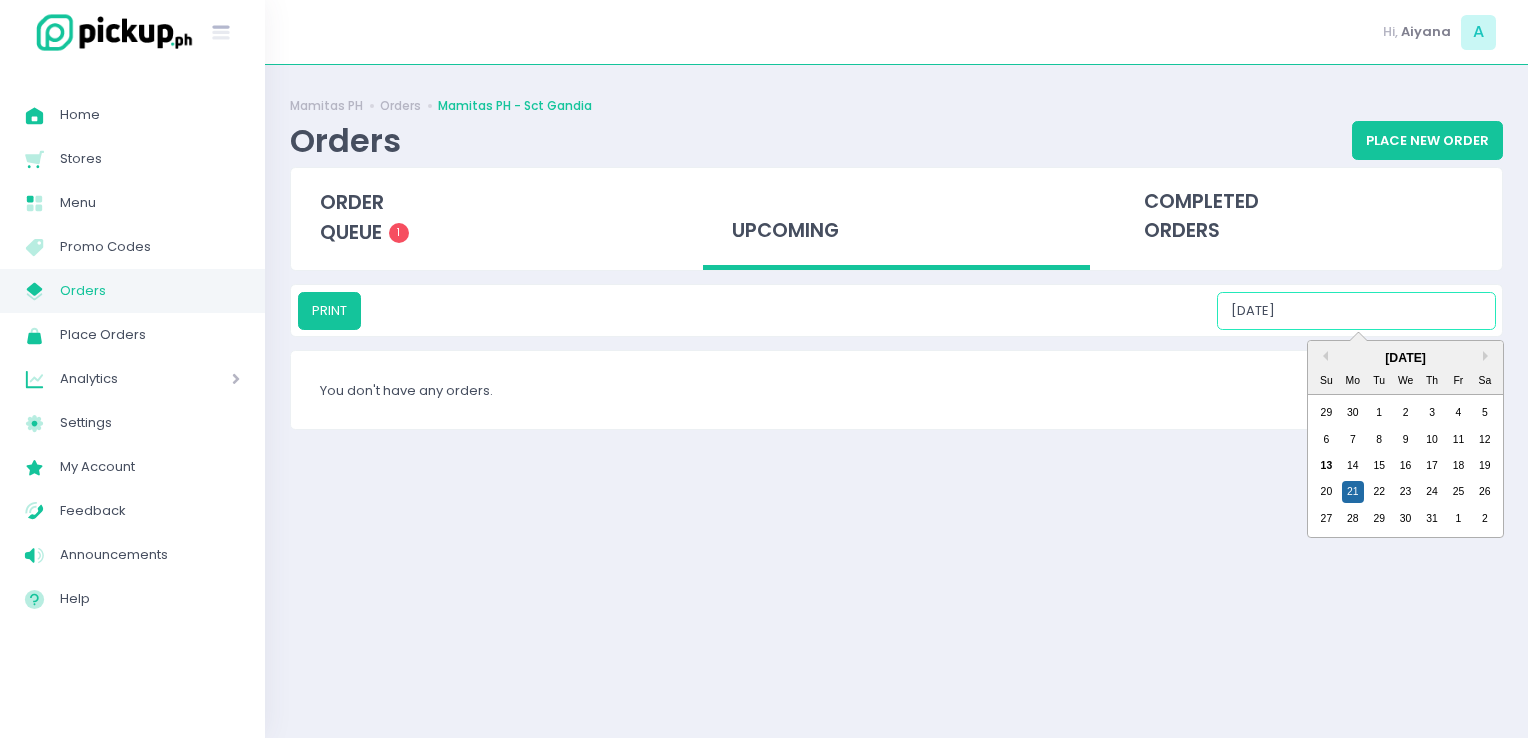 click on "07/21/2025" at bounding box center (1356, 311) 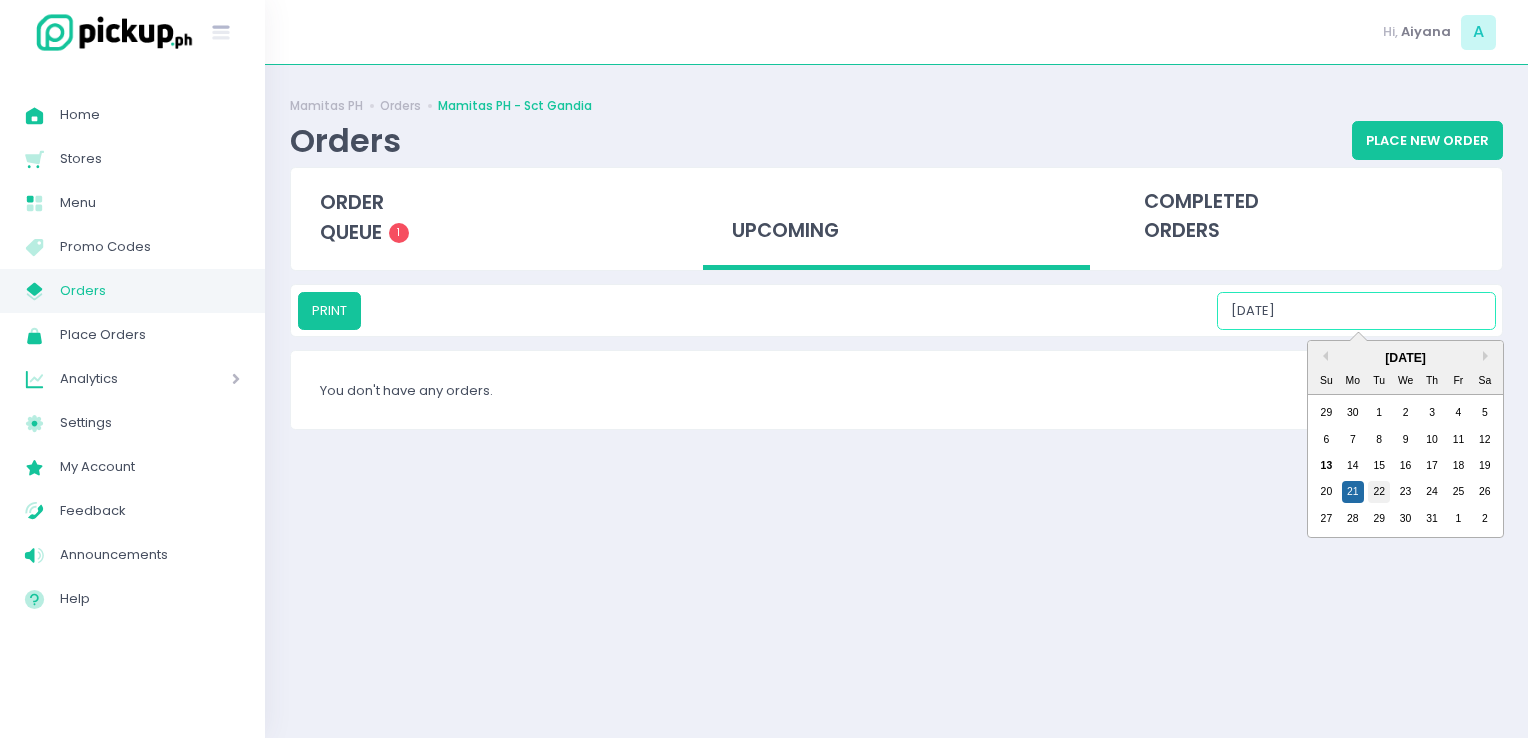 click on "22" at bounding box center [1379, 492] 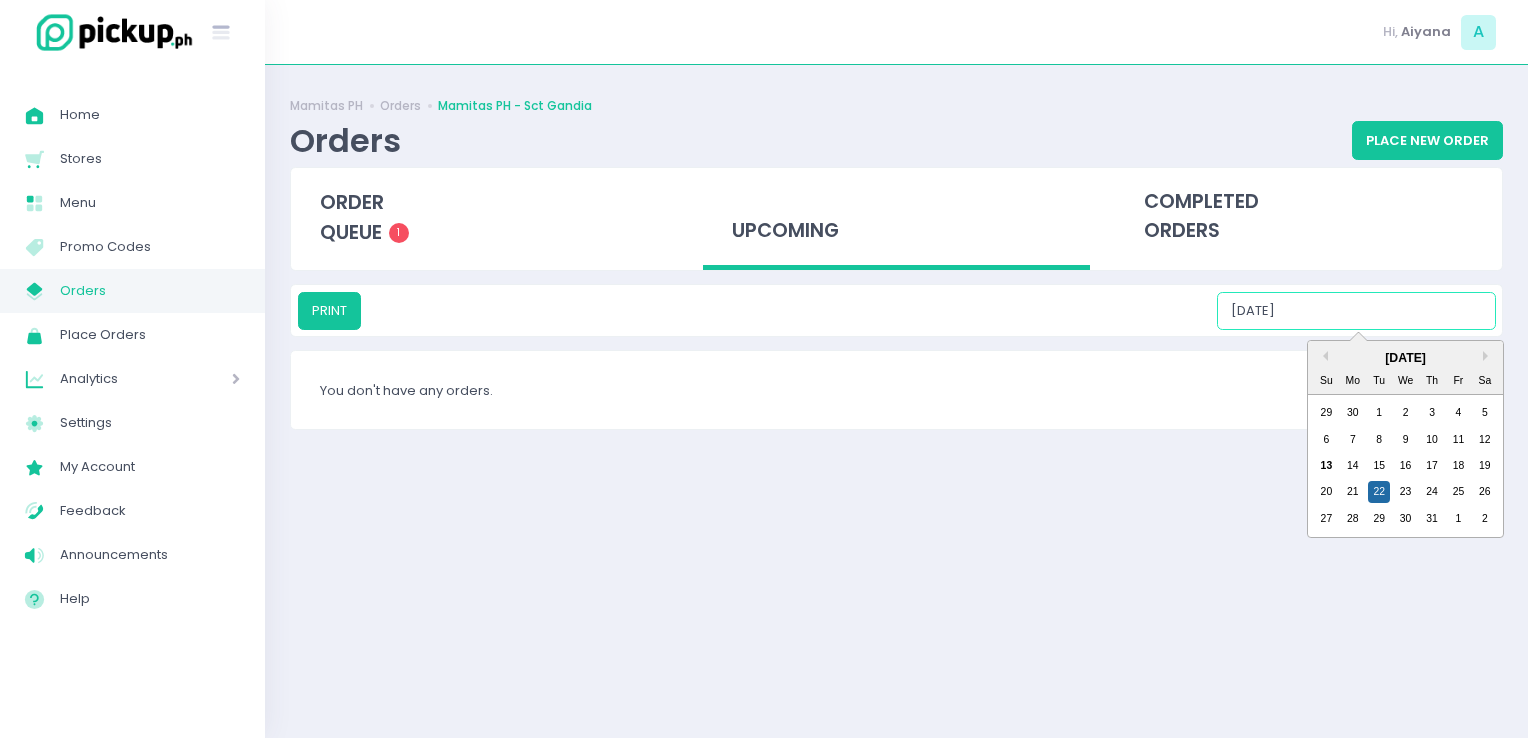 click on "07/22/2025" at bounding box center [1356, 311] 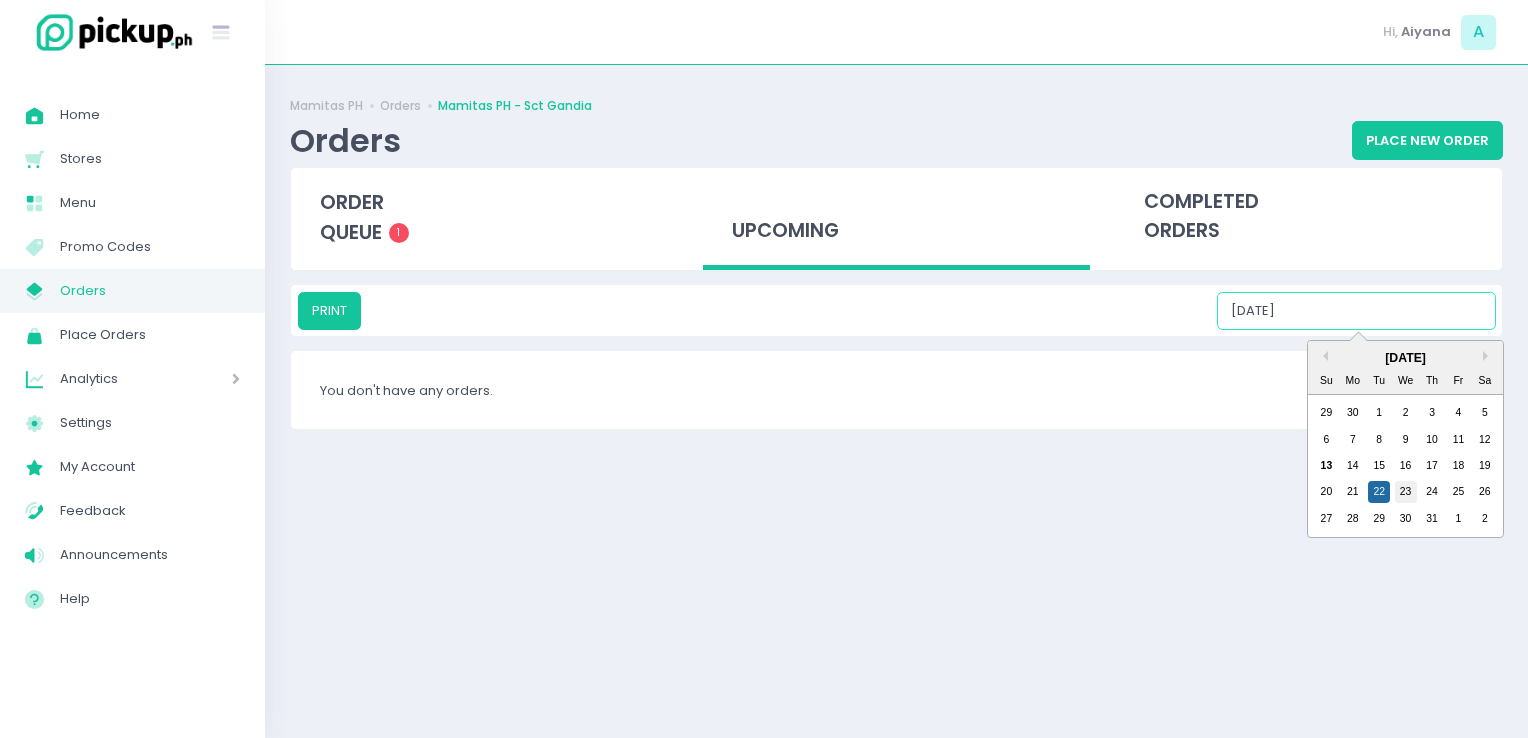 click on "23" at bounding box center [1406, 492] 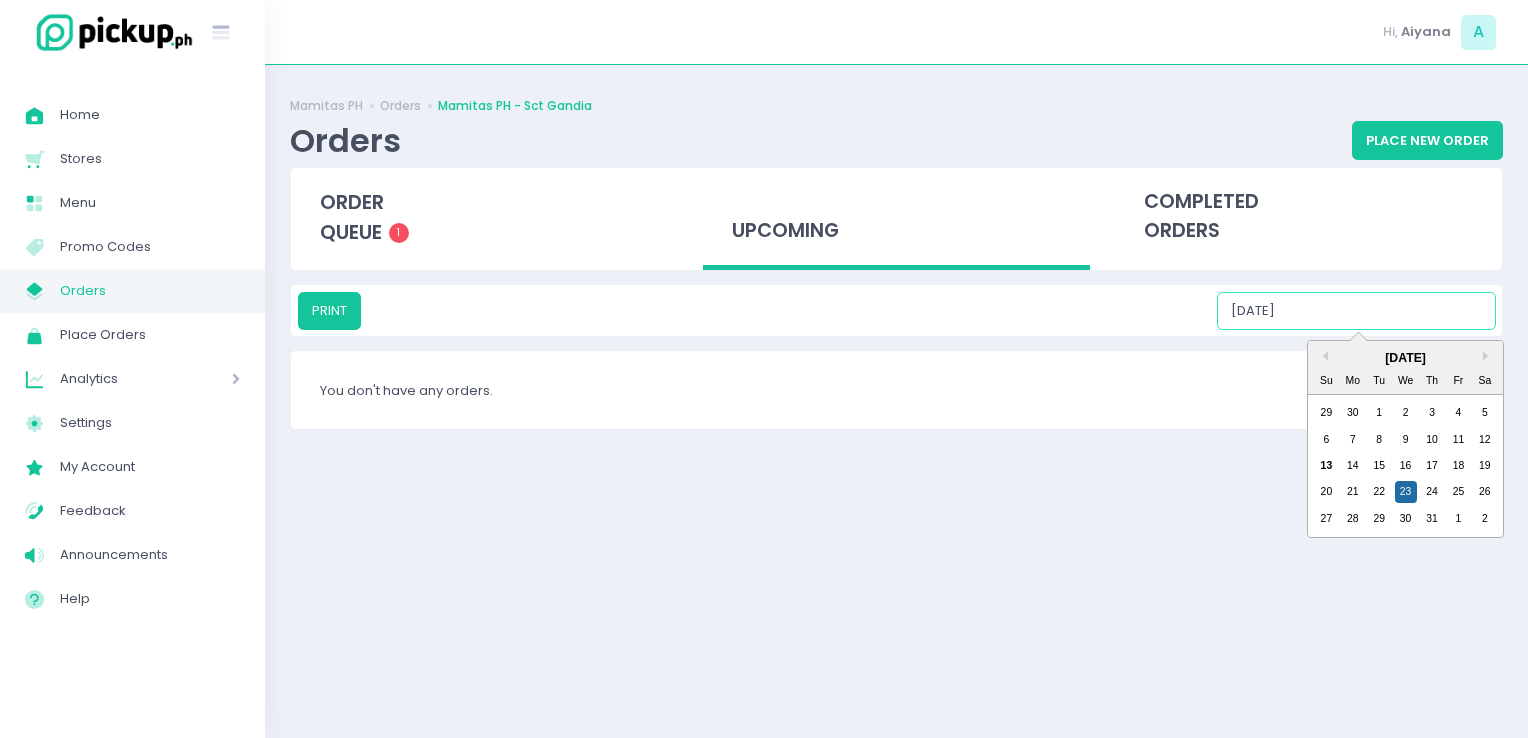 click on "07/23/2025" at bounding box center (1356, 311) 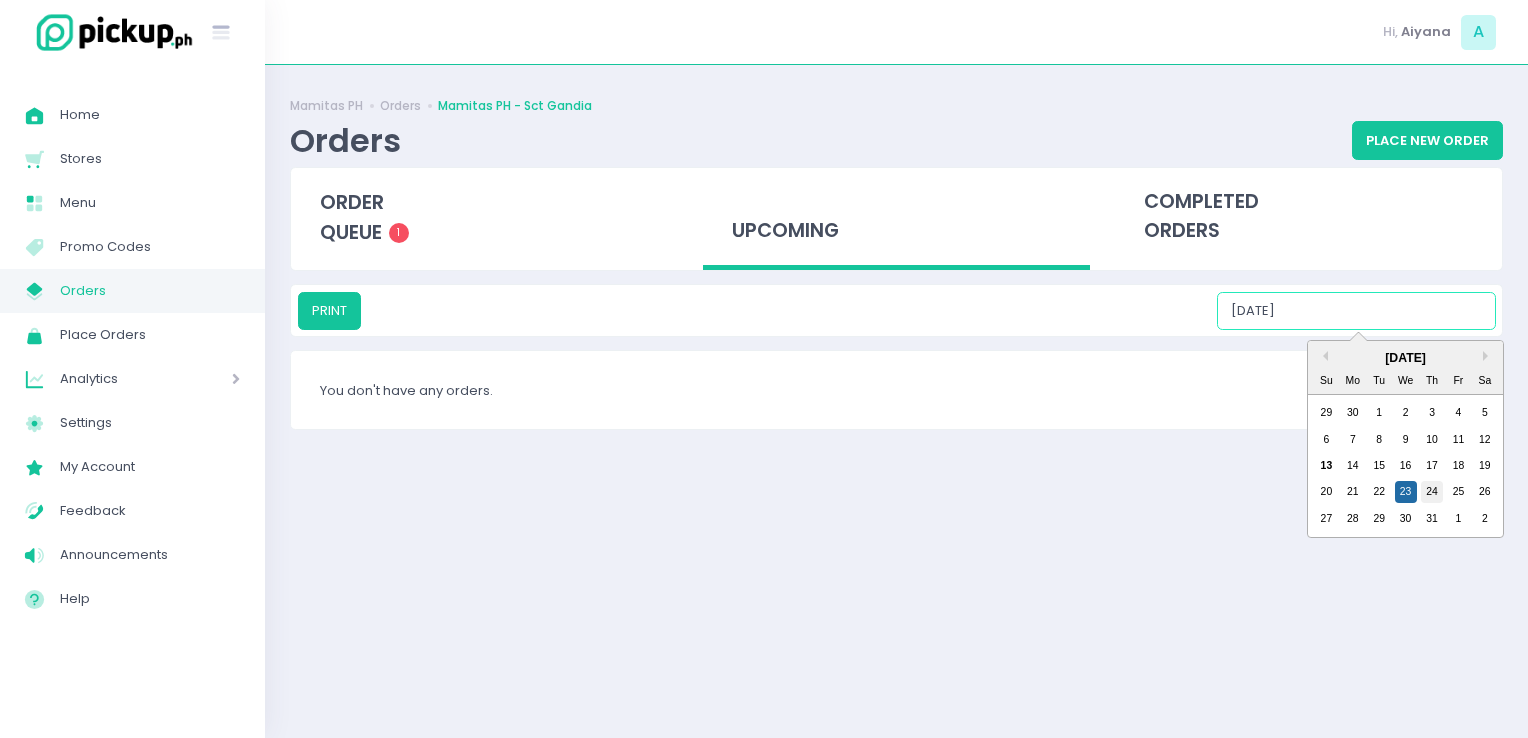 click on "24" at bounding box center (1432, 492) 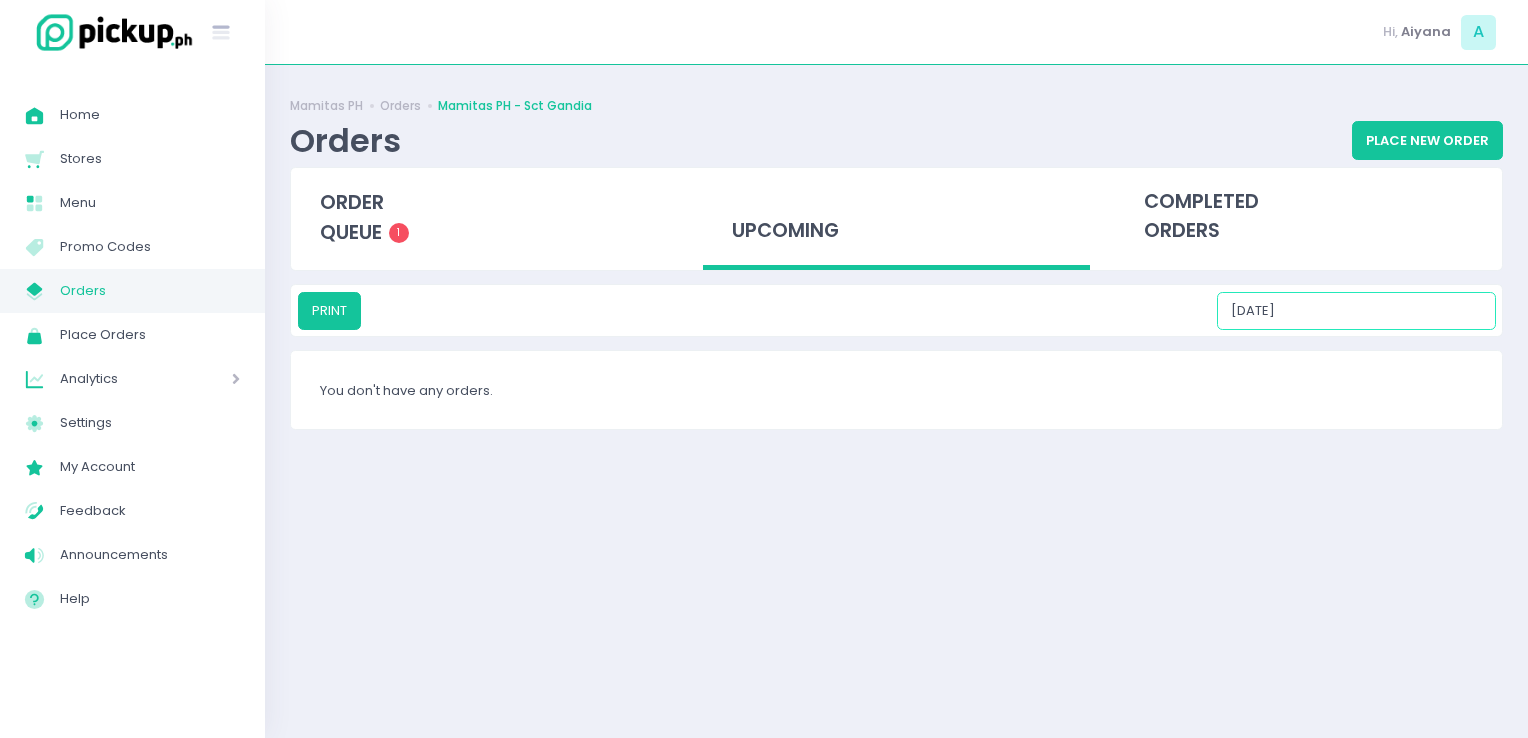 click on "07/24/2025" at bounding box center [1356, 311] 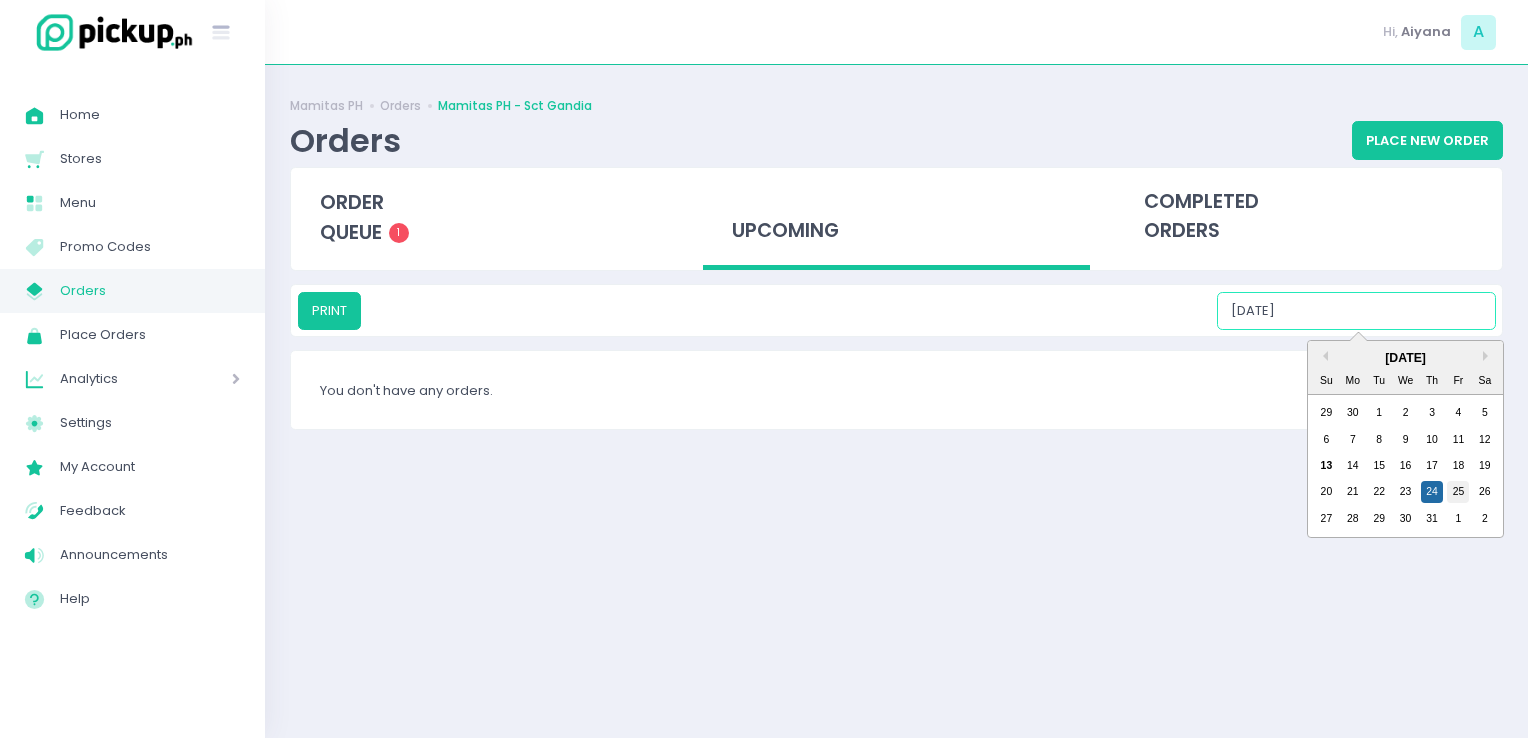 click on "25" at bounding box center (1458, 492) 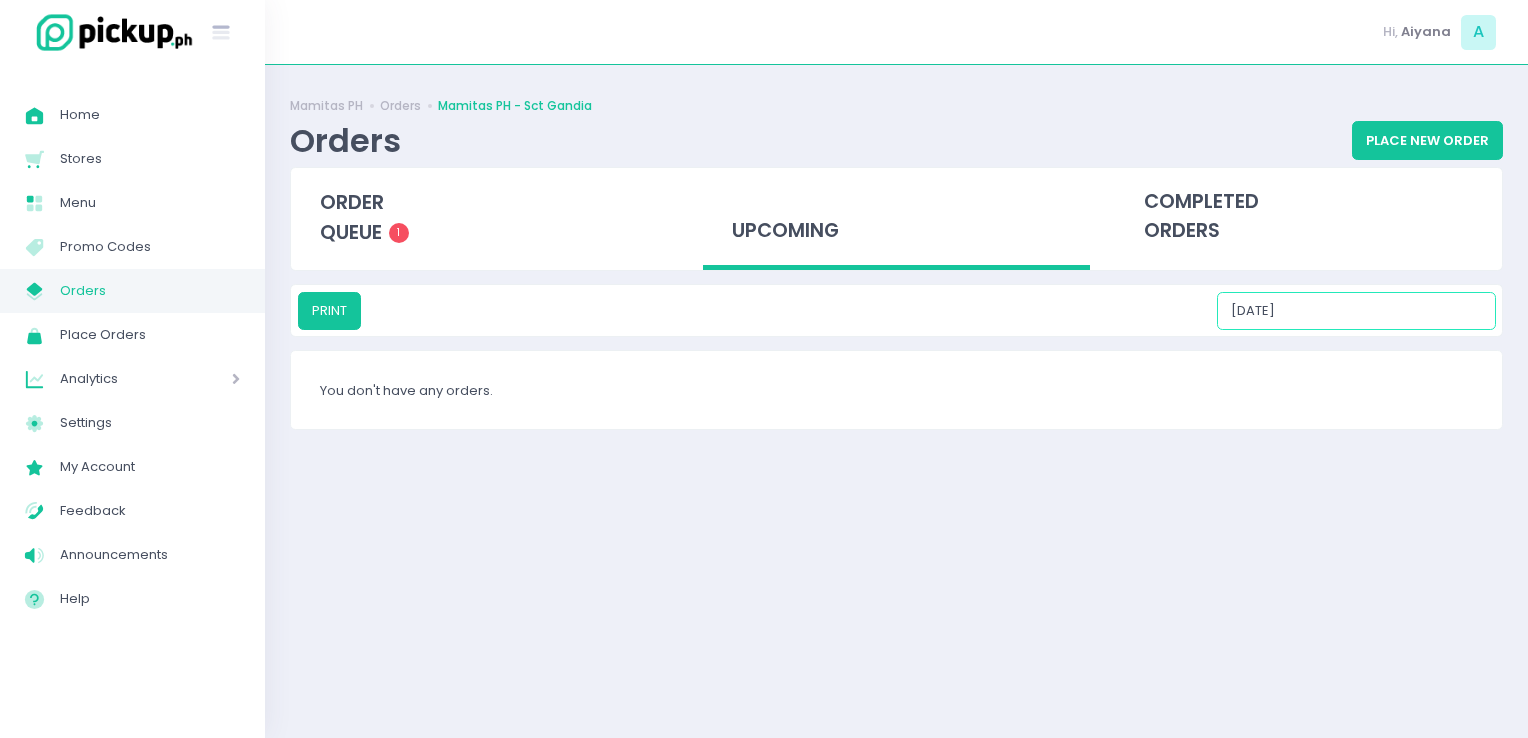 click on "07/25/2025" at bounding box center (1356, 311) 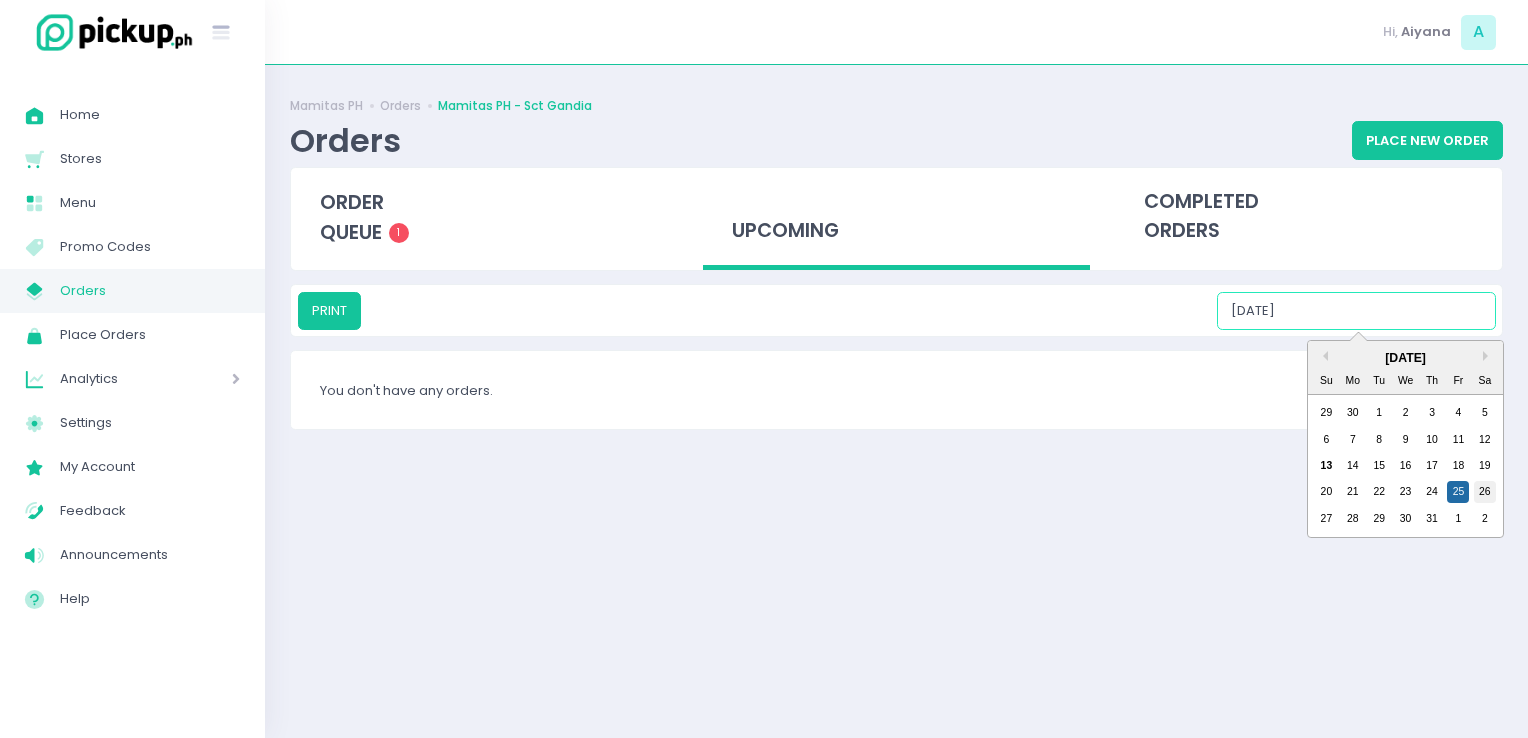 click on "26" at bounding box center (1485, 492) 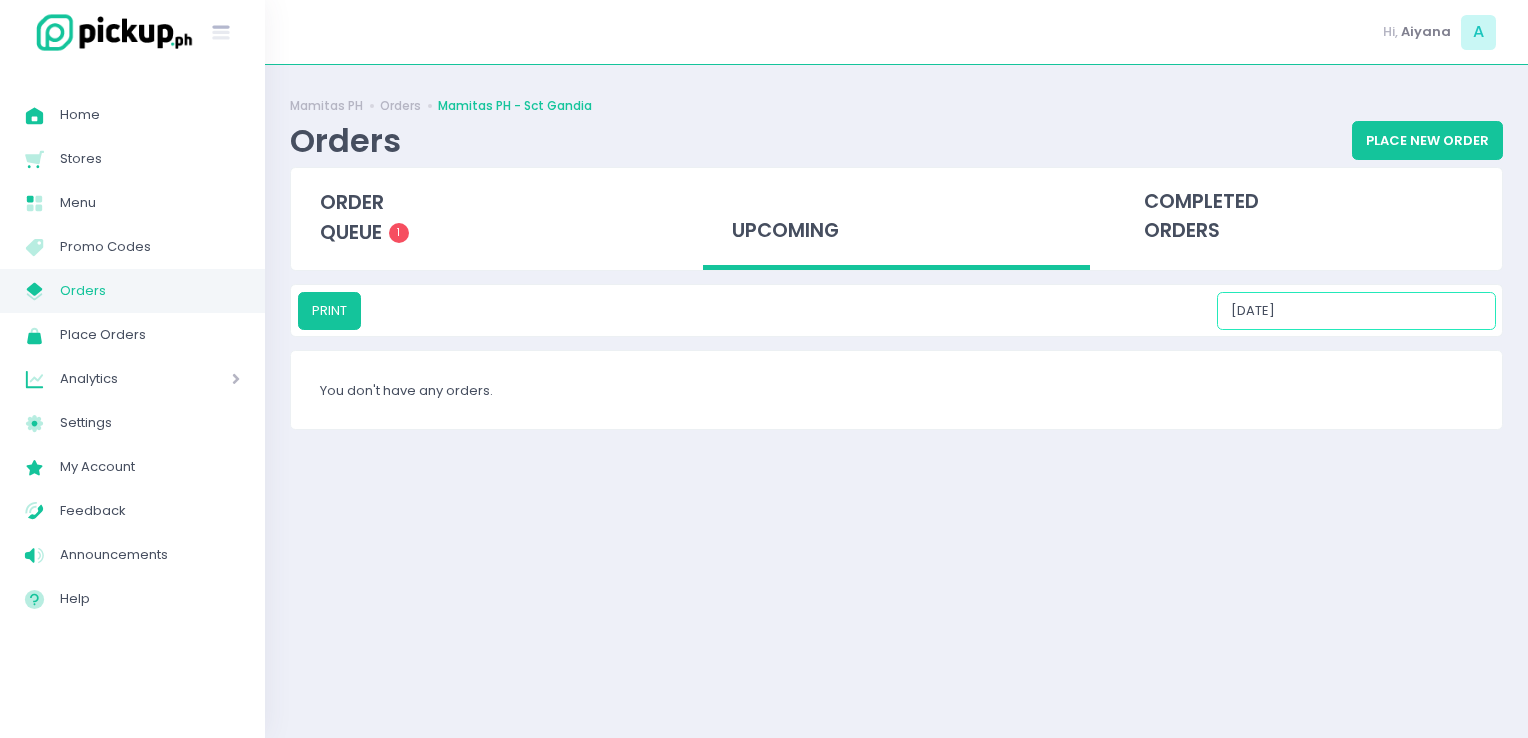 click on "07/26/2025" at bounding box center [1356, 311] 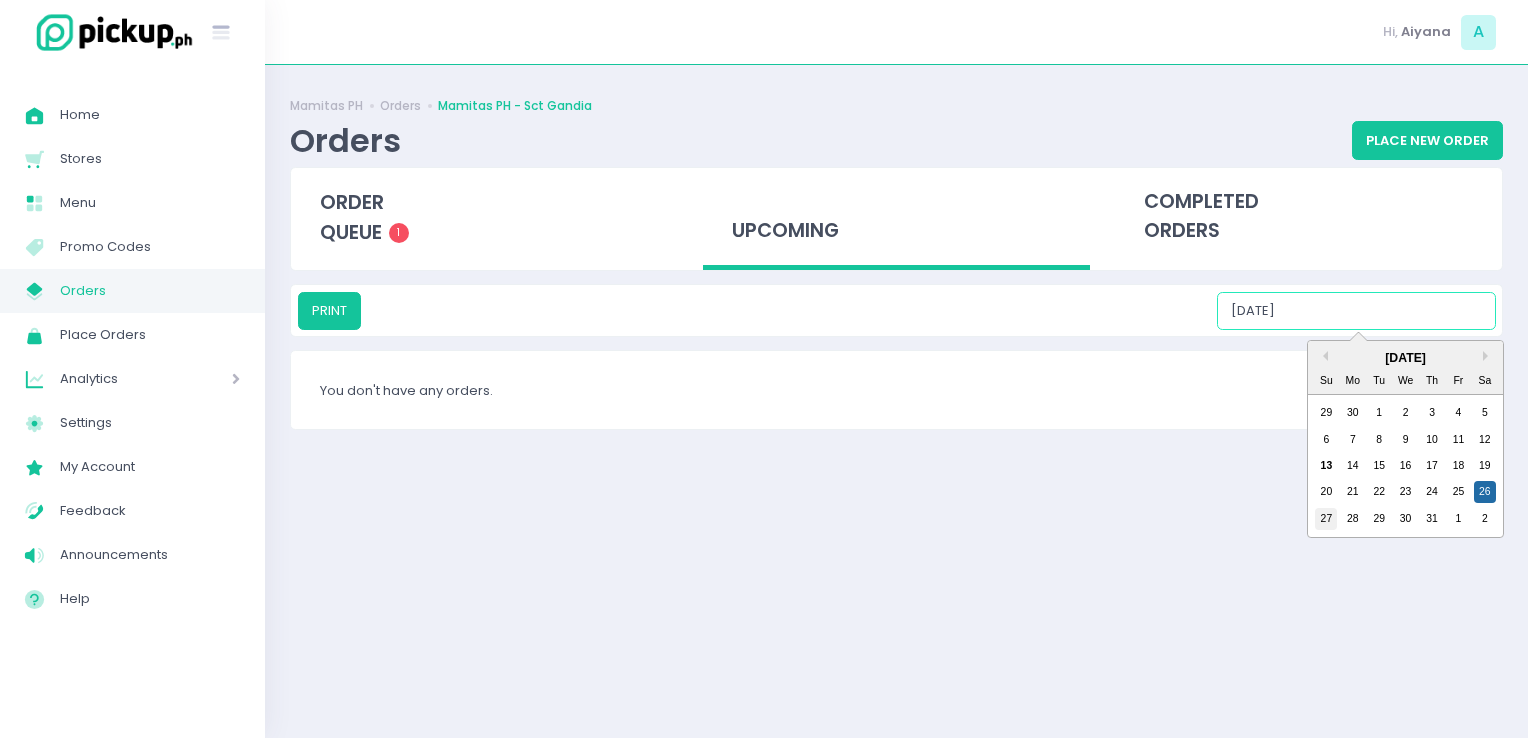 click on "27" at bounding box center [1326, 519] 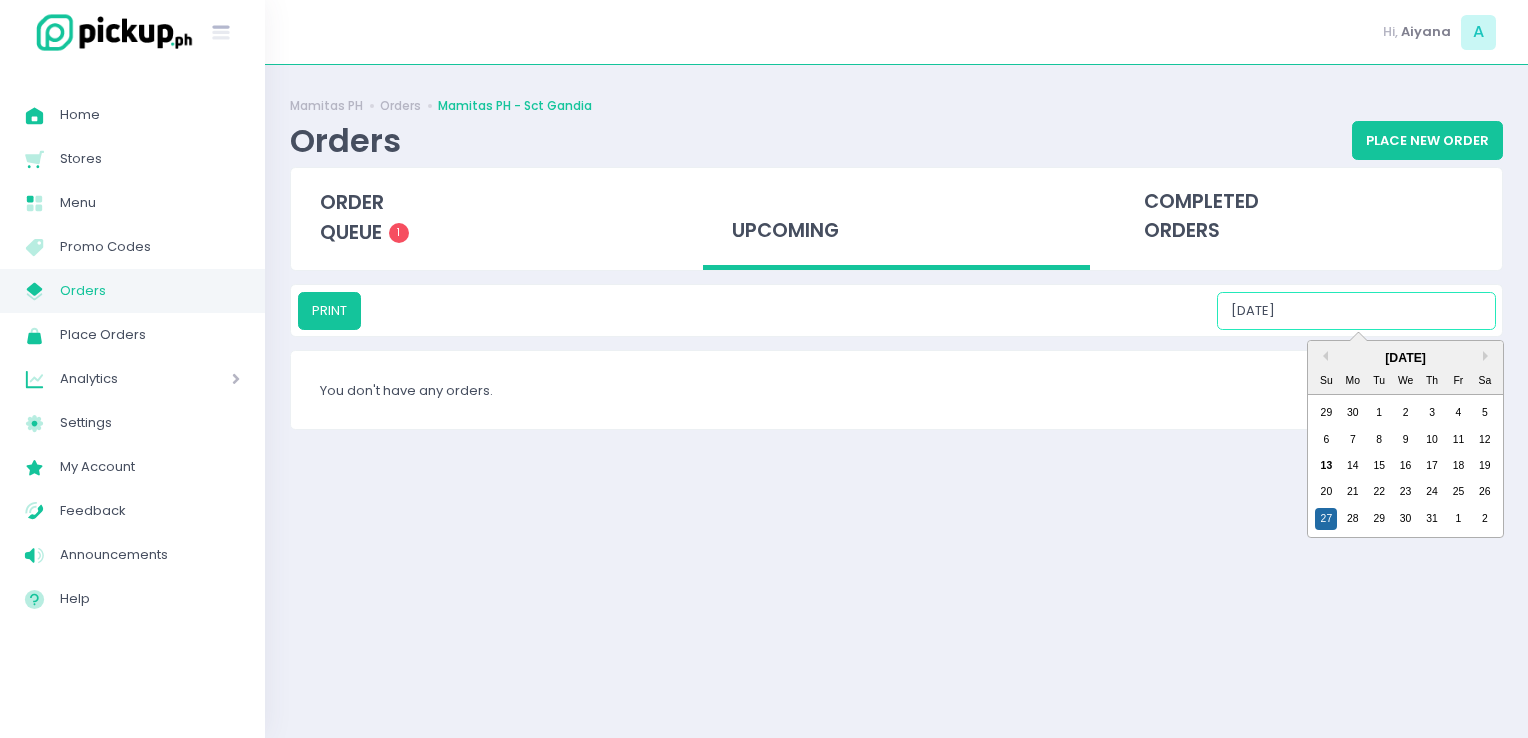click on "07/27/2025" at bounding box center [1356, 311] 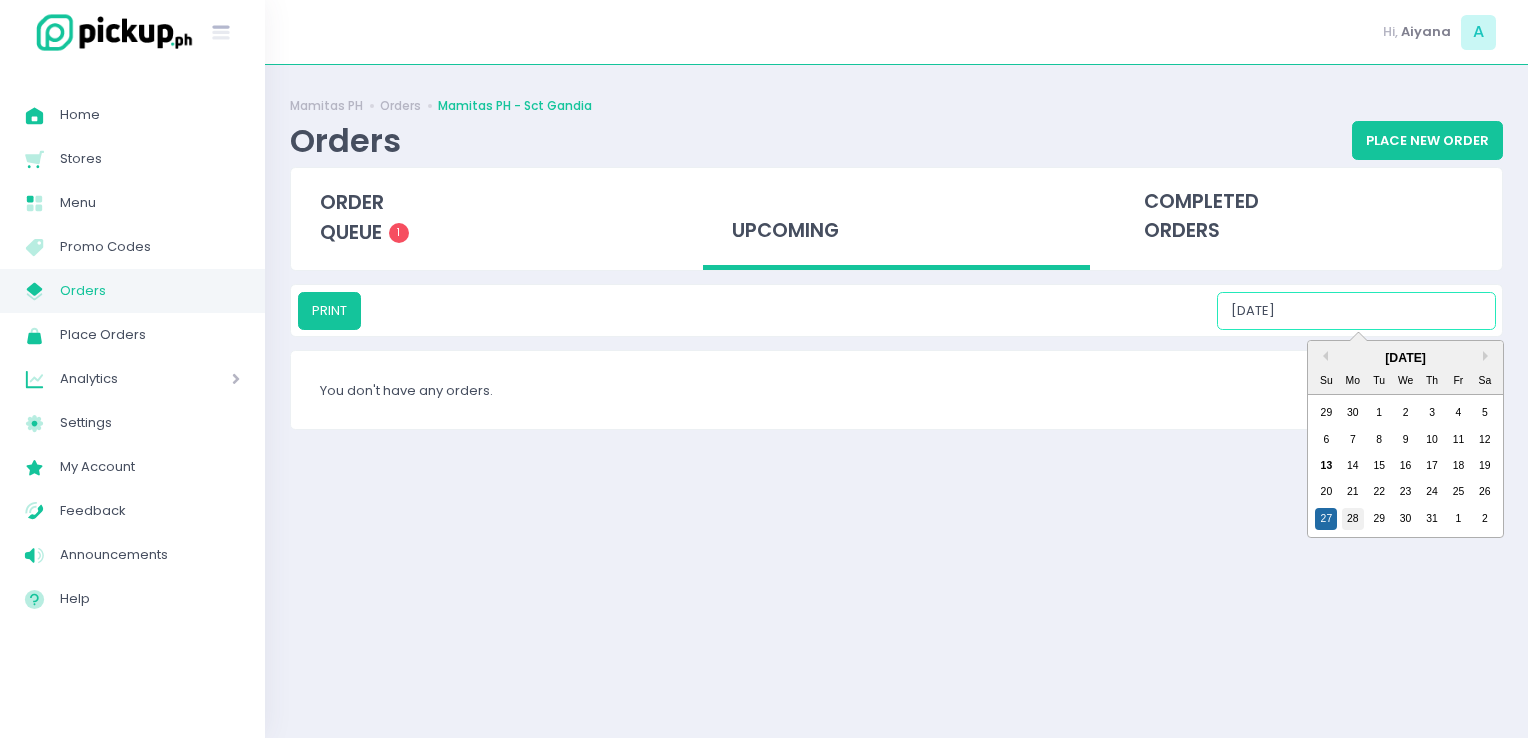 click on "28" at bounding box center [1353, 519] 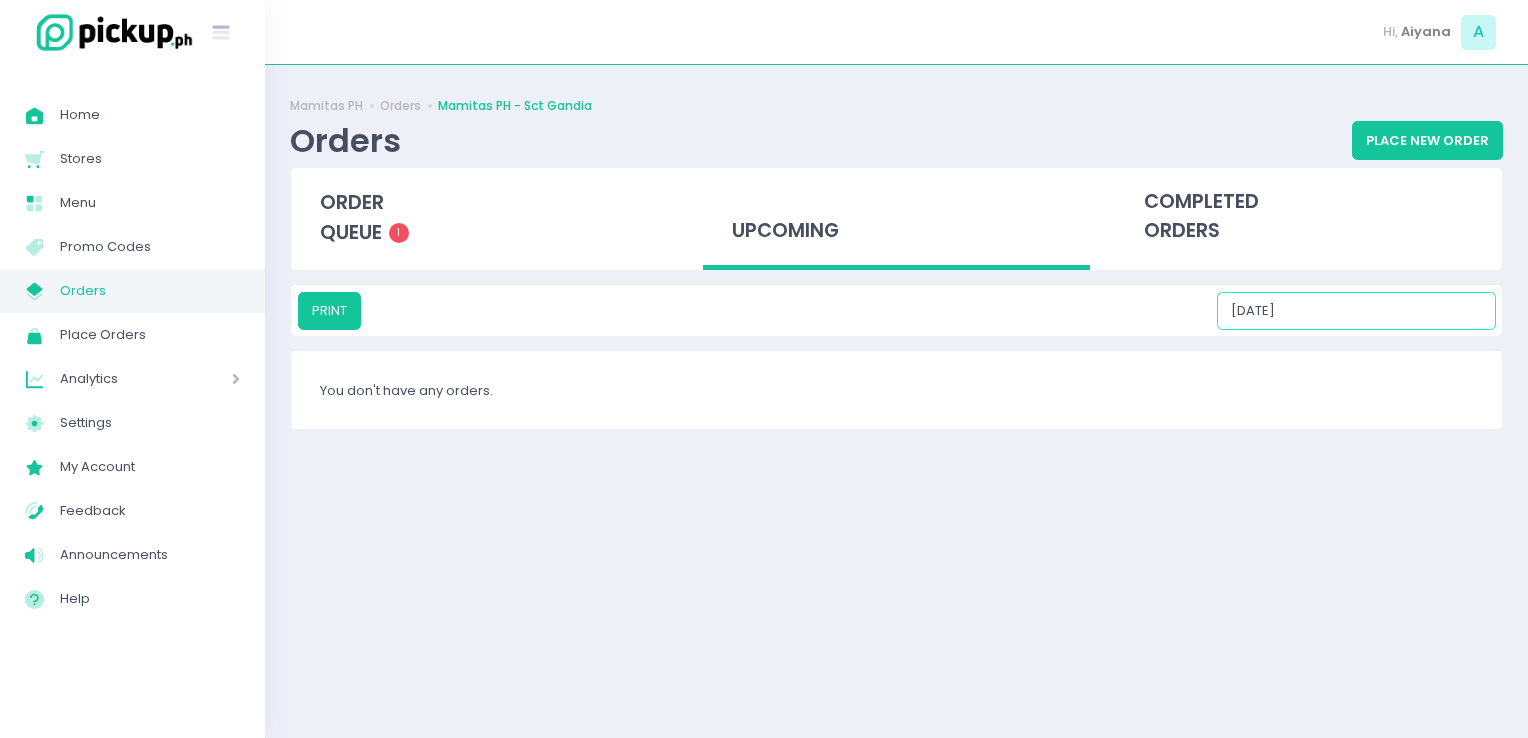 click on "07/28/2025" at bounding box center [1356, 311] 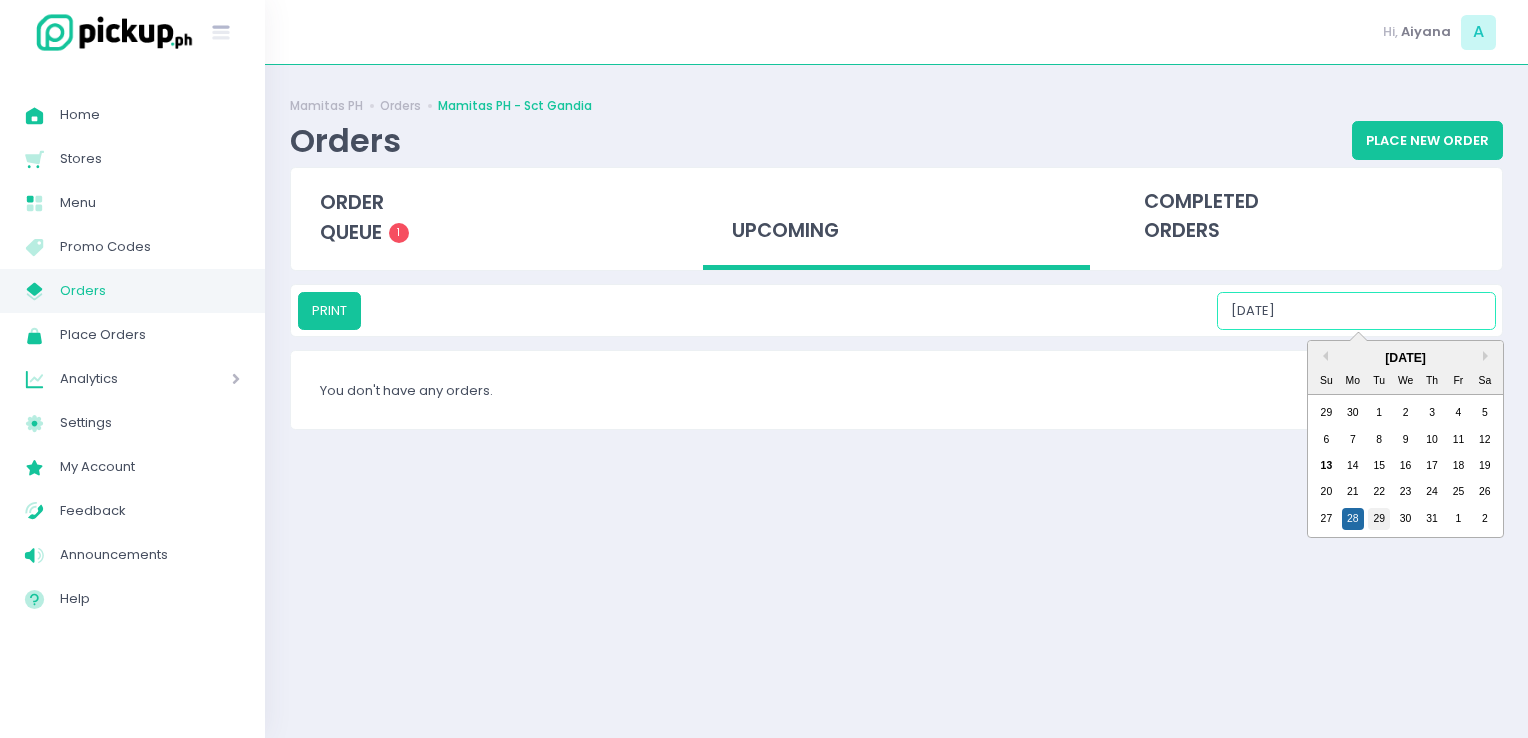 click on "29" at bounding box center [1379, 519] 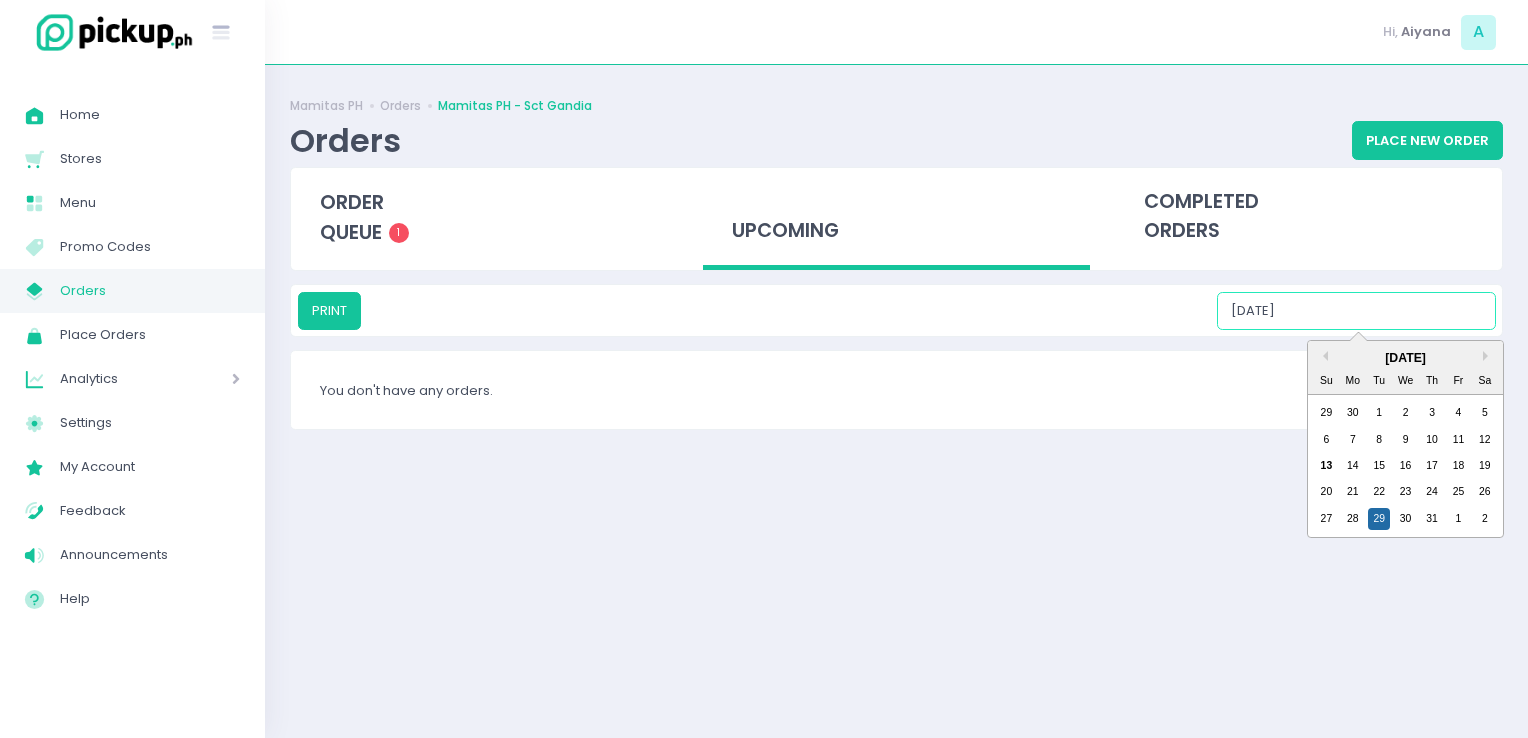click on "07/29/2025" at bounding box center [1356, 311] 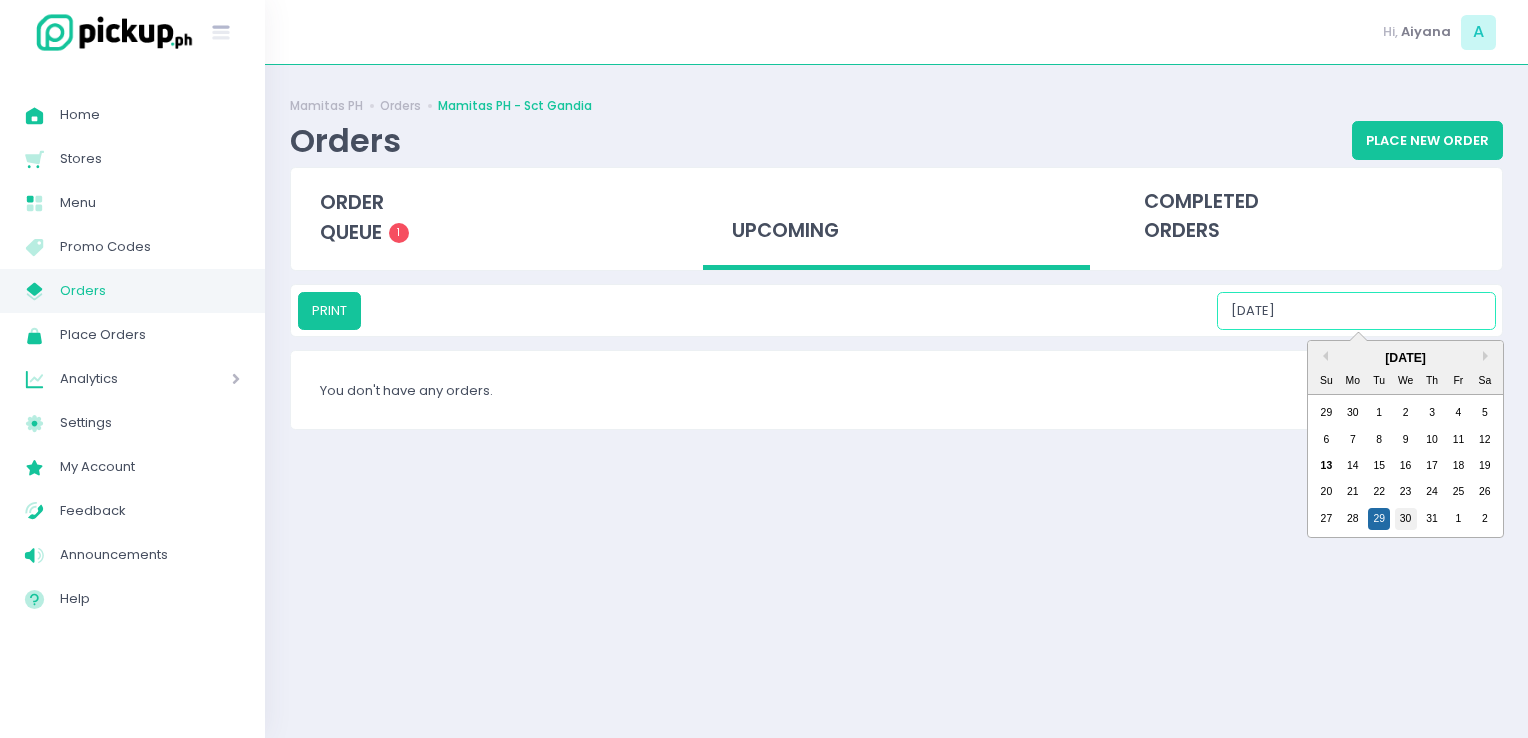 click on "30" at bounding box center [1406, 519] 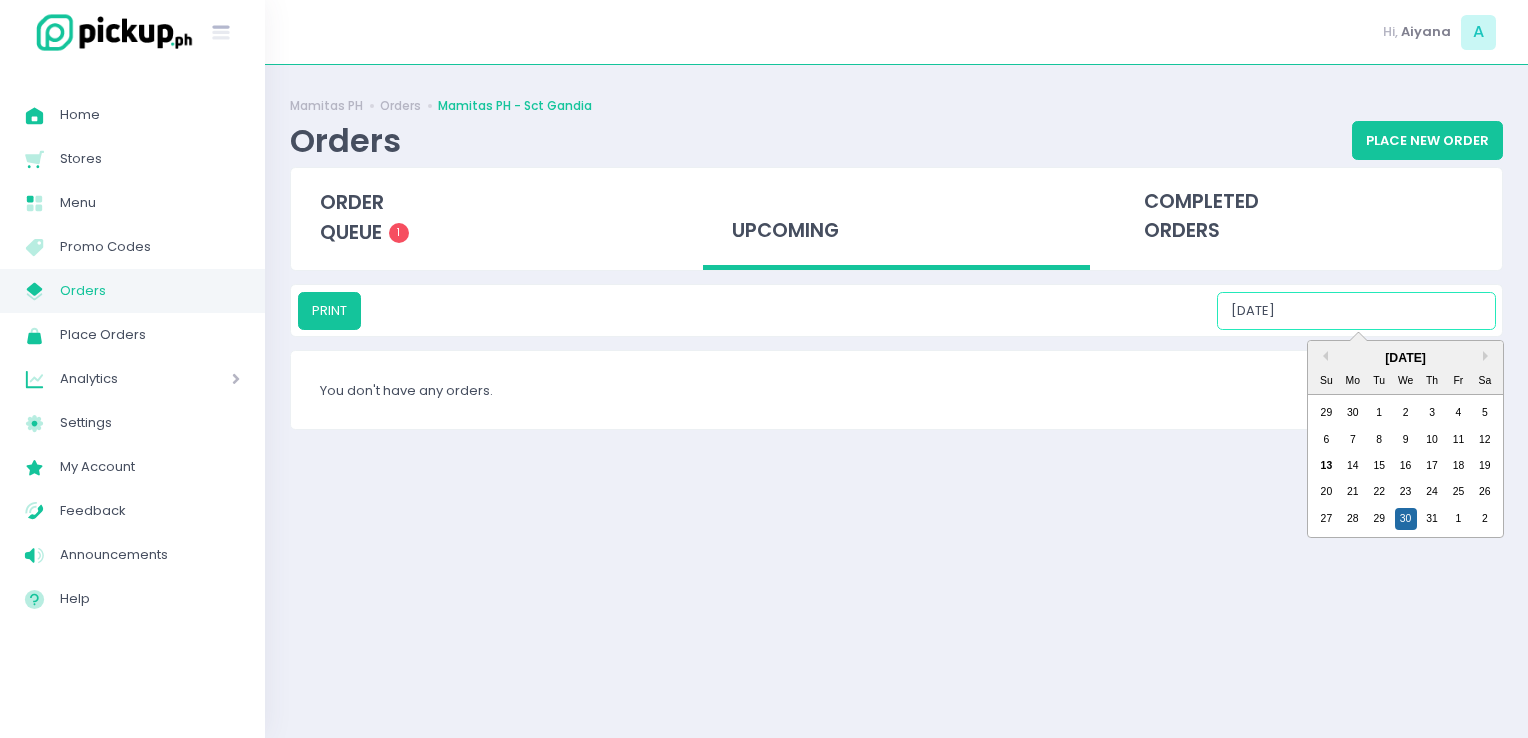 click on "07/30/2025" at bounding box center (1356, 311) 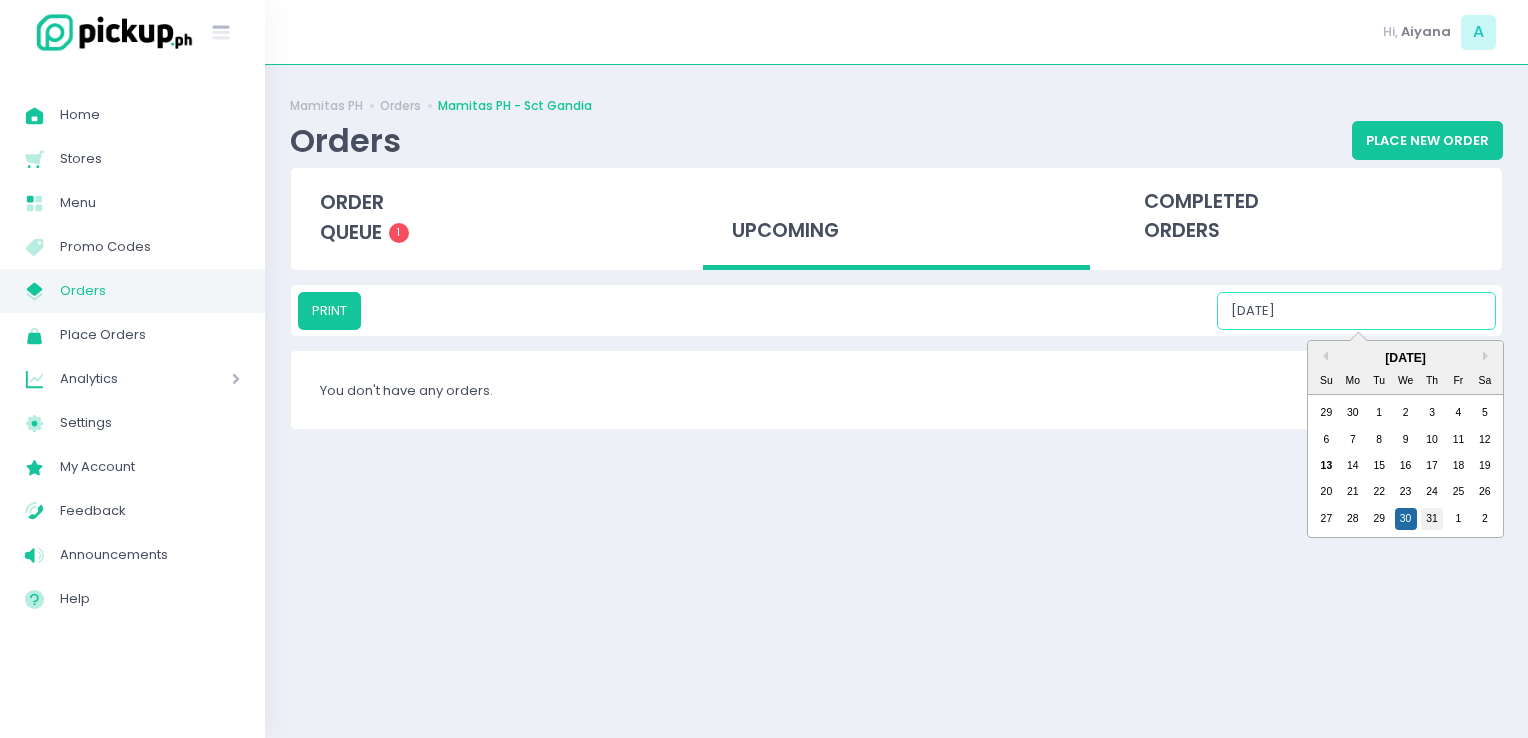 click on "31" at bounding box center (1432, 519) 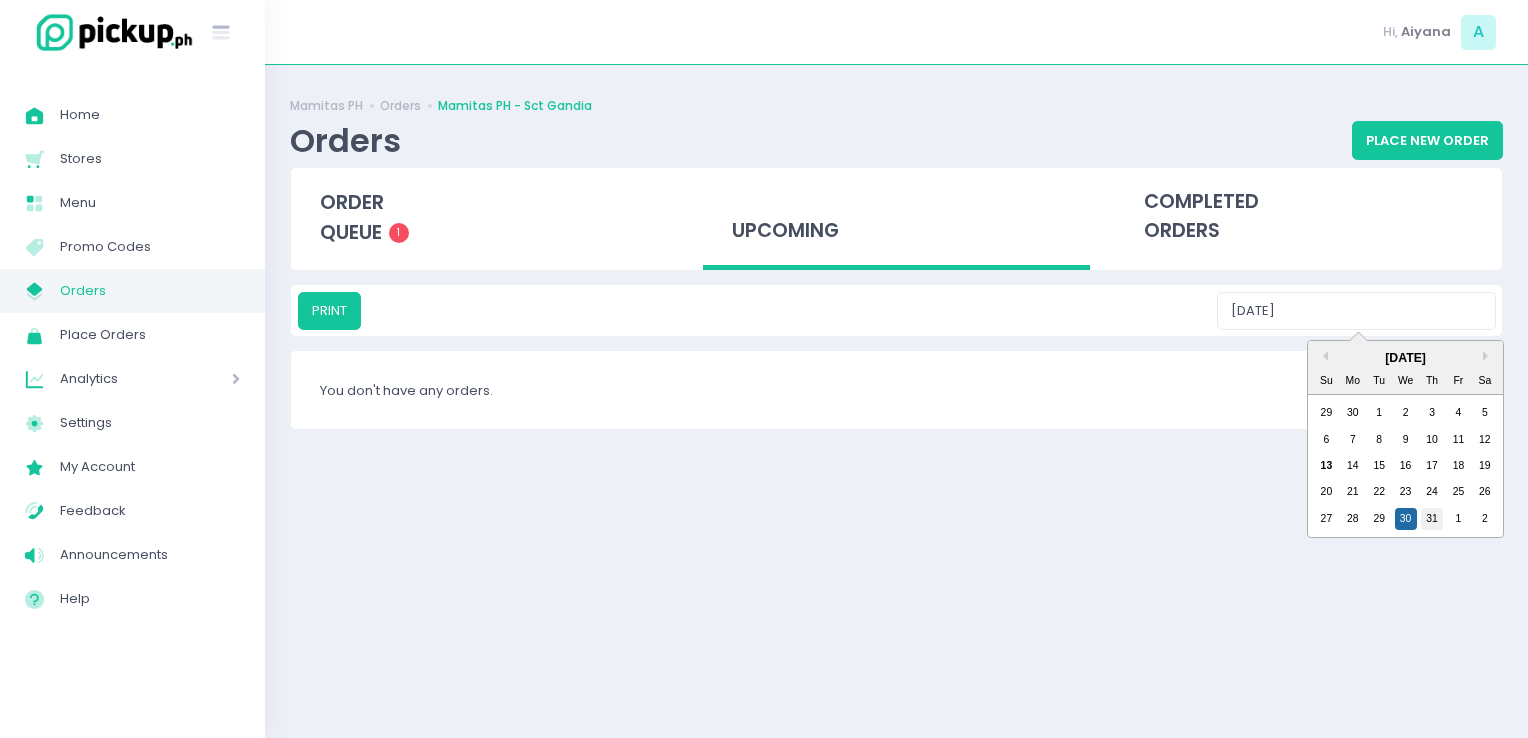 type on "07/31/2025" 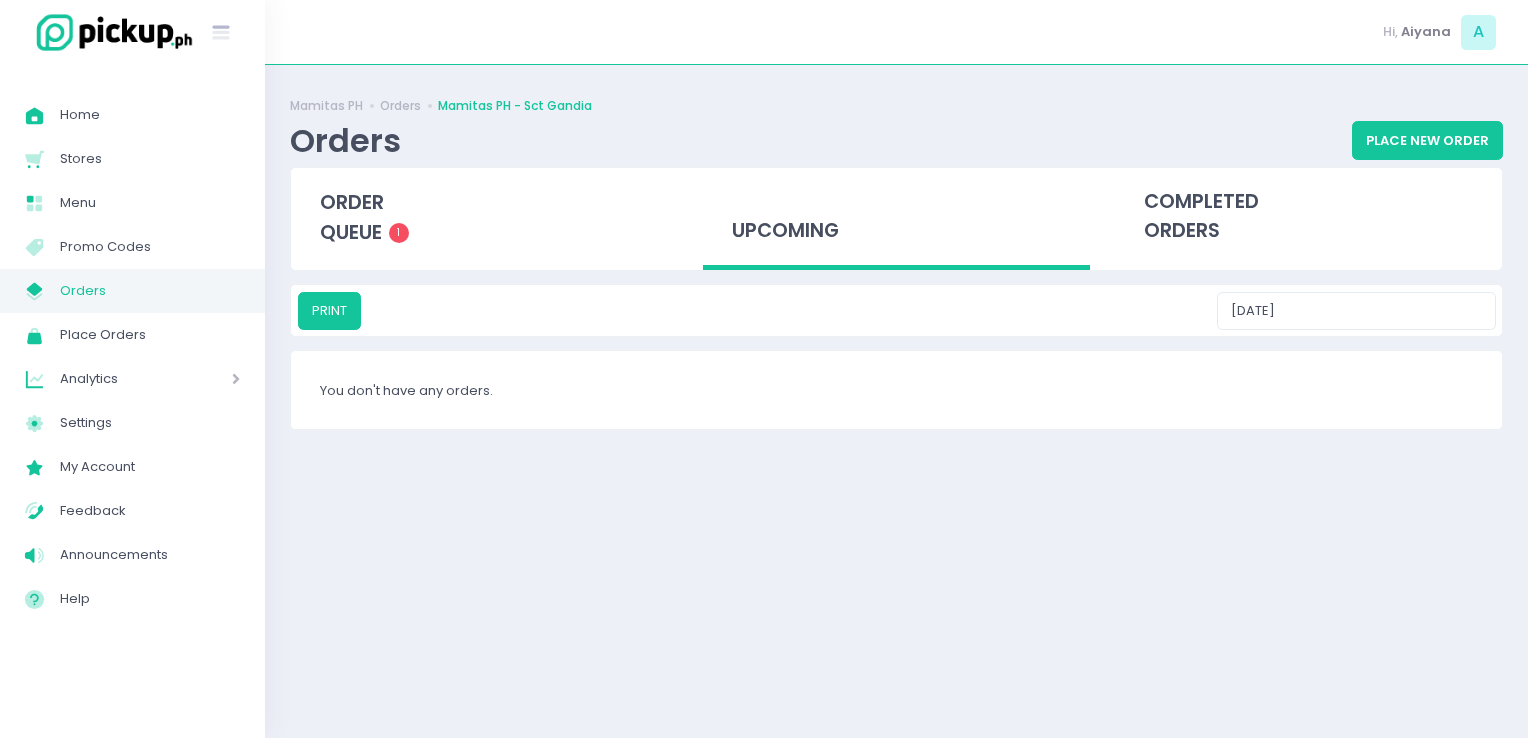 click on "Orders" at bounding box center [150, 291] 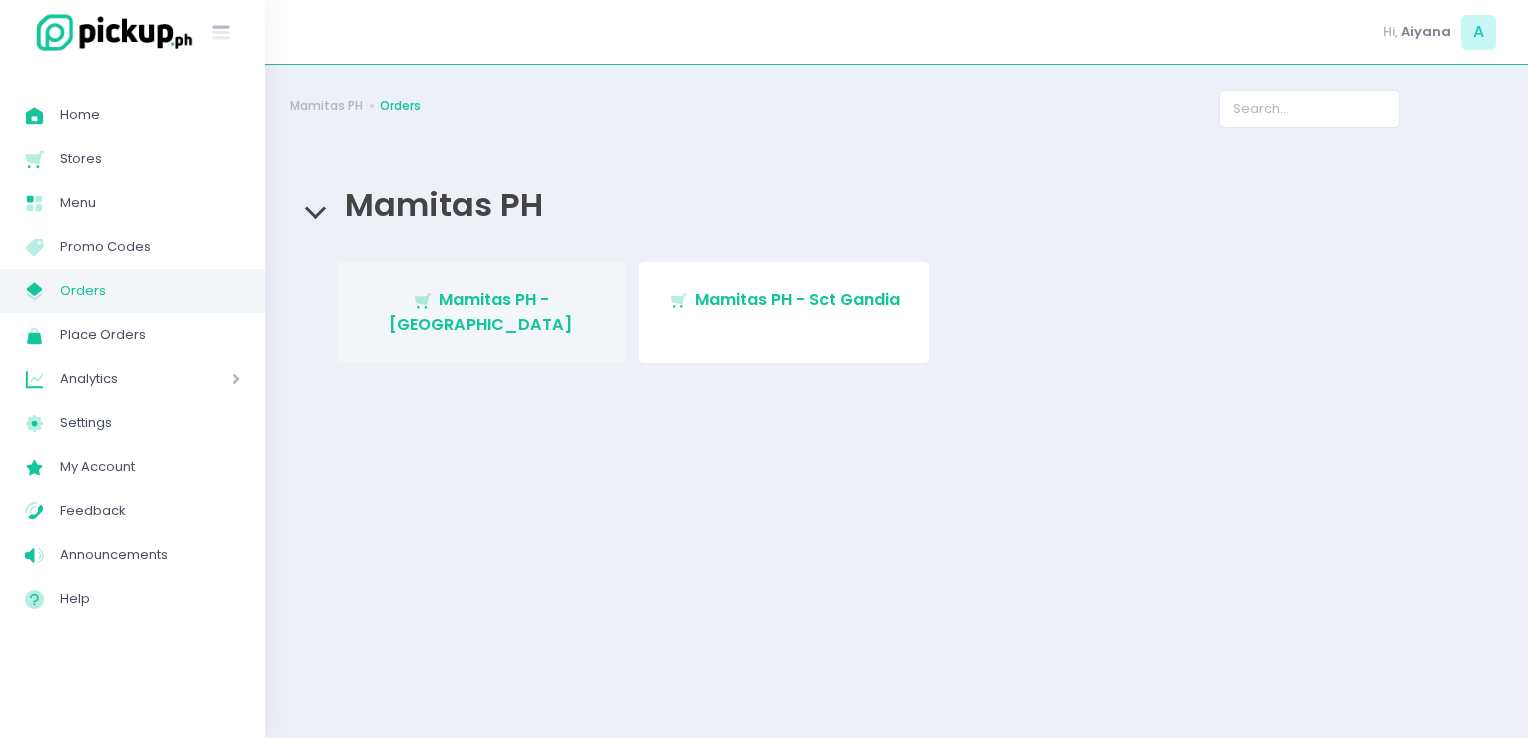 click on "Stockholm-icons / Shopping / Cart1 Created with Sketch. Mamitas PH - Blue Ridge" at bounding box center [482, 312] 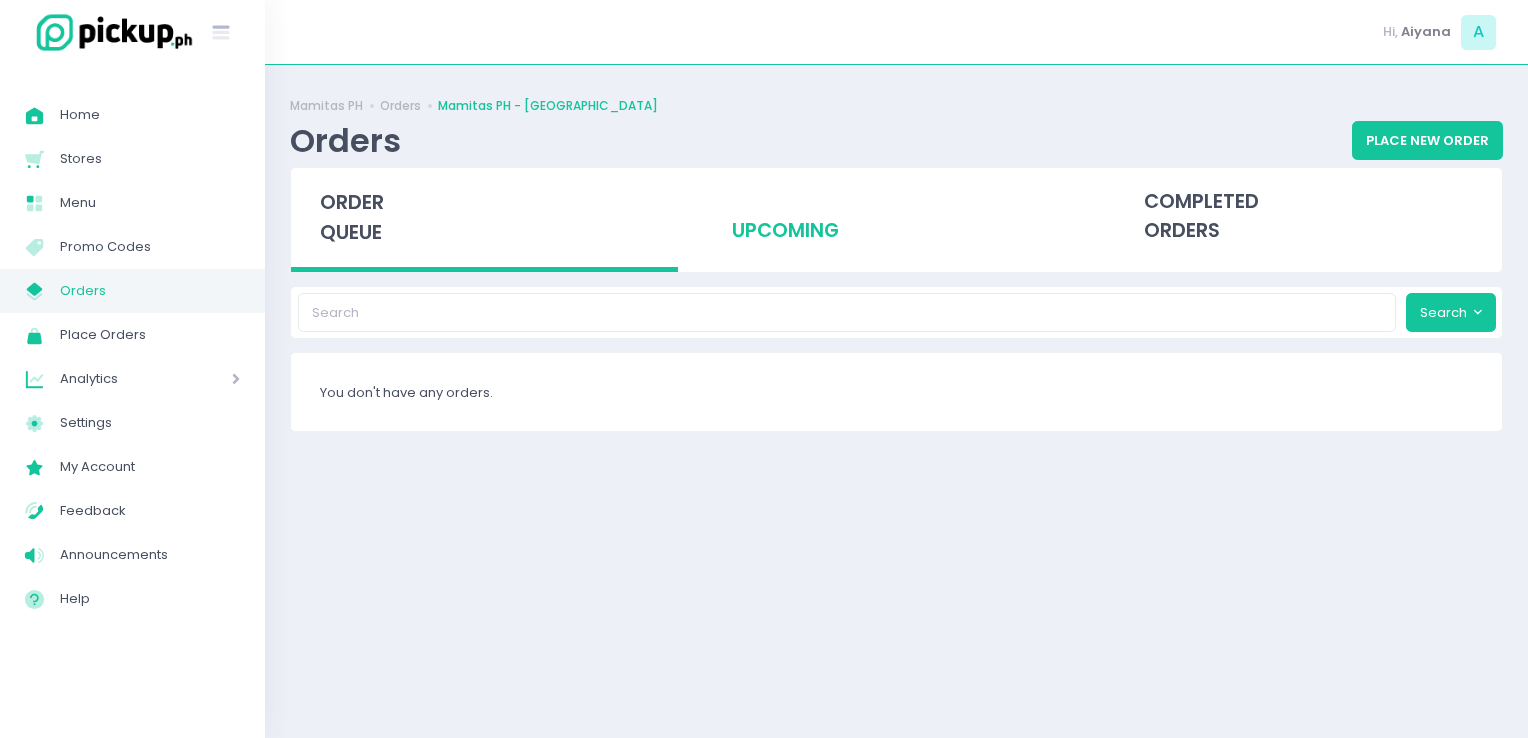 click on "upcoming" at bounding box center [896, 217] 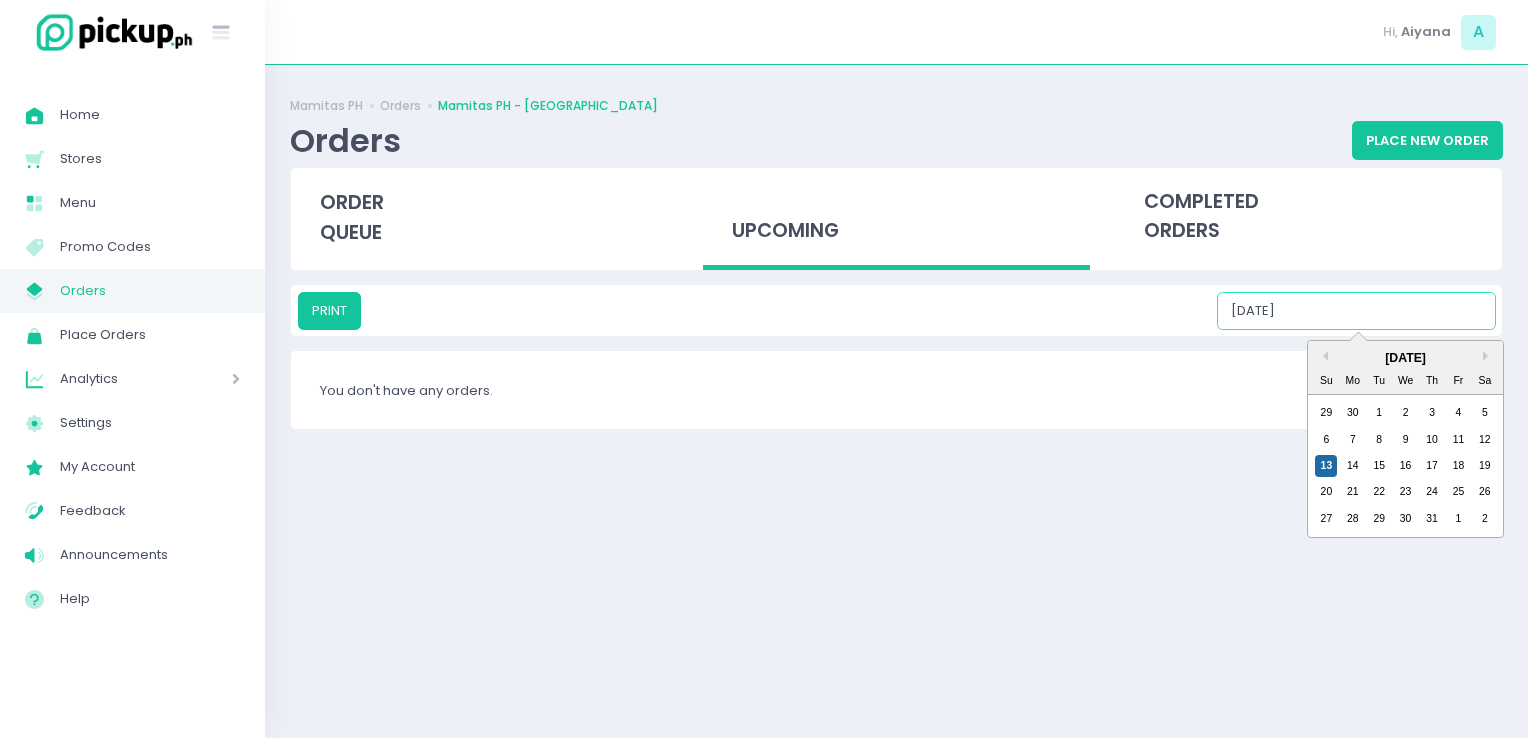 click on "07/13/2025" at bounding box center [1356, 311] 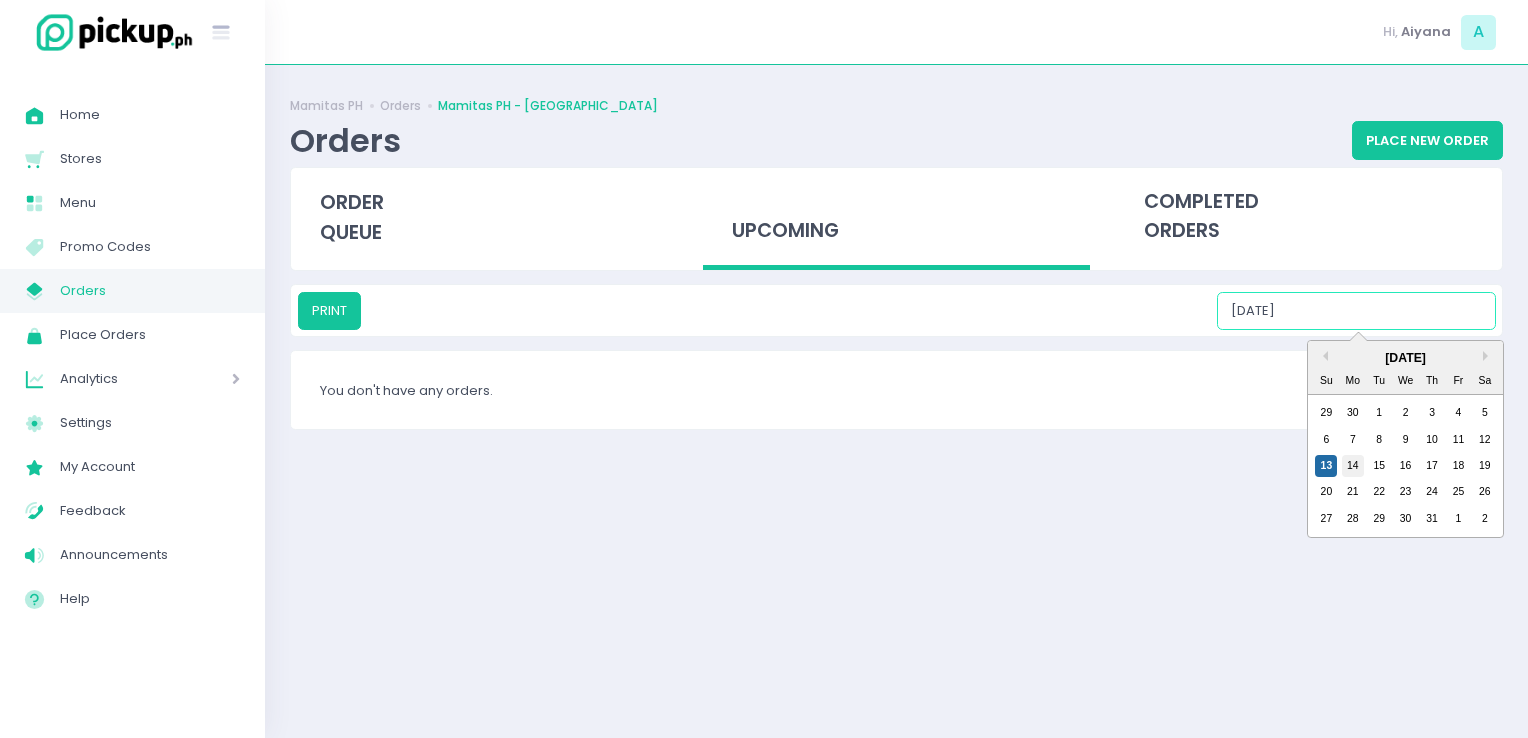 click on "14" at bounding box center [1353, 466] 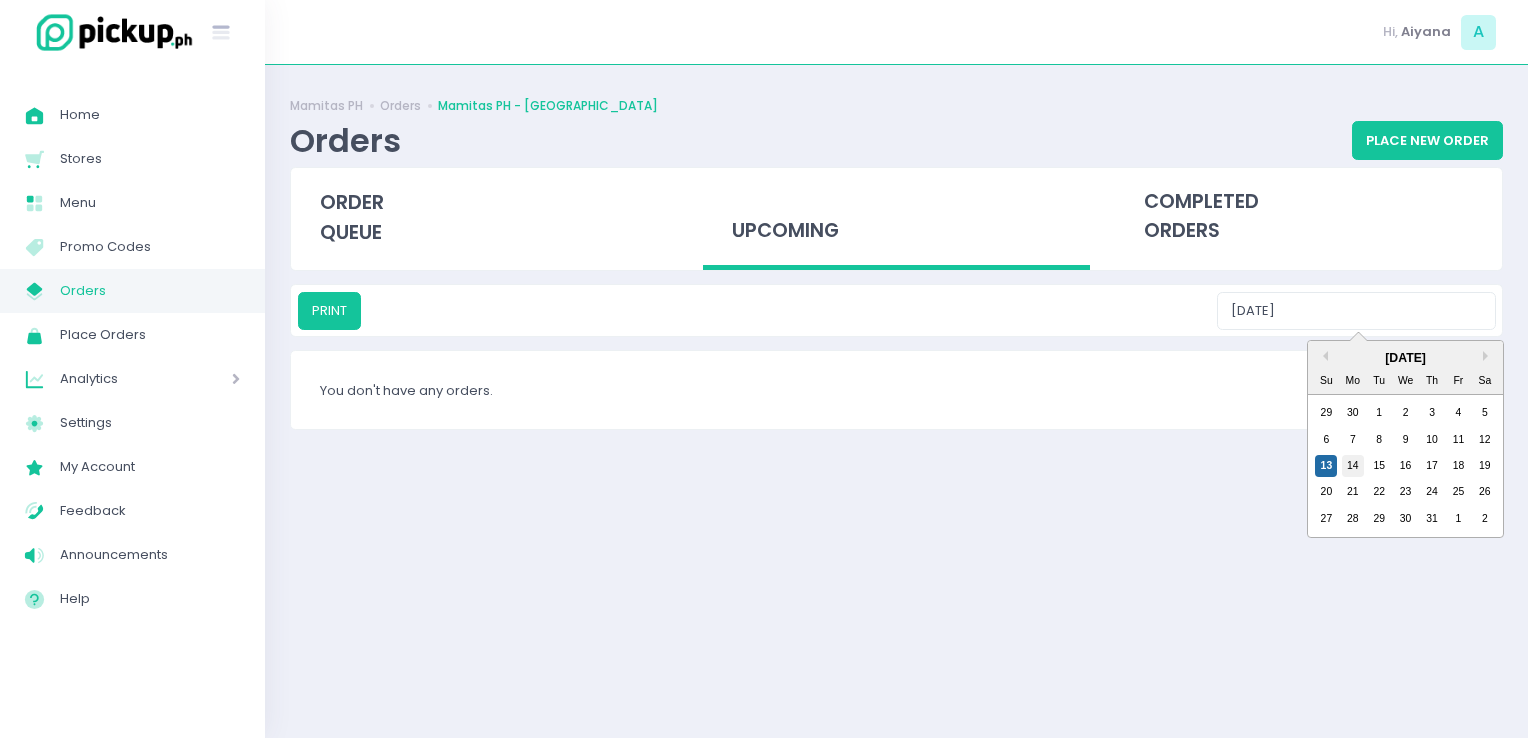 type on "07/14/2025" 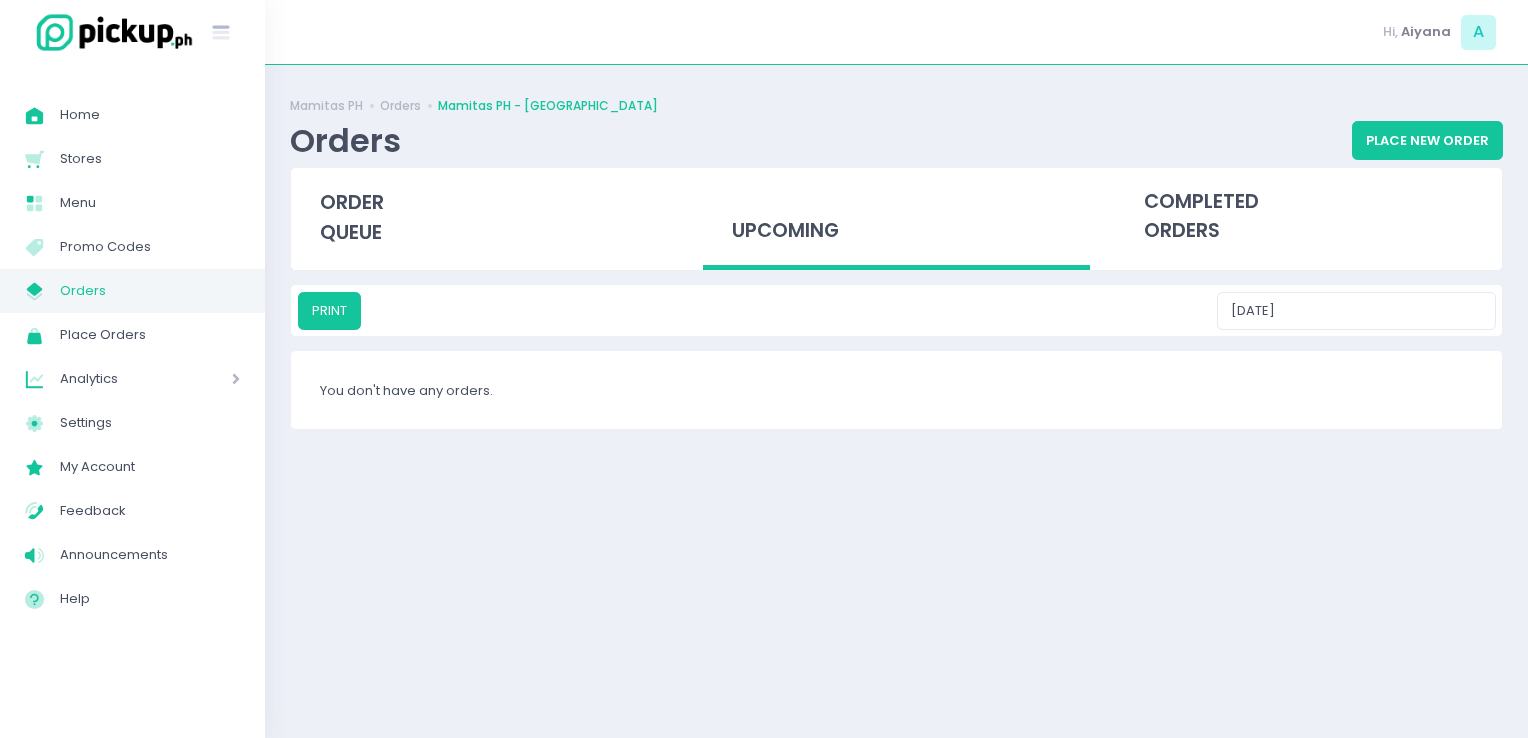 click on "Orders" at bounding box center [150, 291] 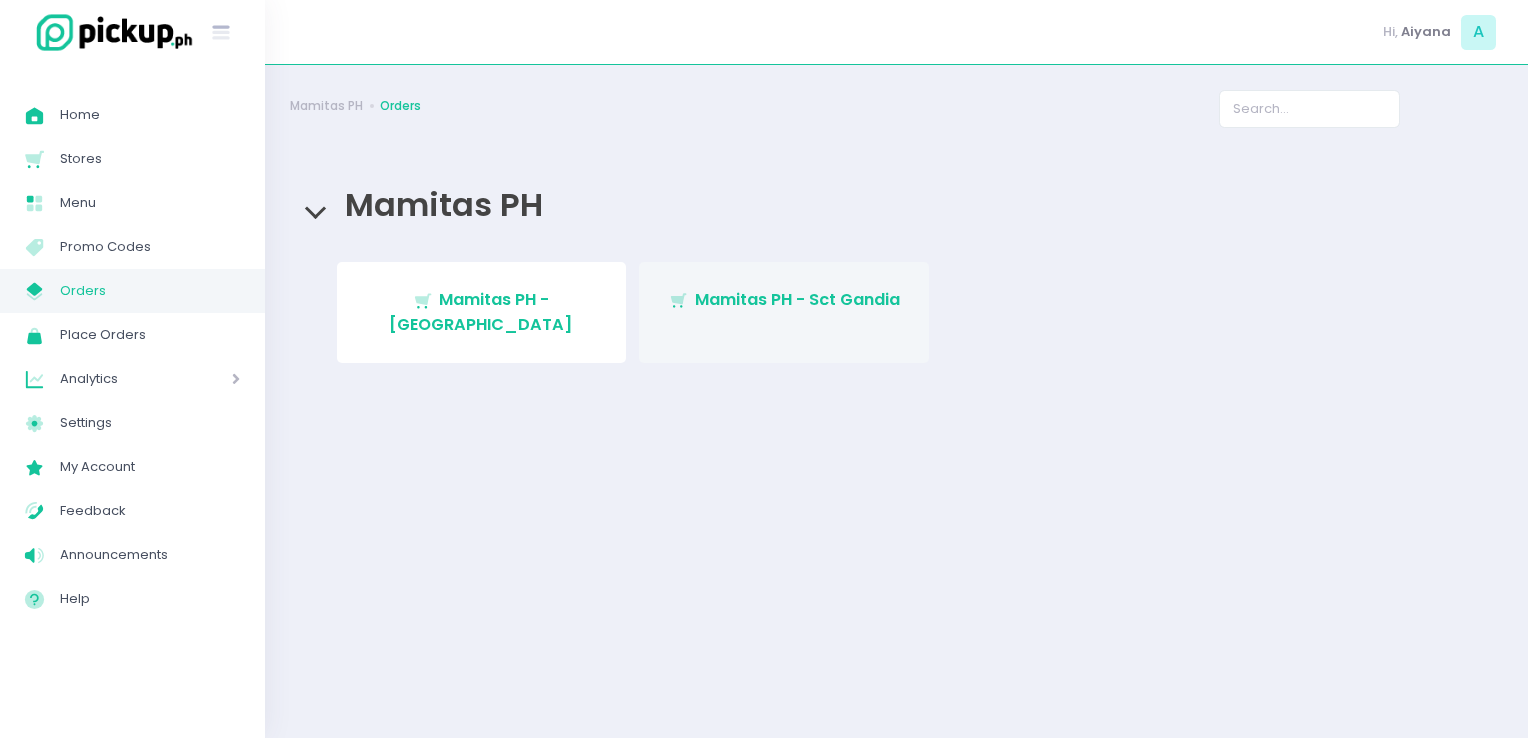 click on "Stockholm-icons / Shopping / Cart1 Created with Sketch. Mamitas PH - Sct Gandia" at bounding box center [784, 312] 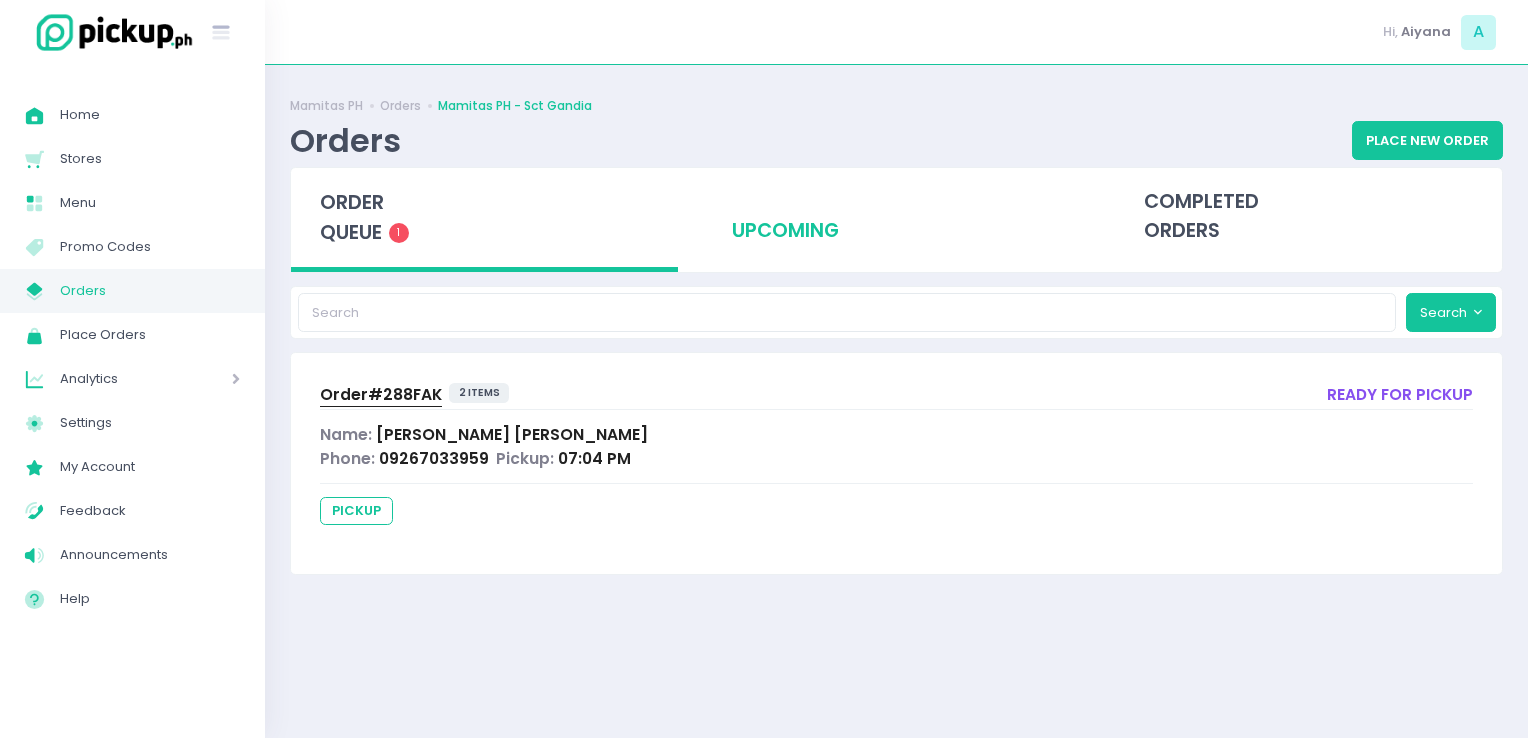 click on "upcoming" at bounding box center (896, 217) 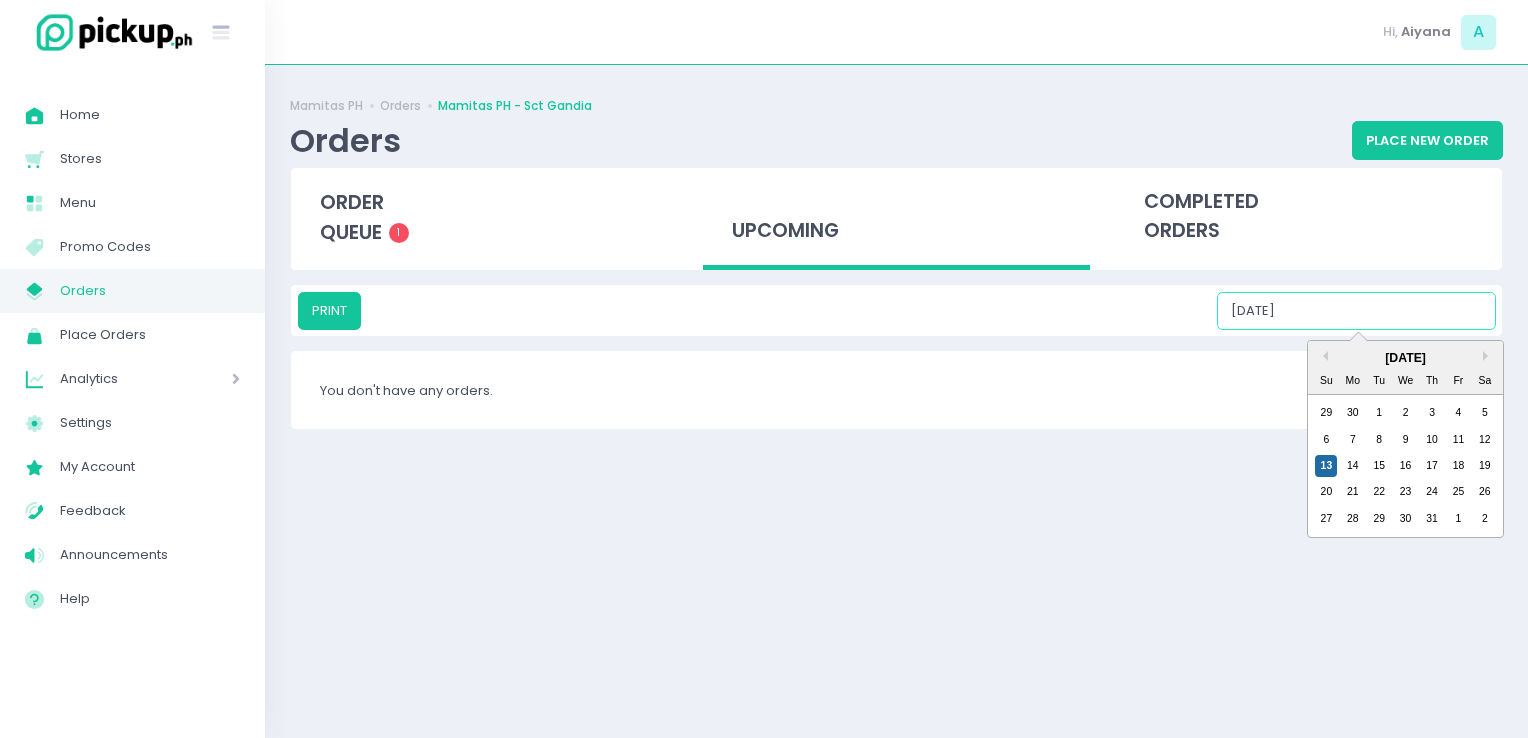 click on "07/13/2025" at bounding box center (1356, 311) 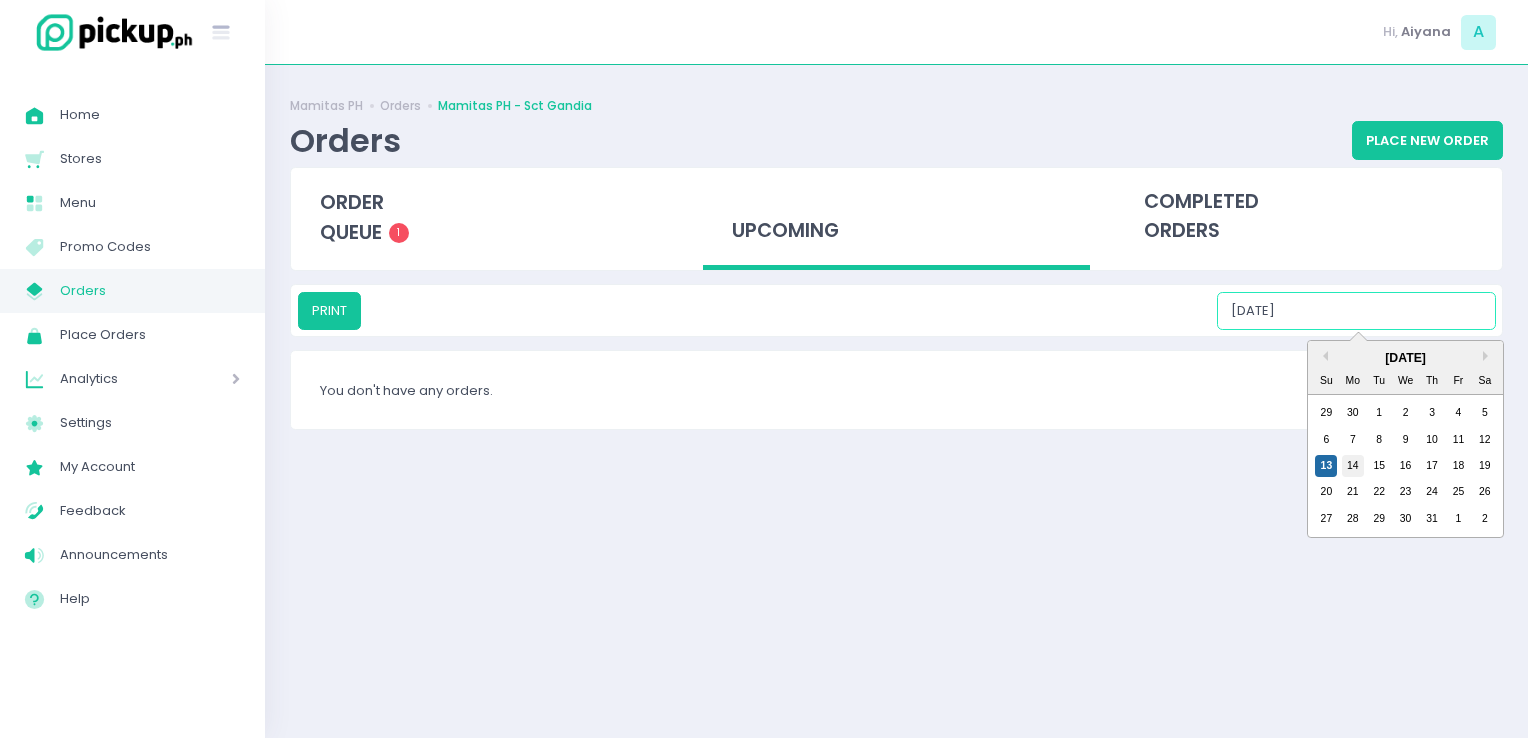 click on "14" at bounding box center [1353, 466] 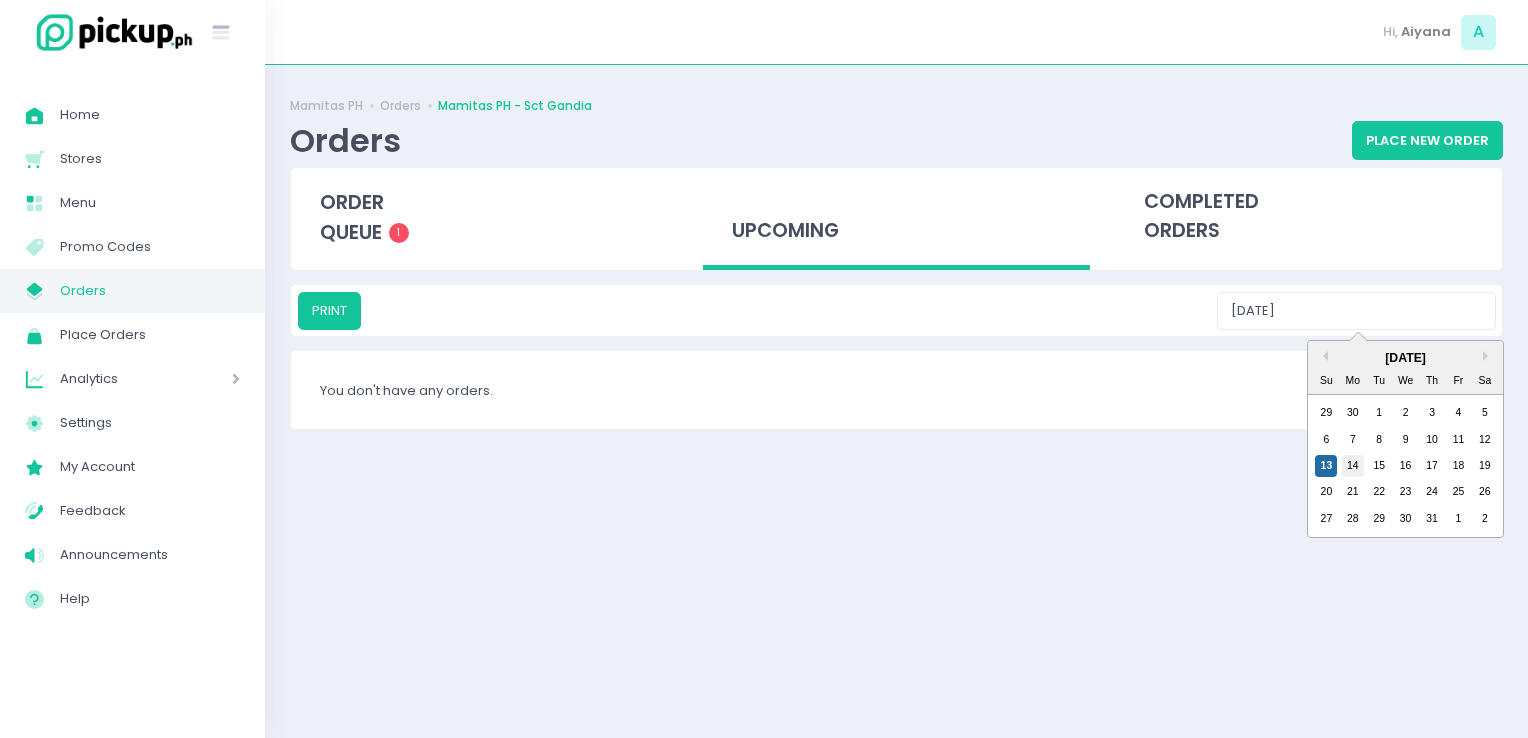 type on "07/14/2025" 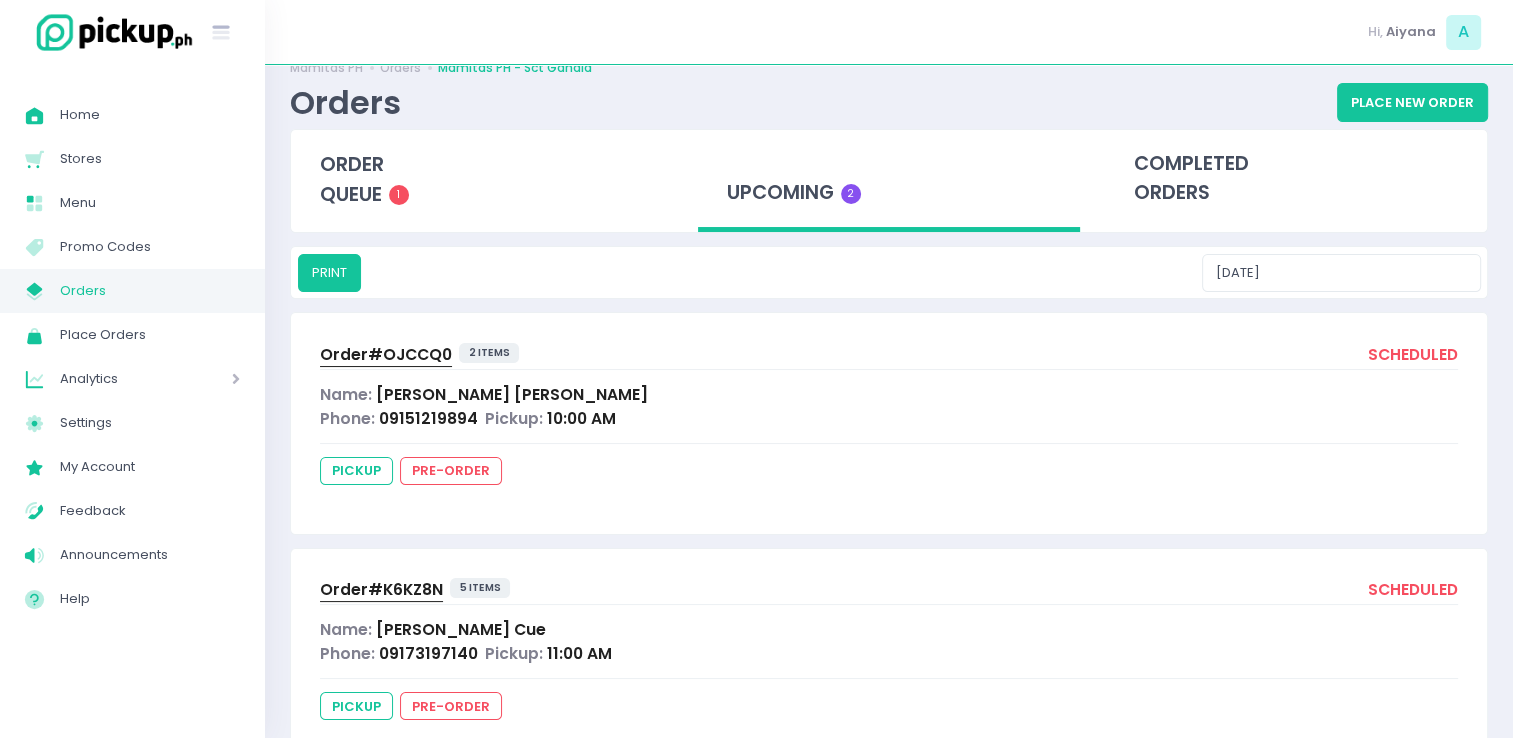scroll, scrollTop: 40, scrollLeft: 0, axis: vertical 